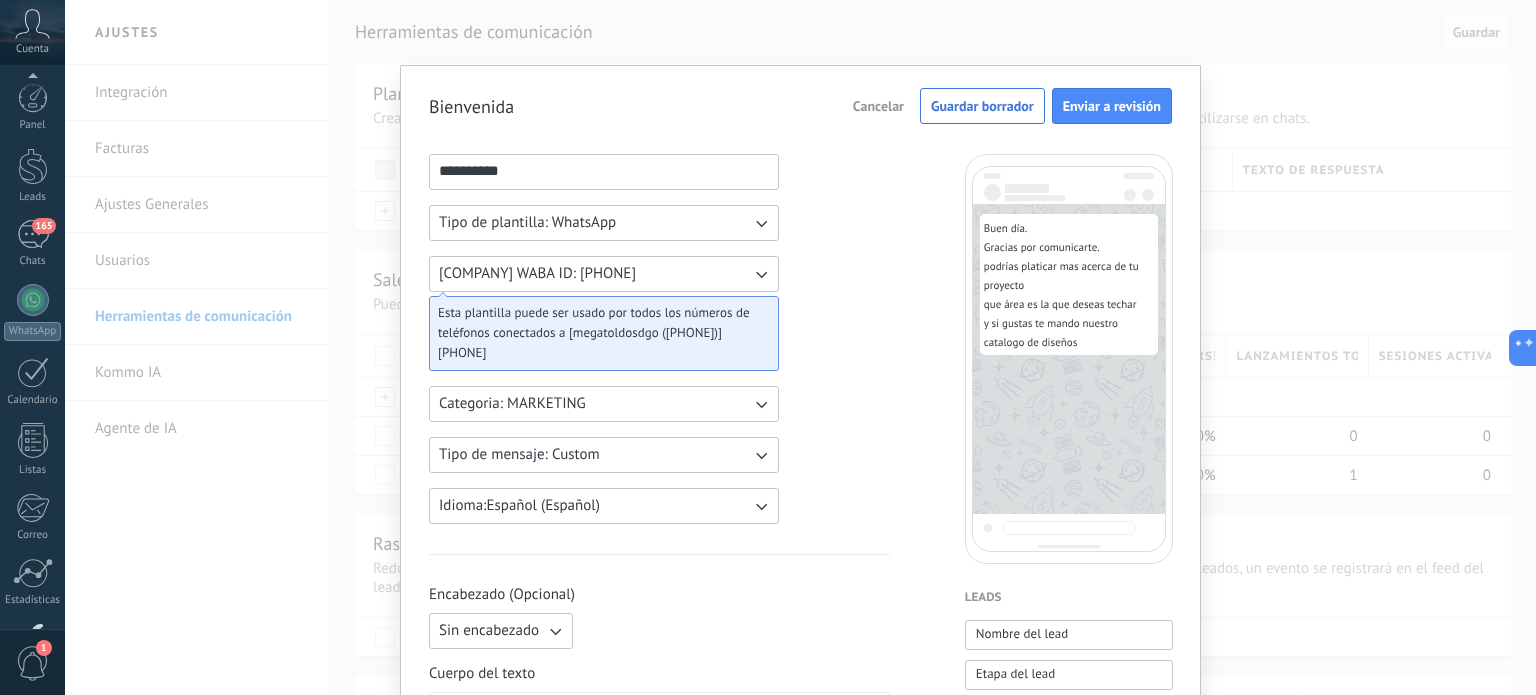 scroll, scrollTop: 0, scrollLeft: 0, axis: both 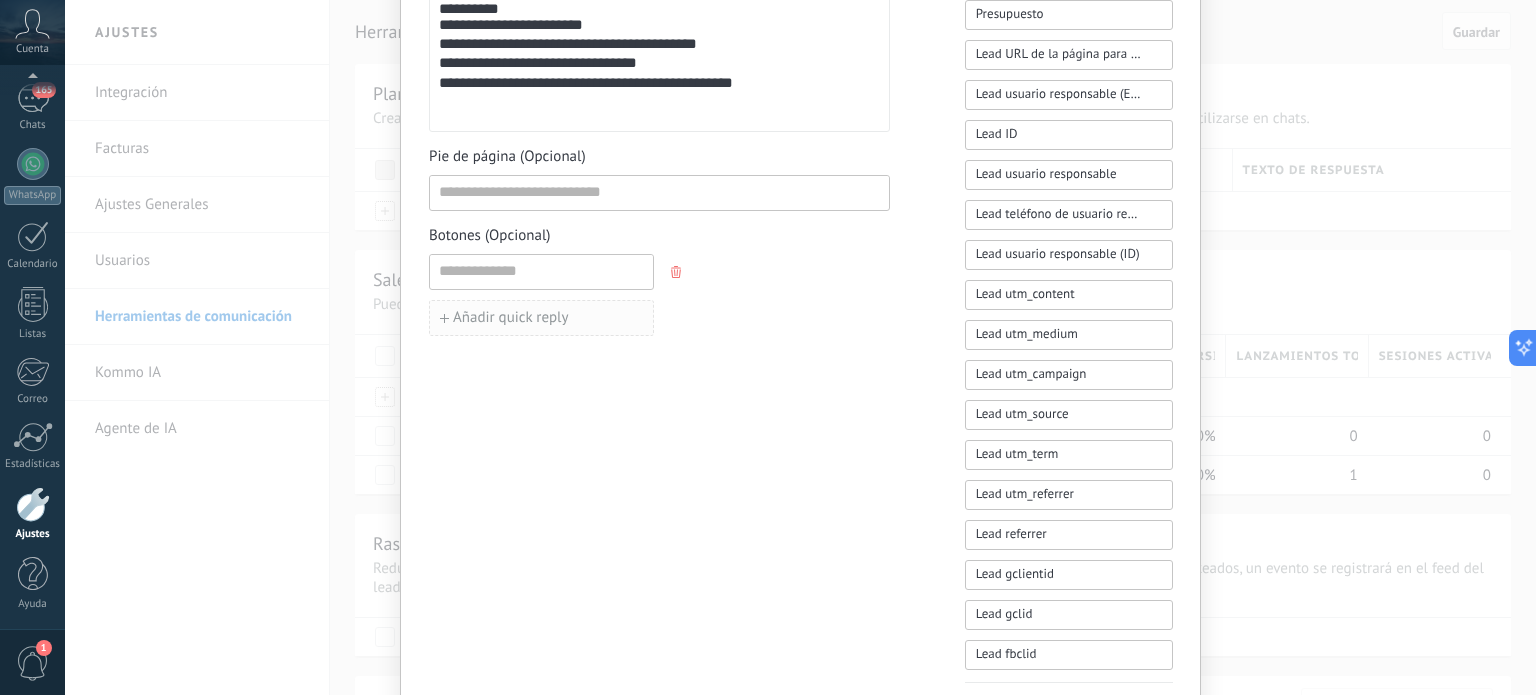 click on "Añadir quick reply" at bounding box center (511, 318) 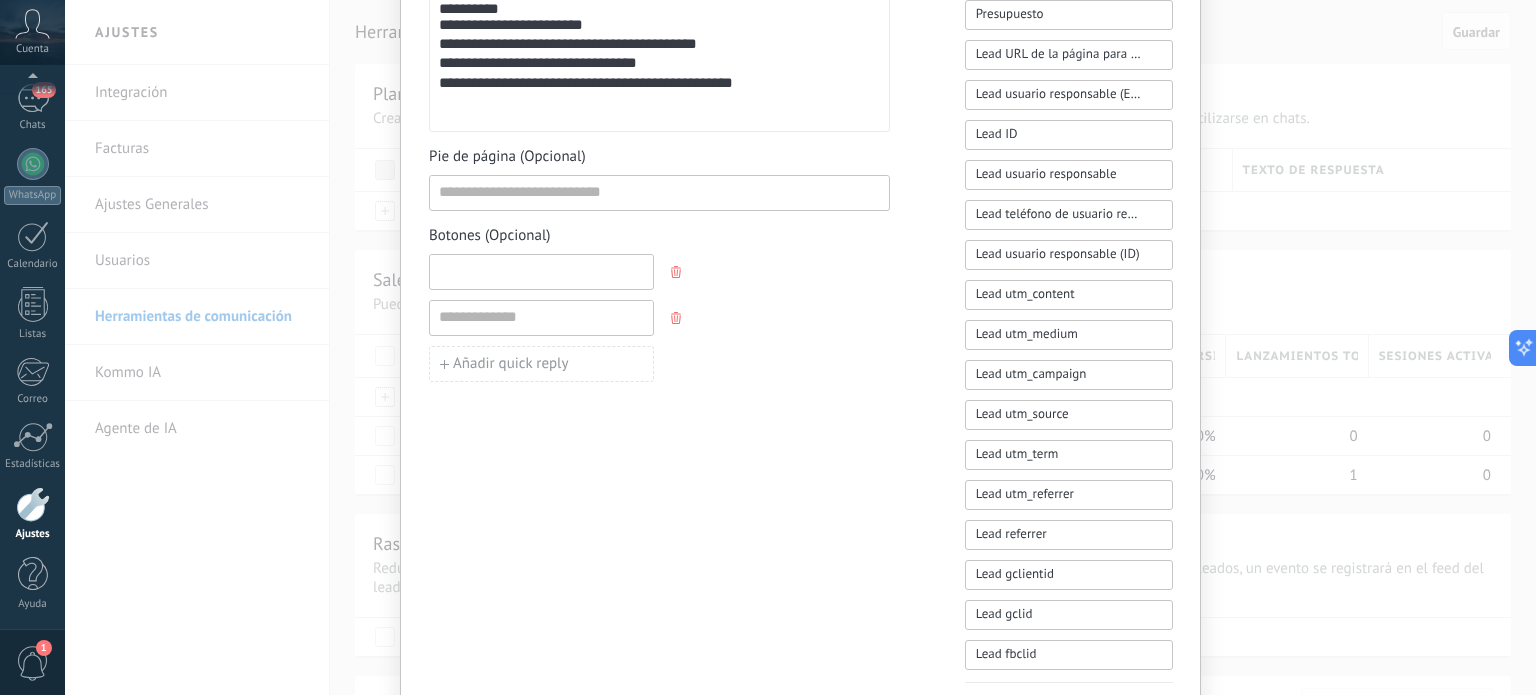 click at bounding box center (541, 271) 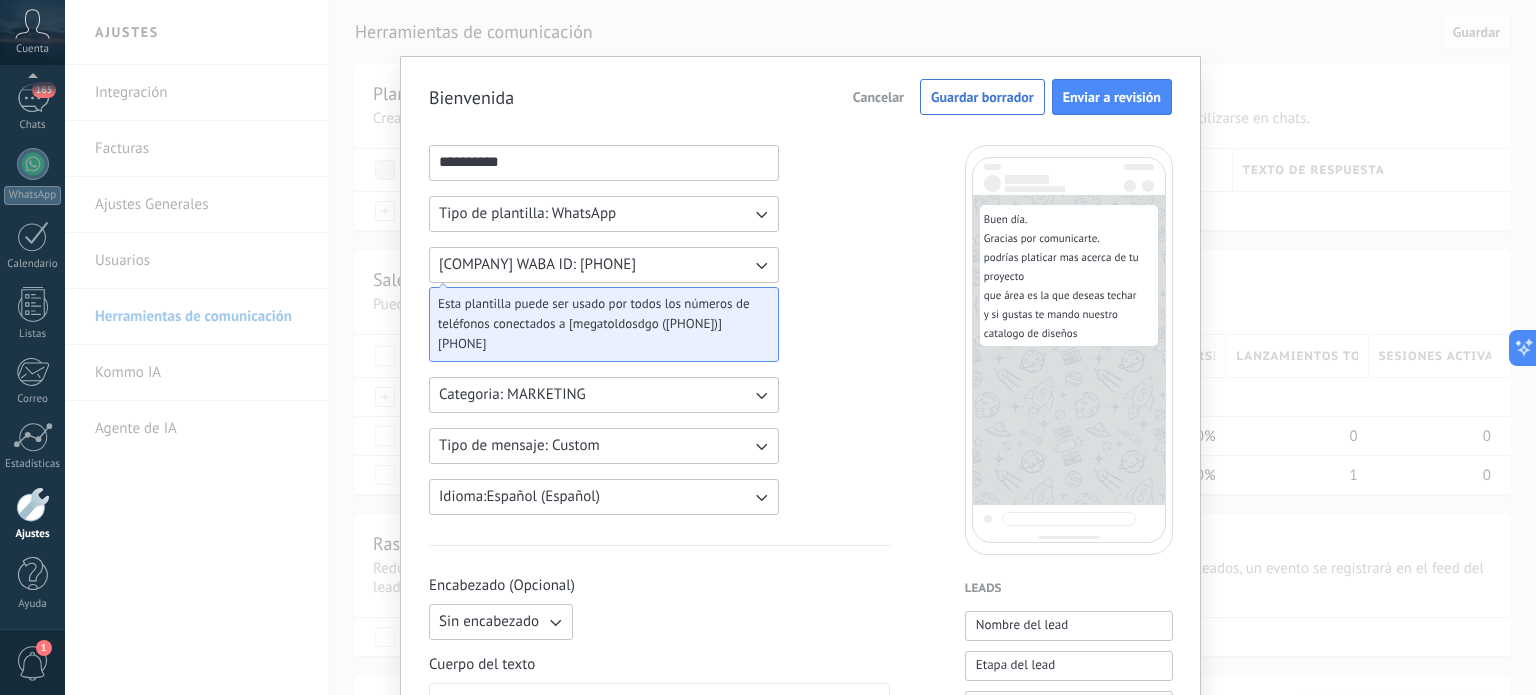 scroll, scrollTop: 0, scrollLeft: 0, axis: both 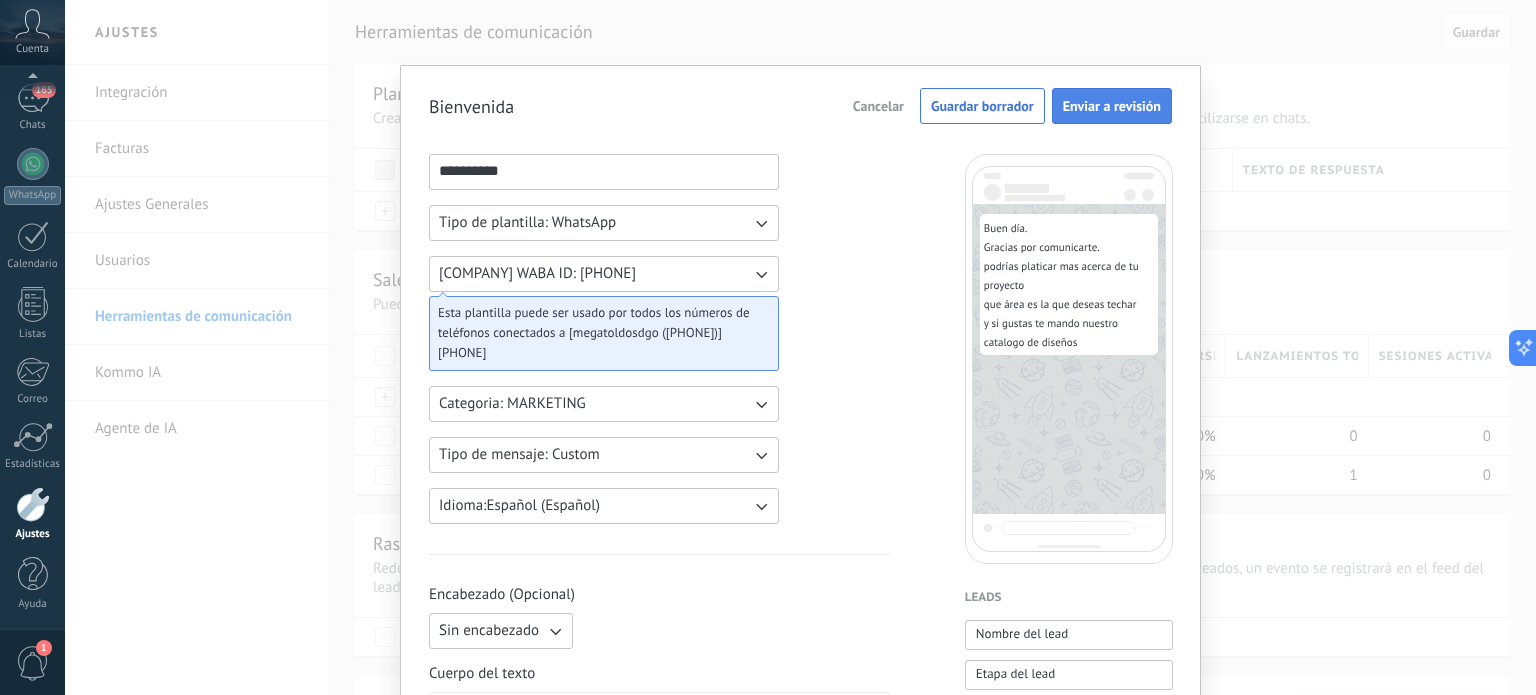 click on "Enviar a revisión" at bounding box center (1112, 106) 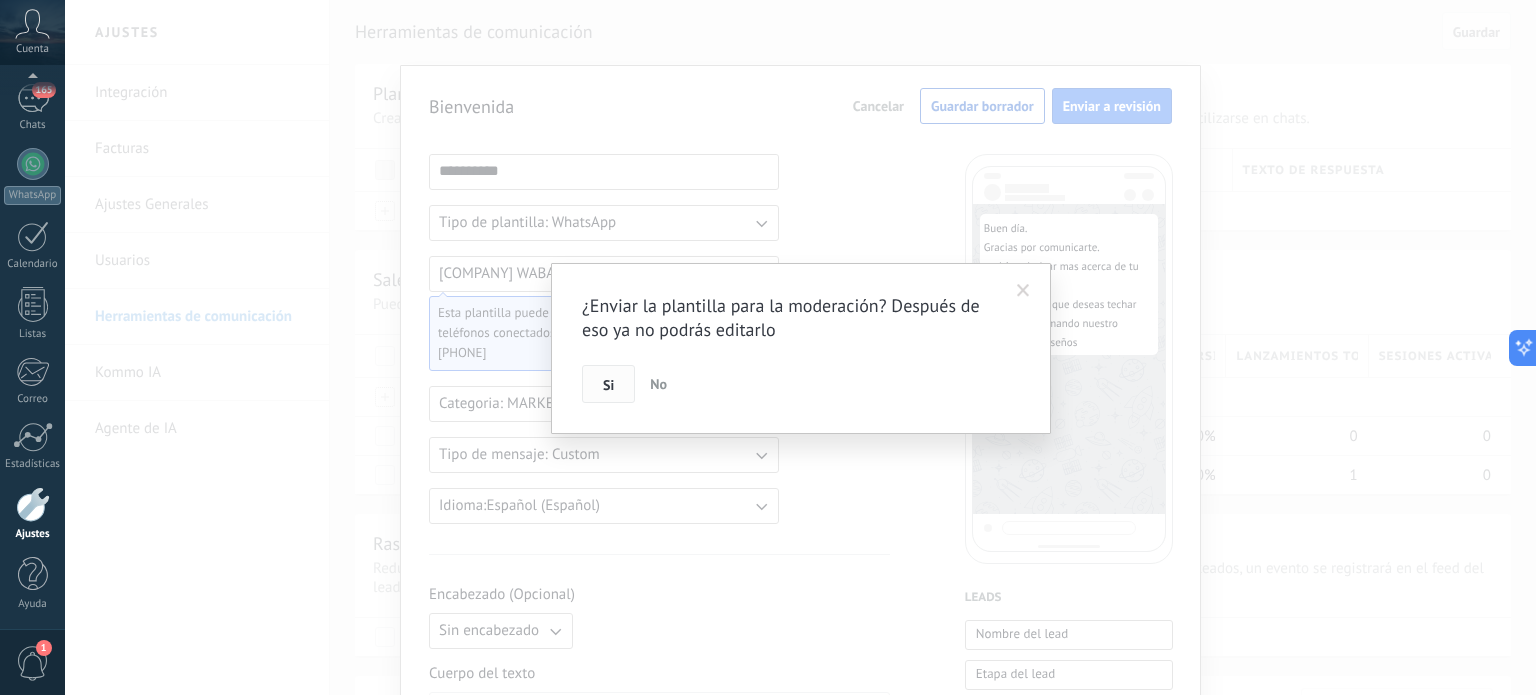 click on "Si" at bounding box center (608, 385) 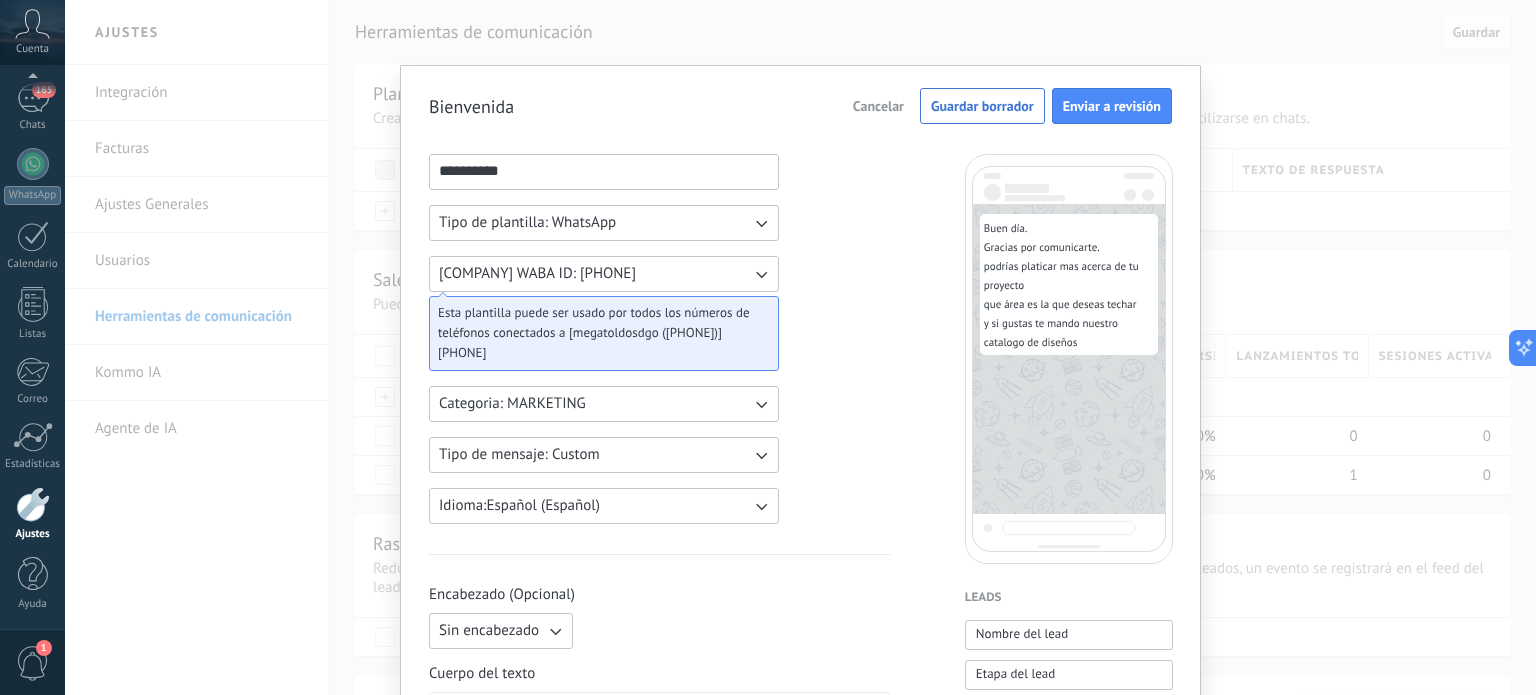 scroll, scrollTop: 641, scrollLeft: 0, axis: vertical 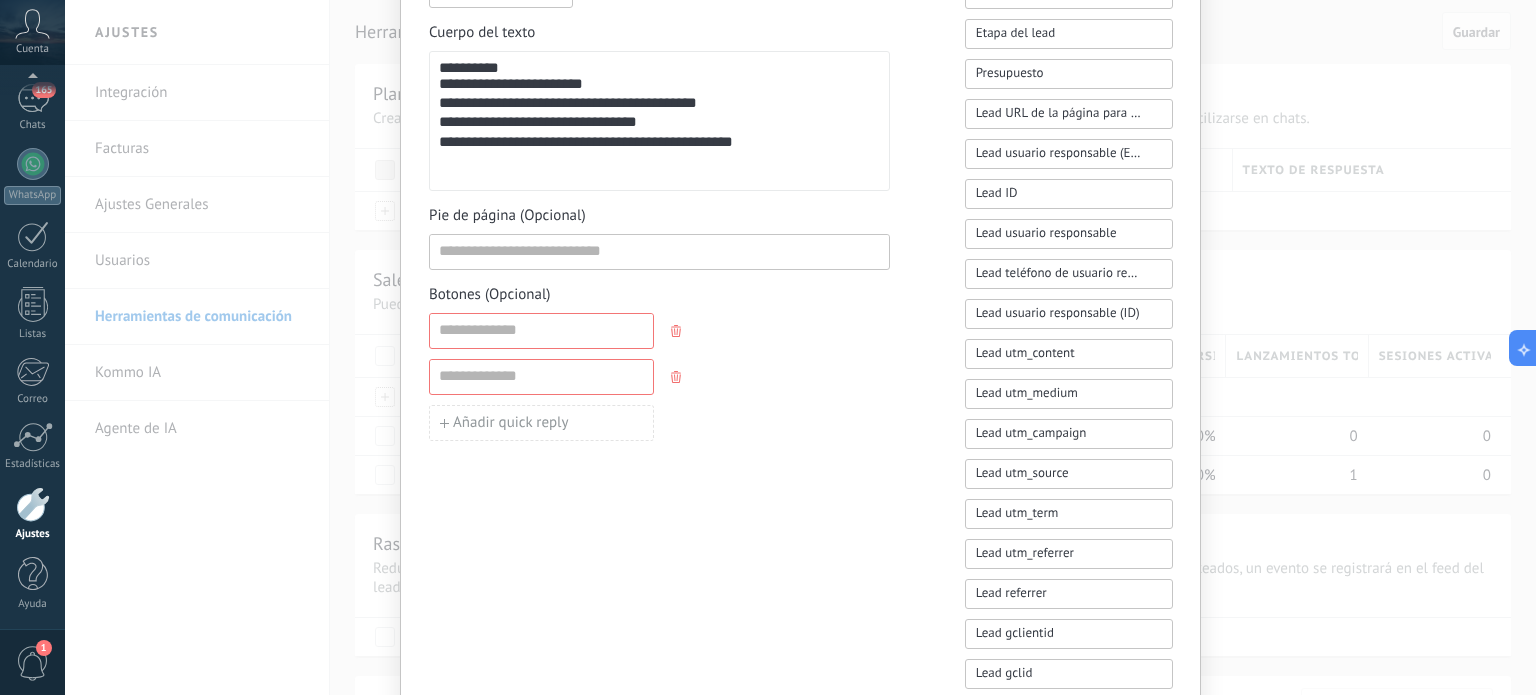 click 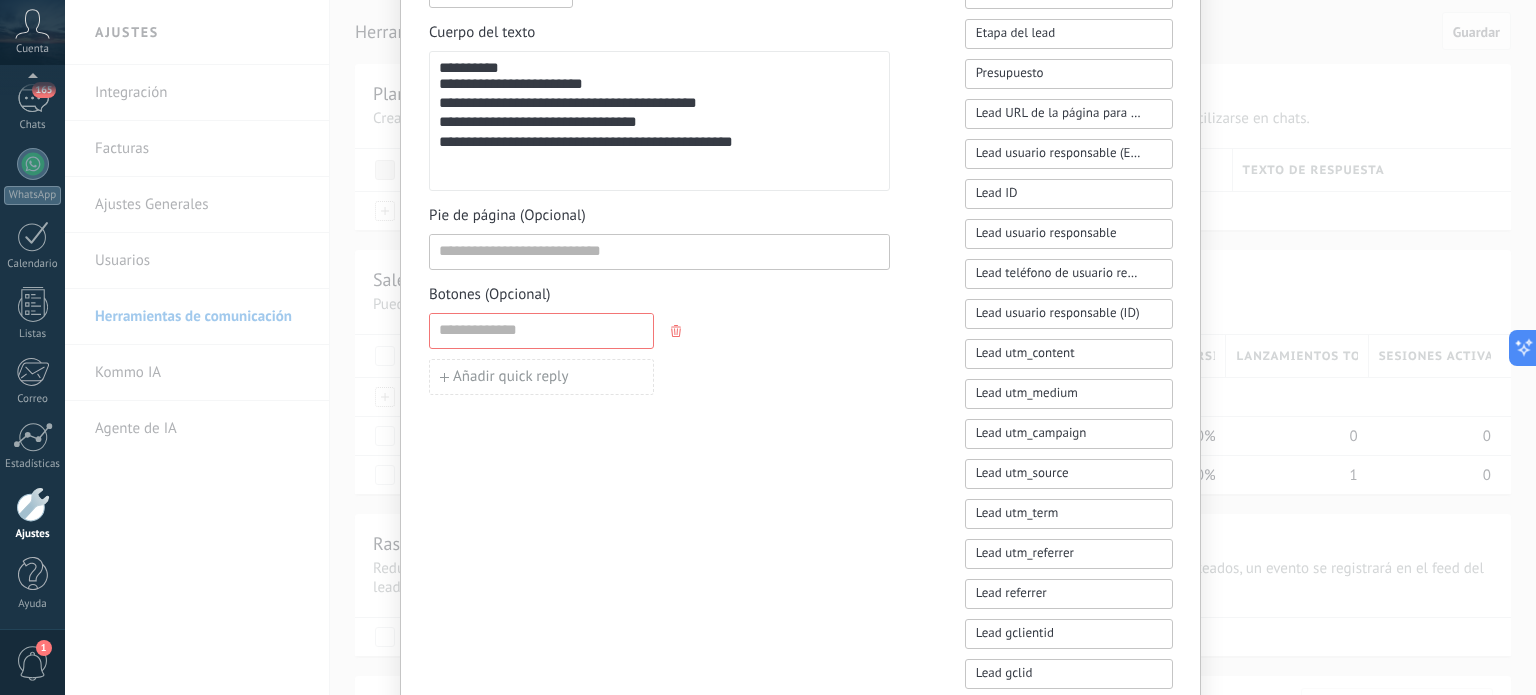 click at bounding box center (678, 331) 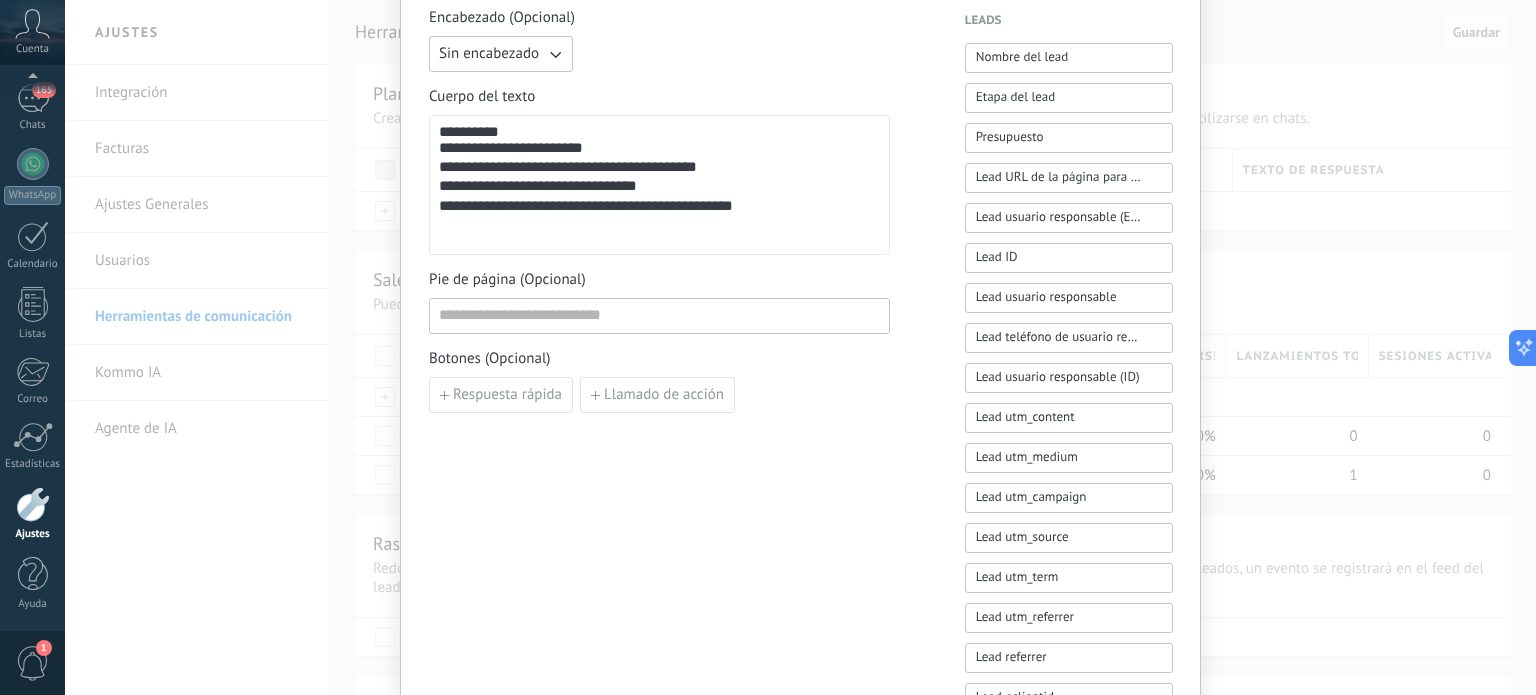 scroll, scrollTop: 0, scrollLeft: 0, axis: both 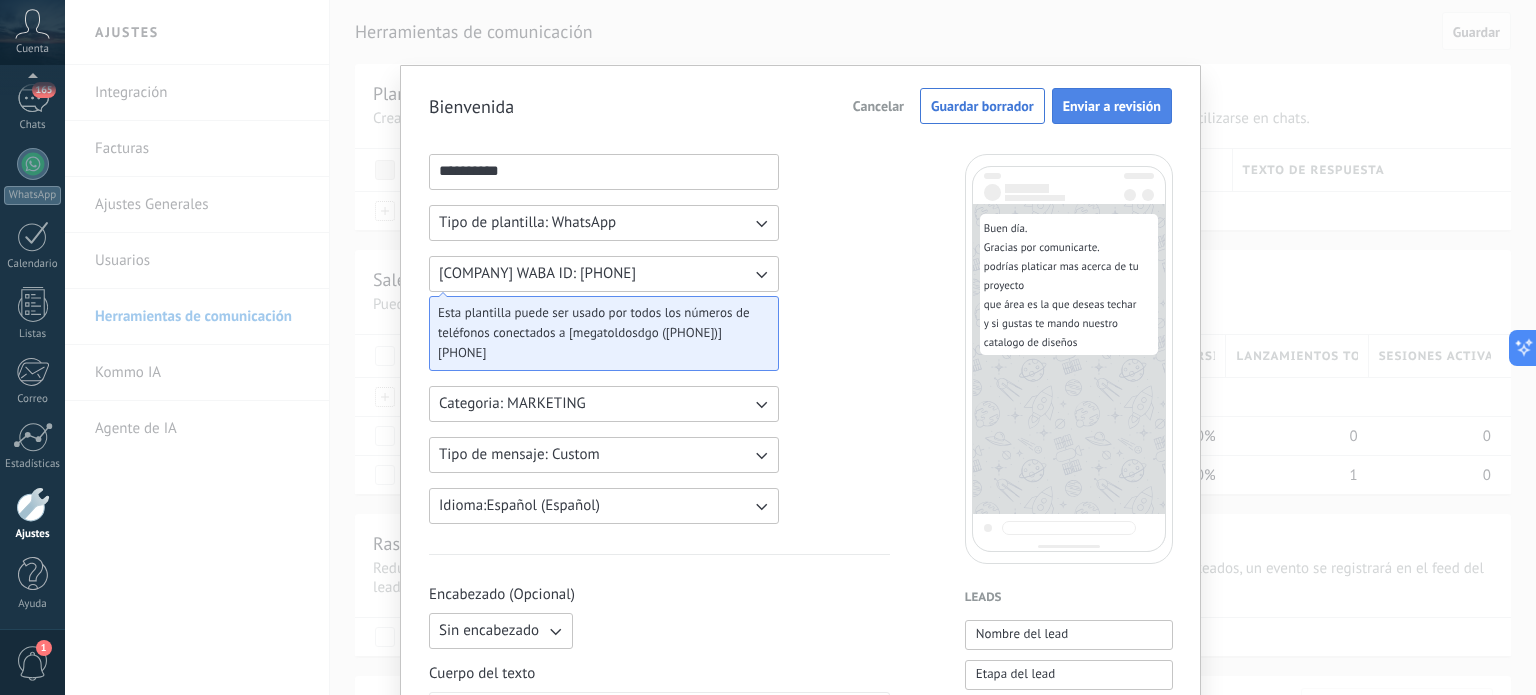 click on "Enviar a revisión" at bounding box center [1112, 106] 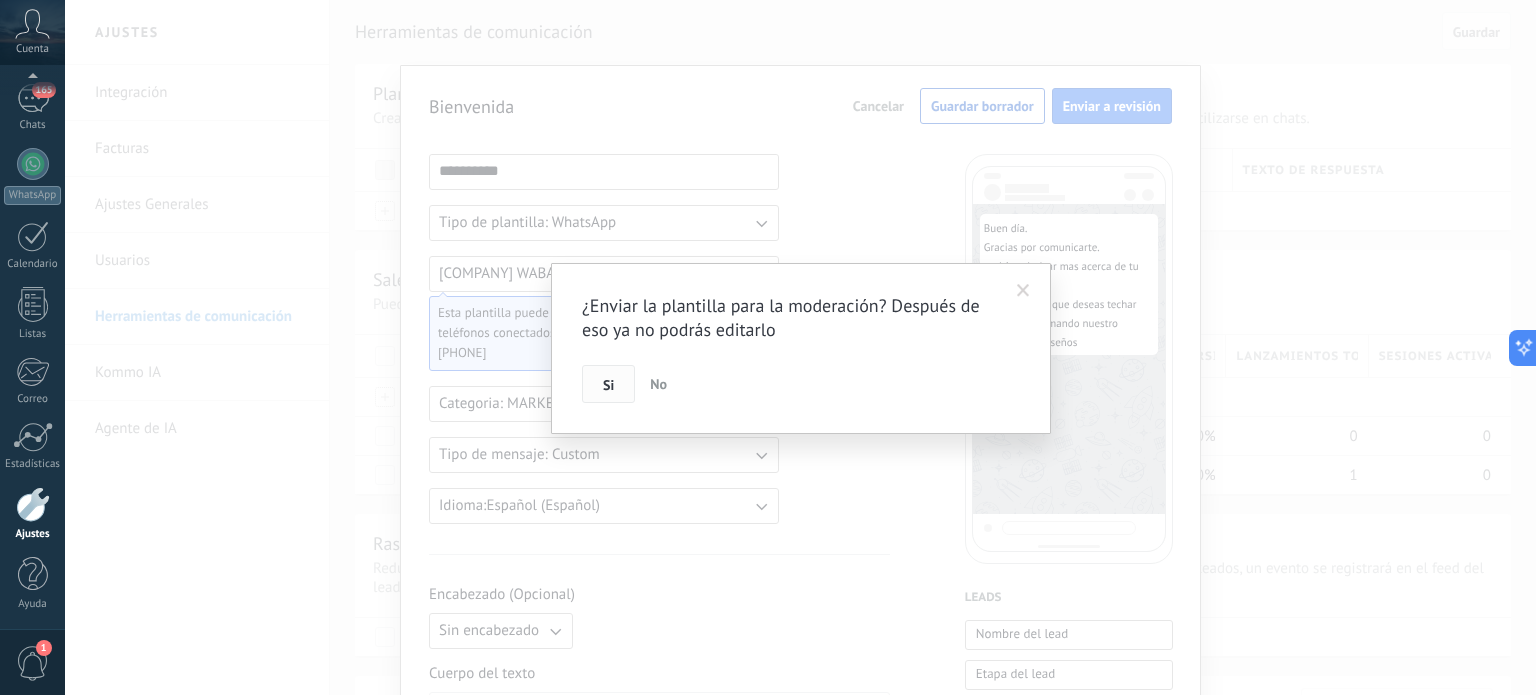 click on "Si" at bounding box center [608, 385] 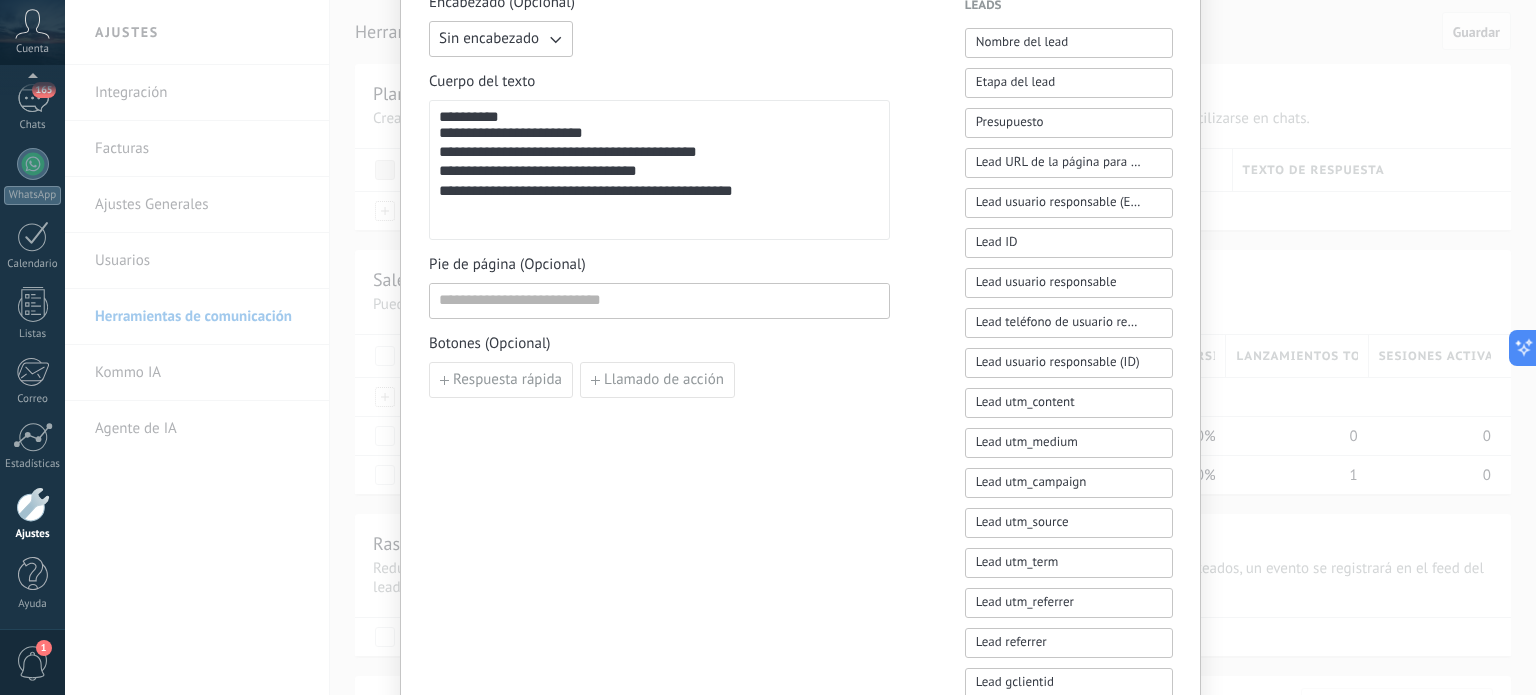 scroll, scrollTop: 600, scrollLeft: 0, axis: vertical 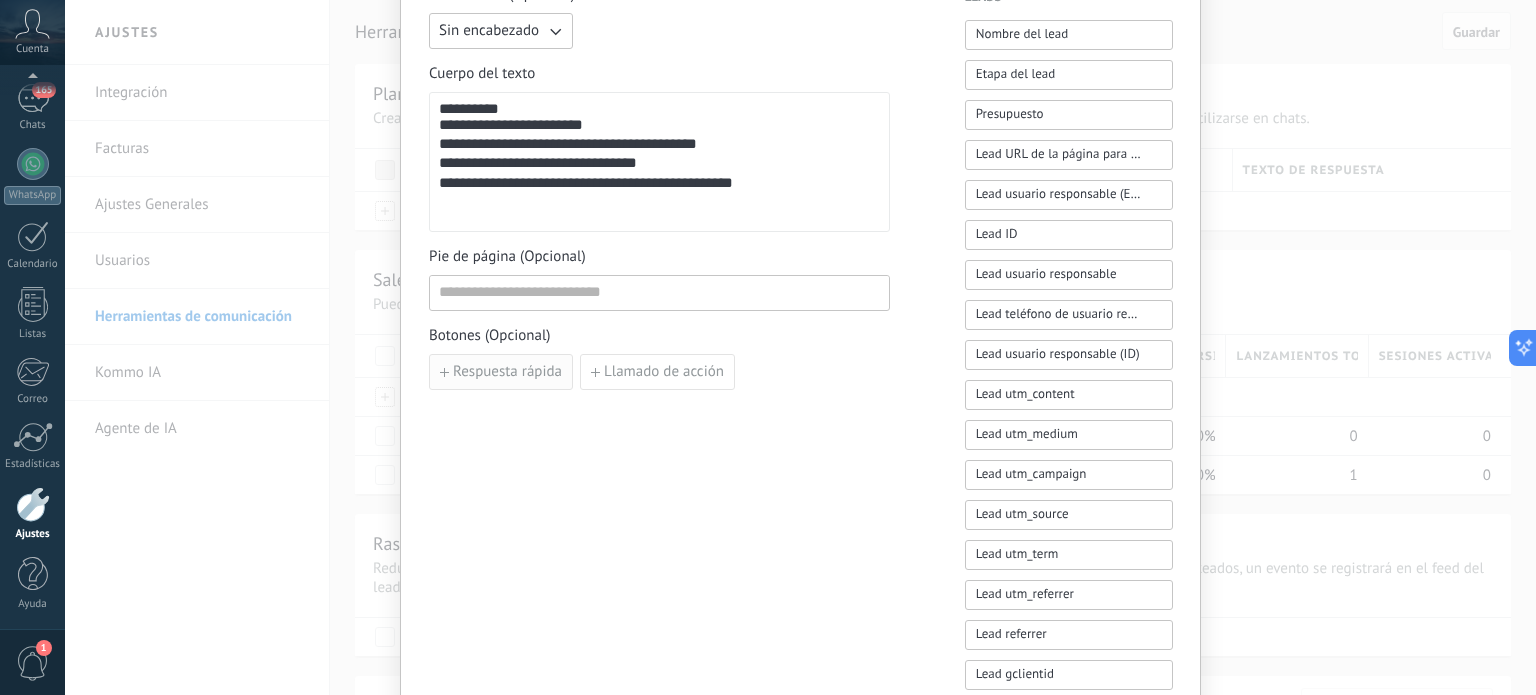 click on "Respuesta rápida" at bounding box center (507, 372) 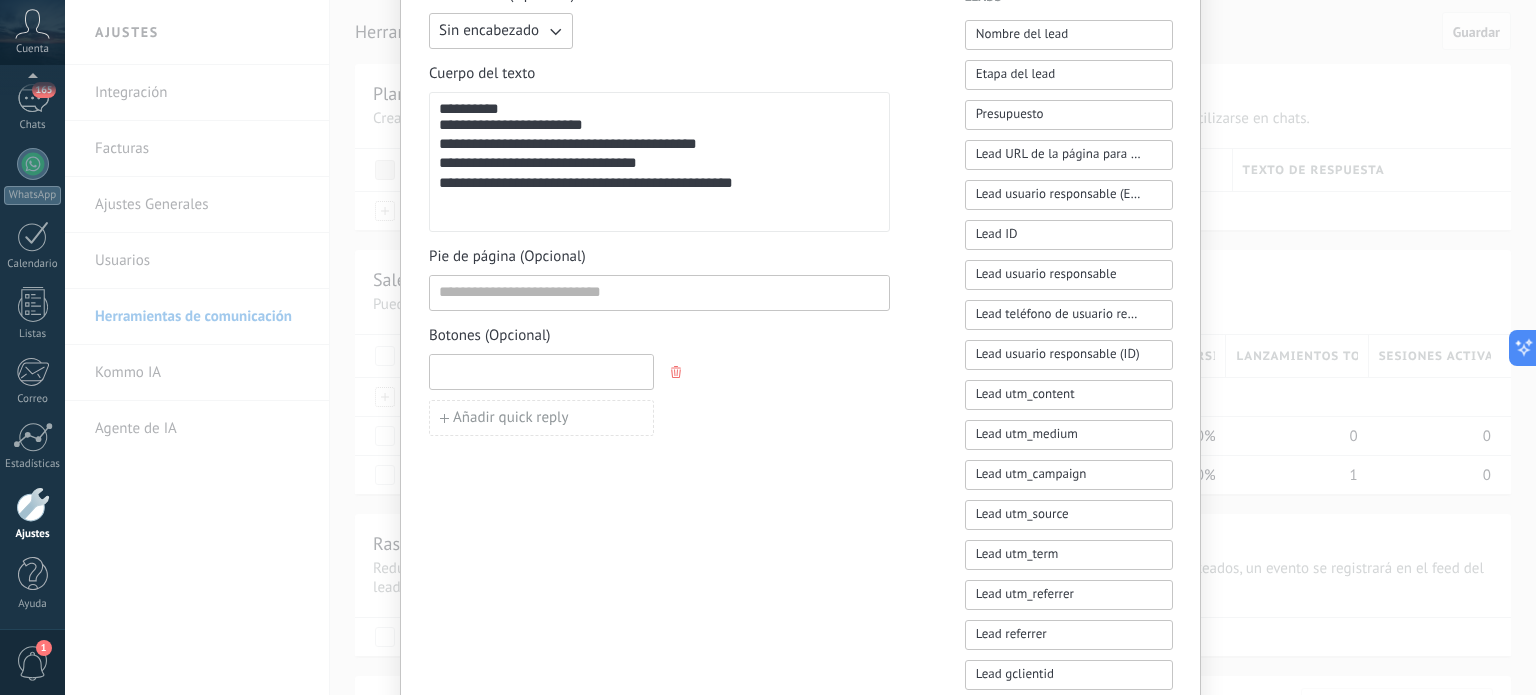 click at bounding box center [541, 371] 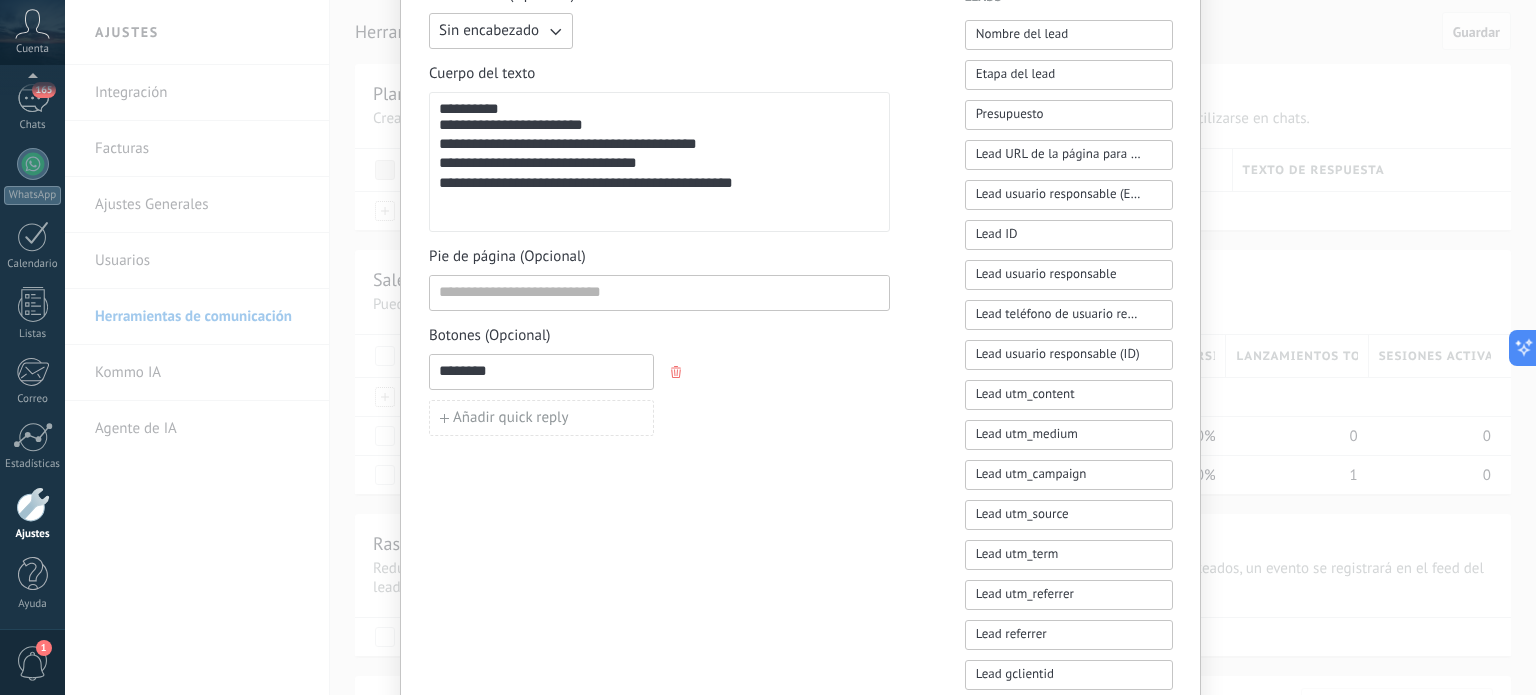 type on "********" 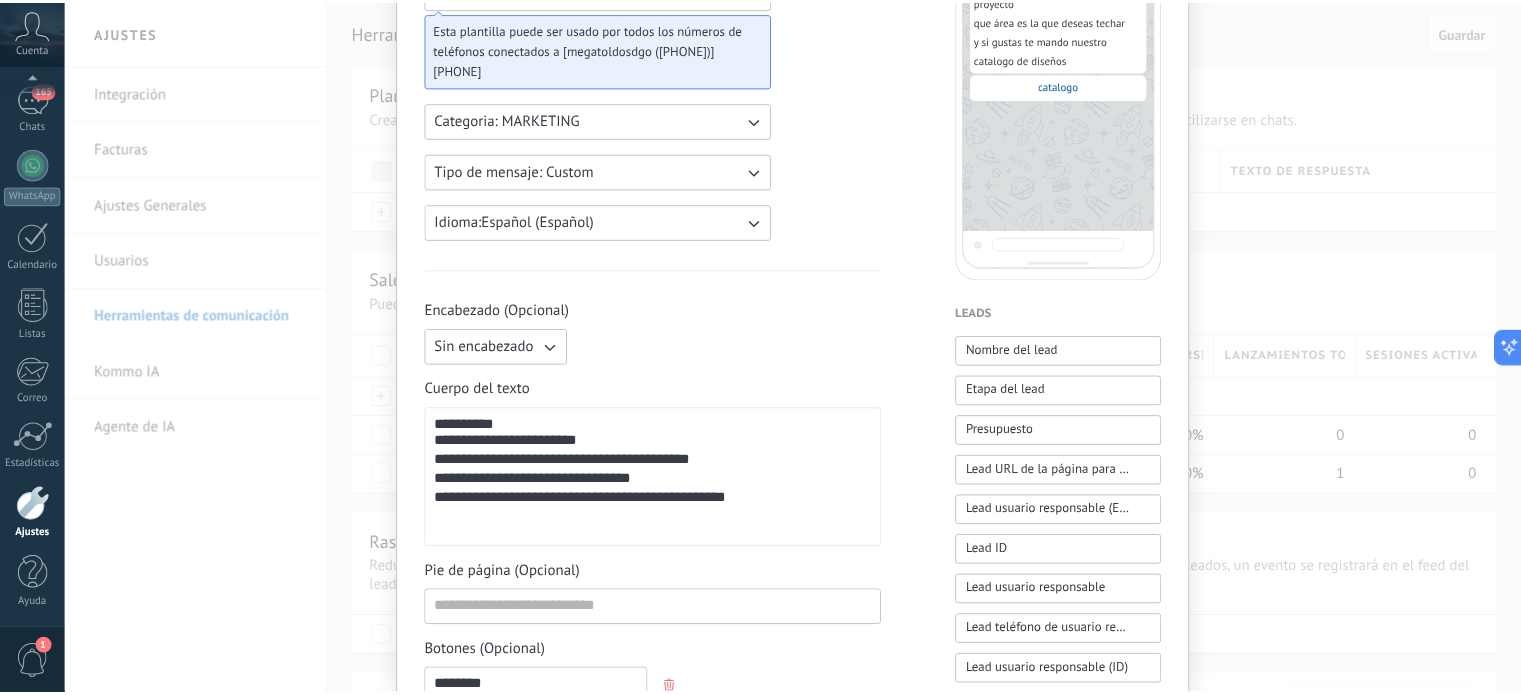 scroll, scrollTop: 0, scrollLeft: 0, axis: both 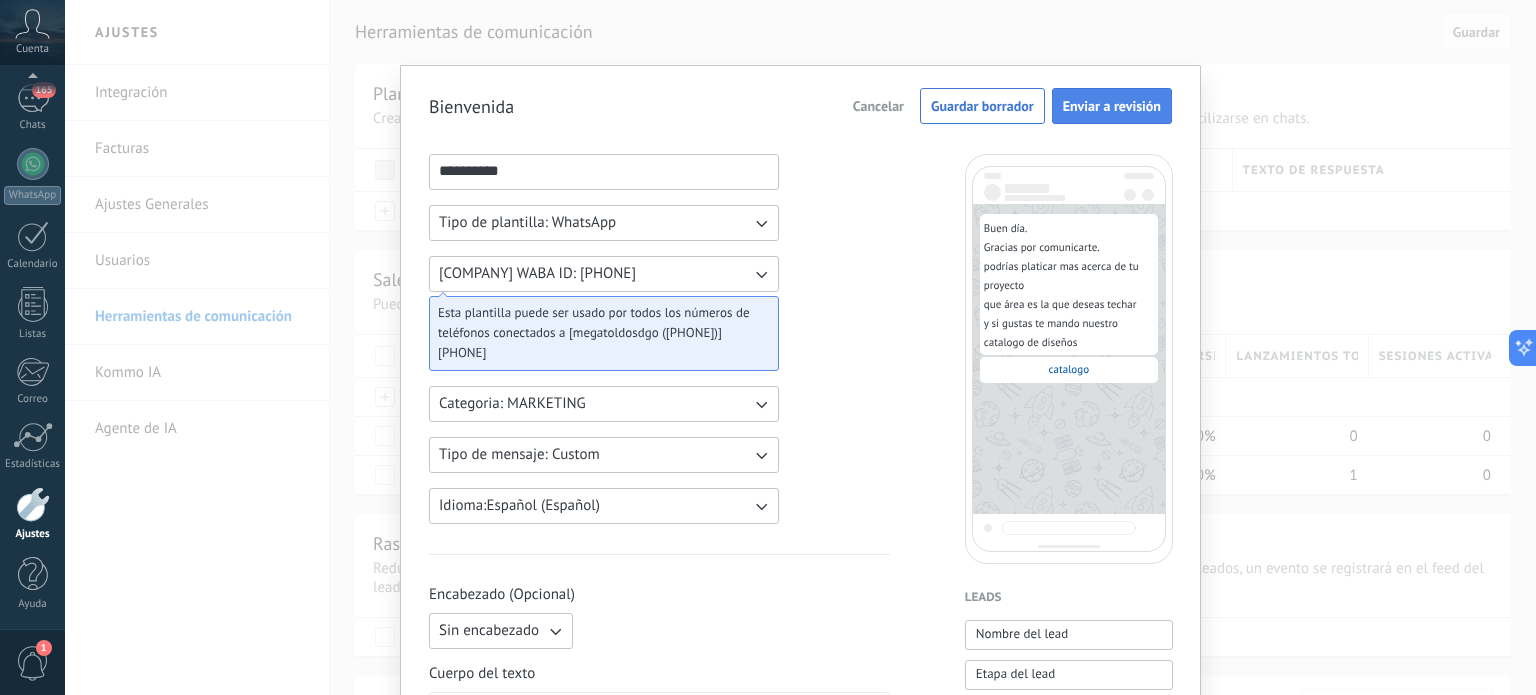 click on "Enviar a revisión" at bounding box center (1112, 106) 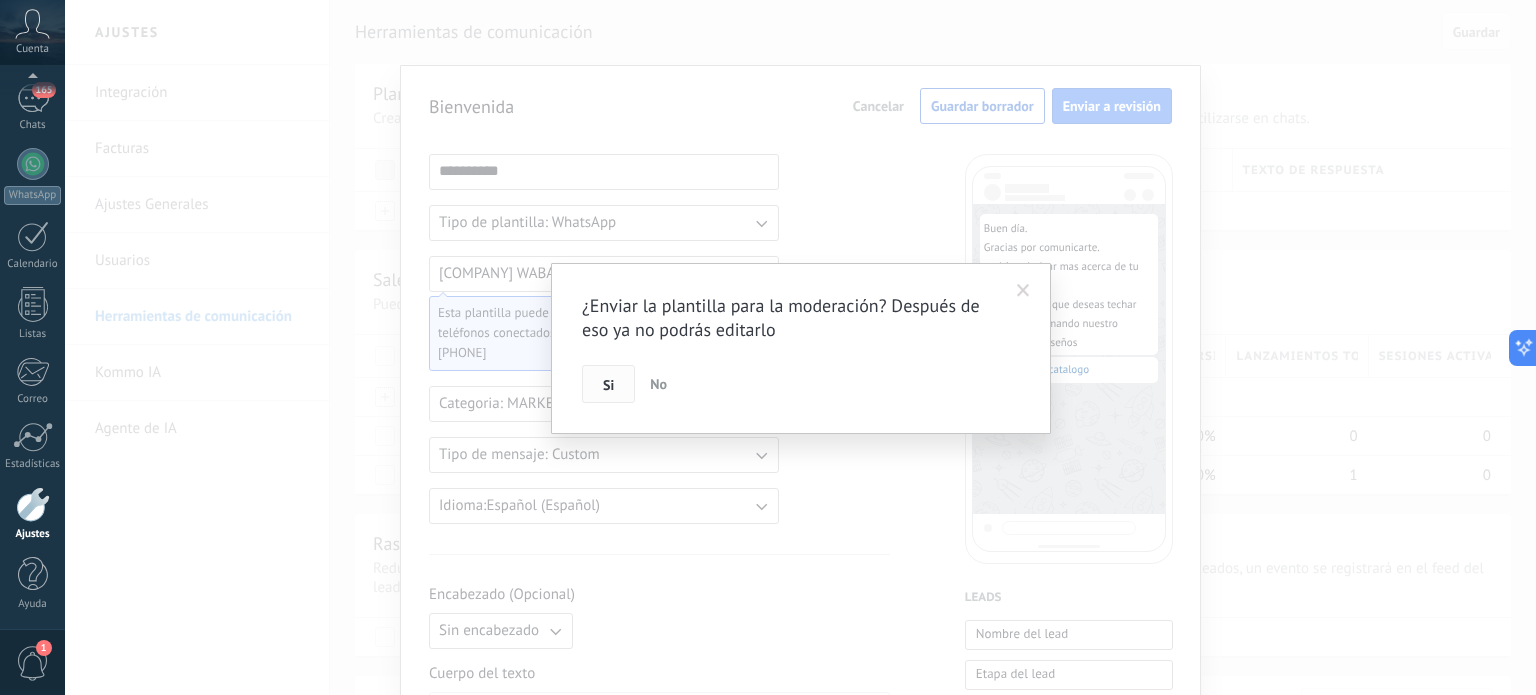 click on "Si" at bounding box center [608, 385] 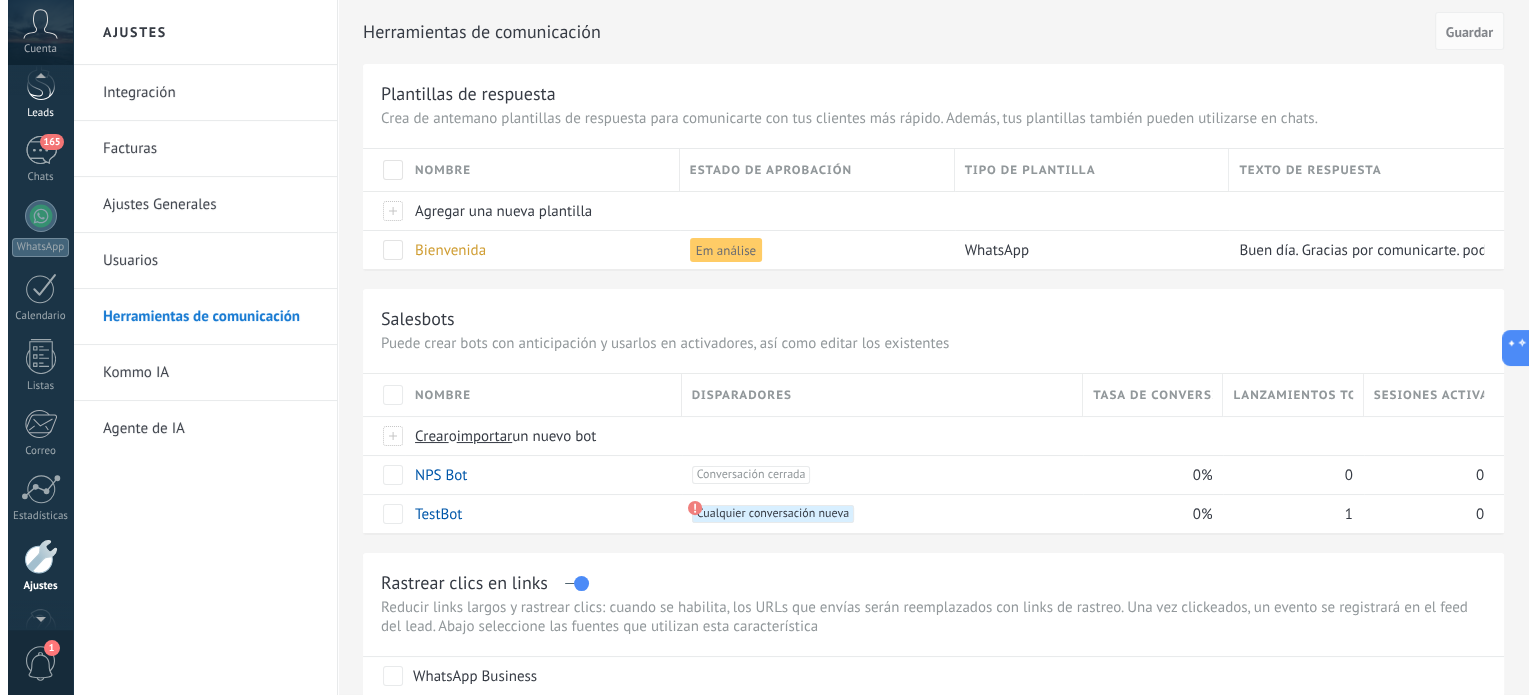 scroll, scrollTop: 46, scrollLeft: 0, axis: vertical 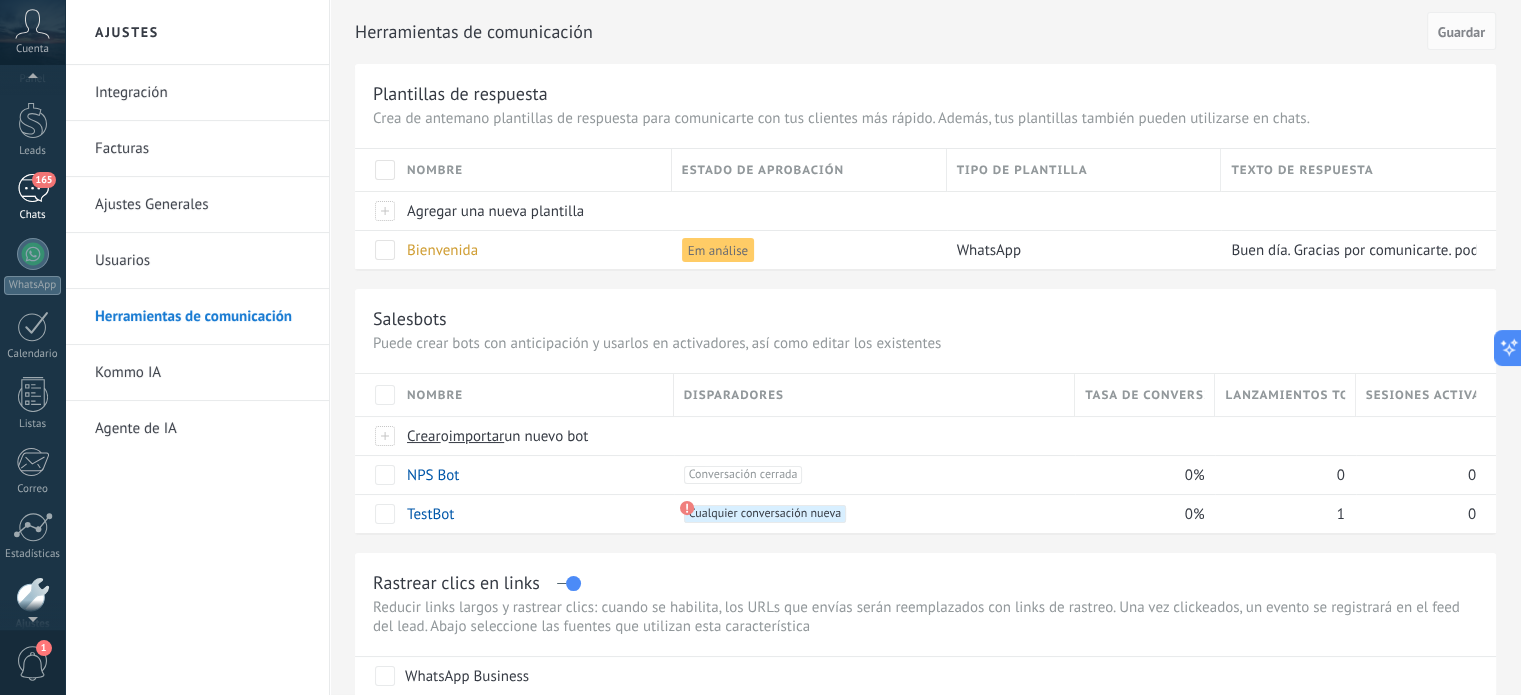 click on "Chats" at bounding box center [33, 215] 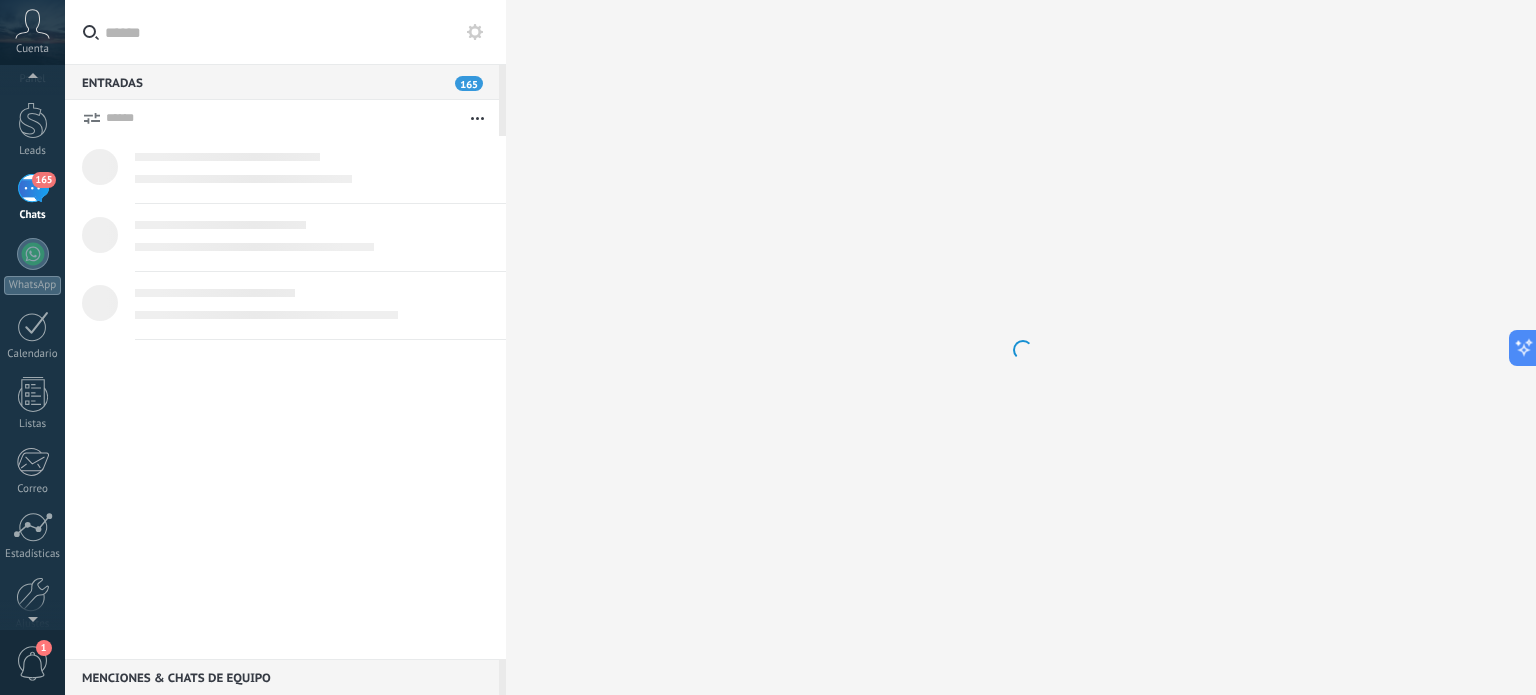 scroll, scrollTop: 0, scrollLeft: 0, axis: both 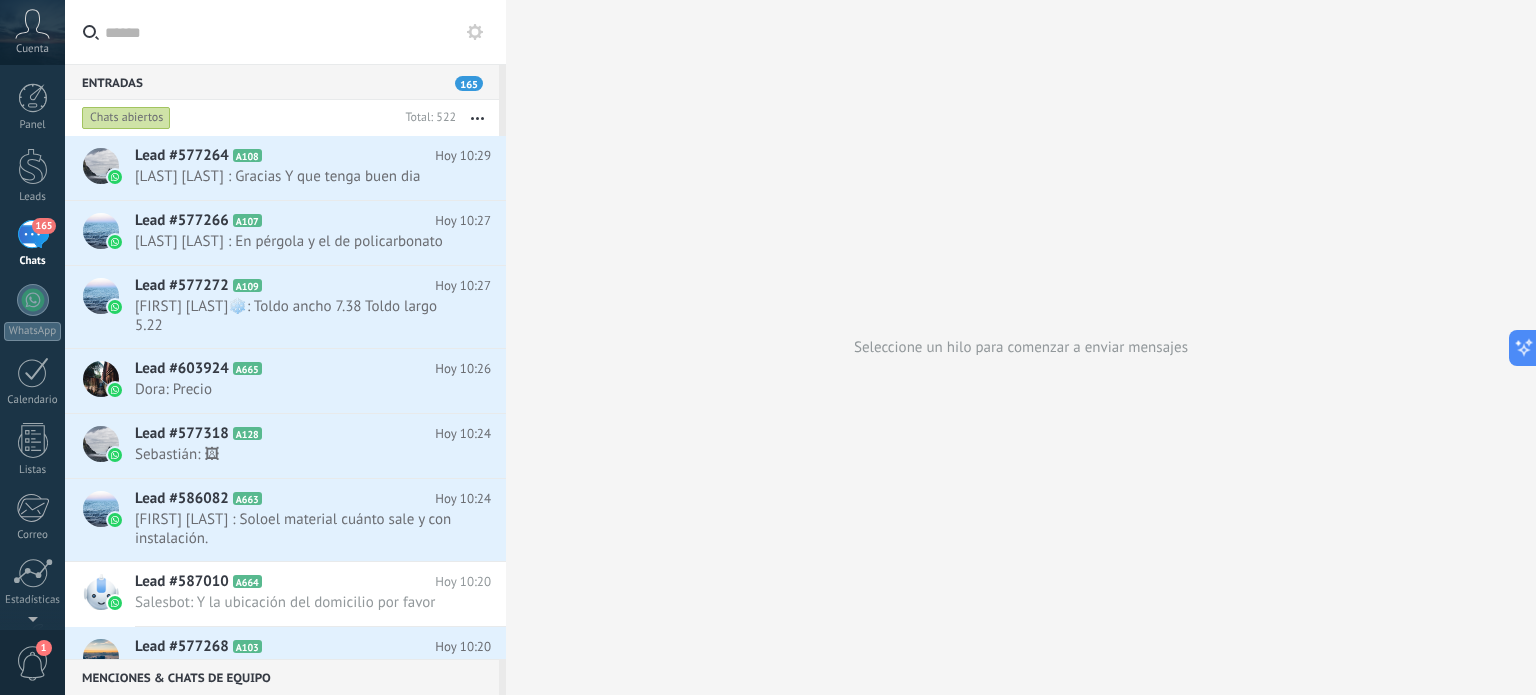 click at bounding box center [297, 32] 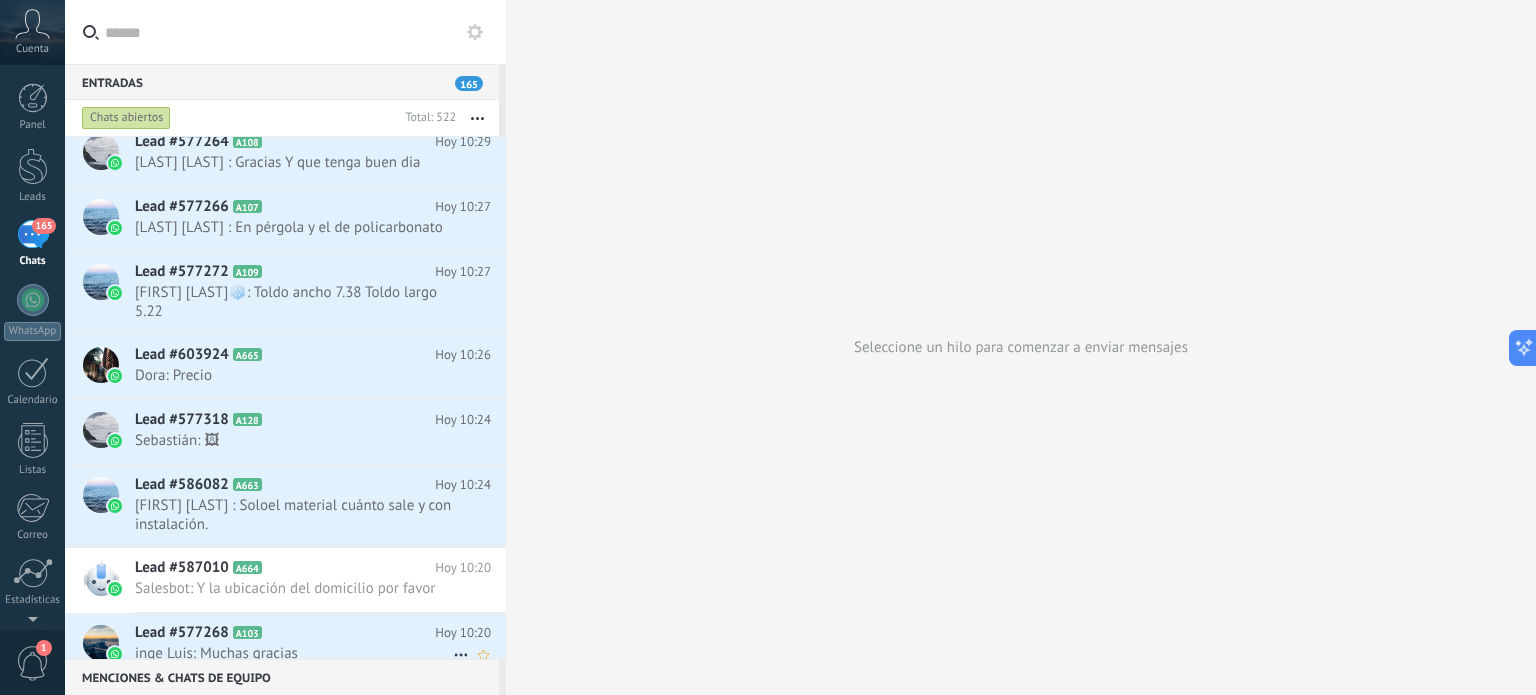 scroll, scrollTop: 0, scrollLeft: 0, axis: both 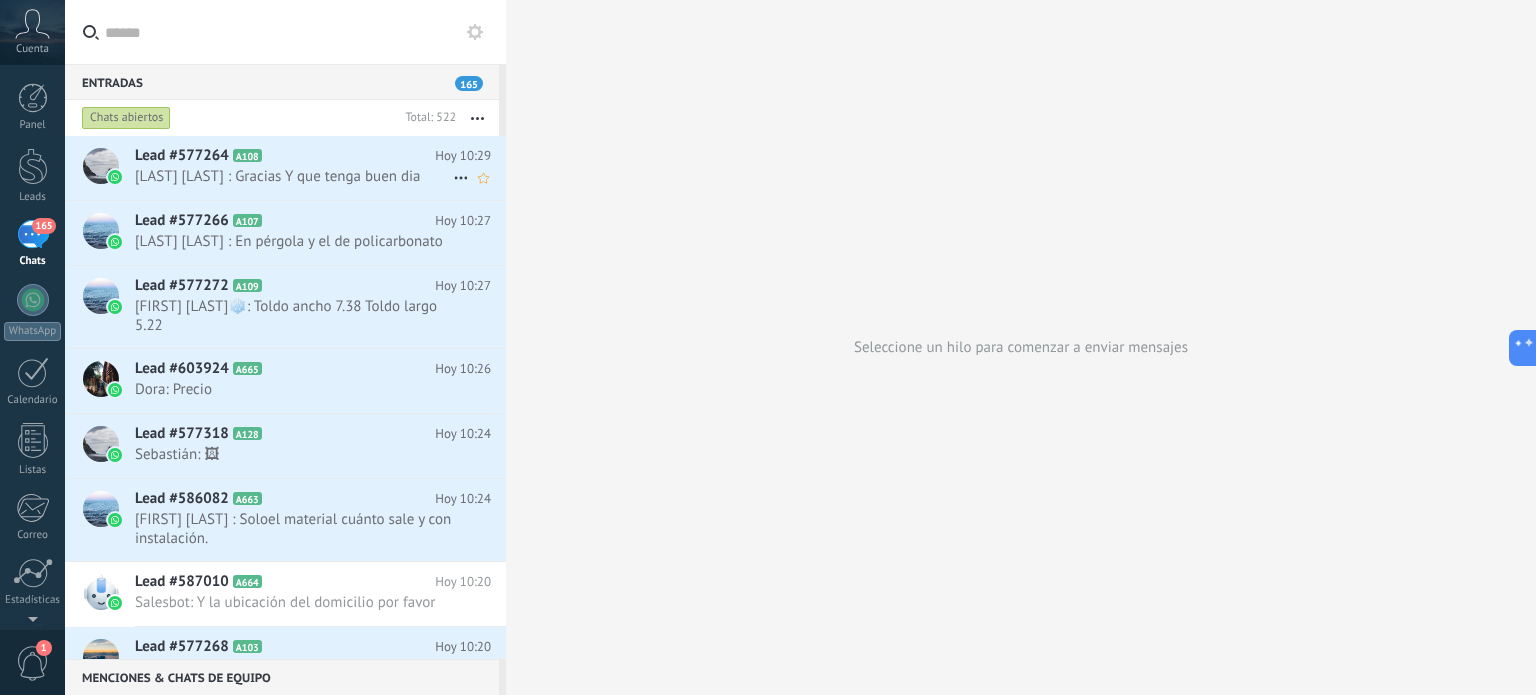 click on "[LAST] [LAST] : Gracias
Y que tenga buen dia" at bounding box center [294, 176] 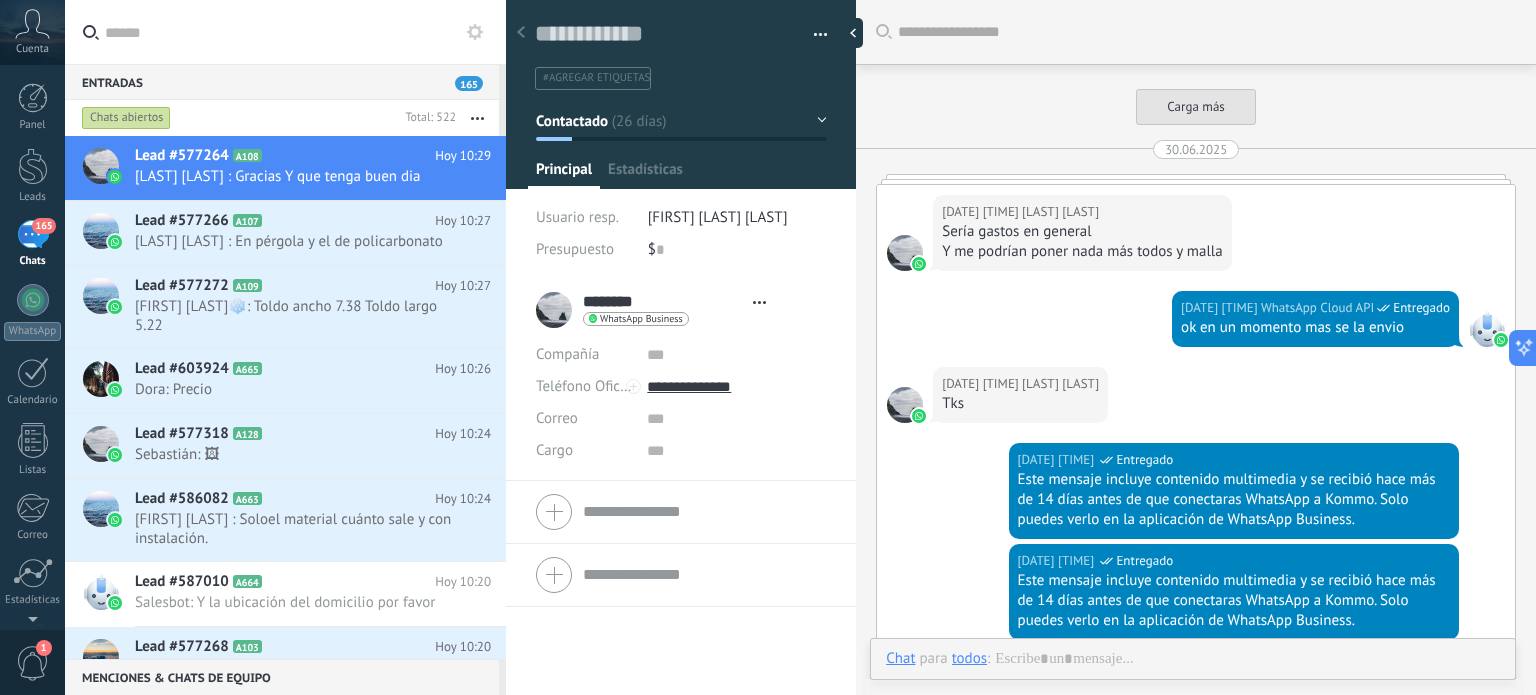 scroll, scrollTop: 4461, scrollLeft: 0, axis: vertical 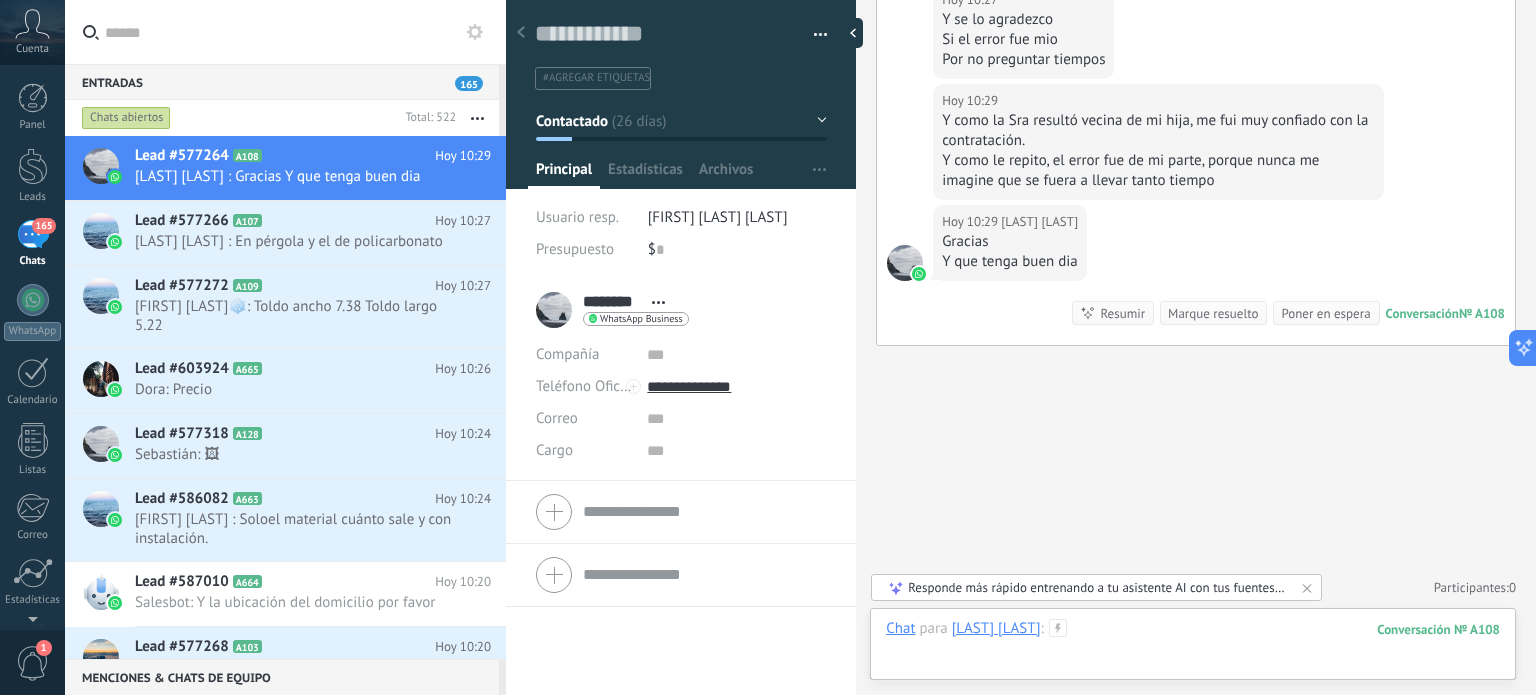 click at bounding box center (1193, 649) 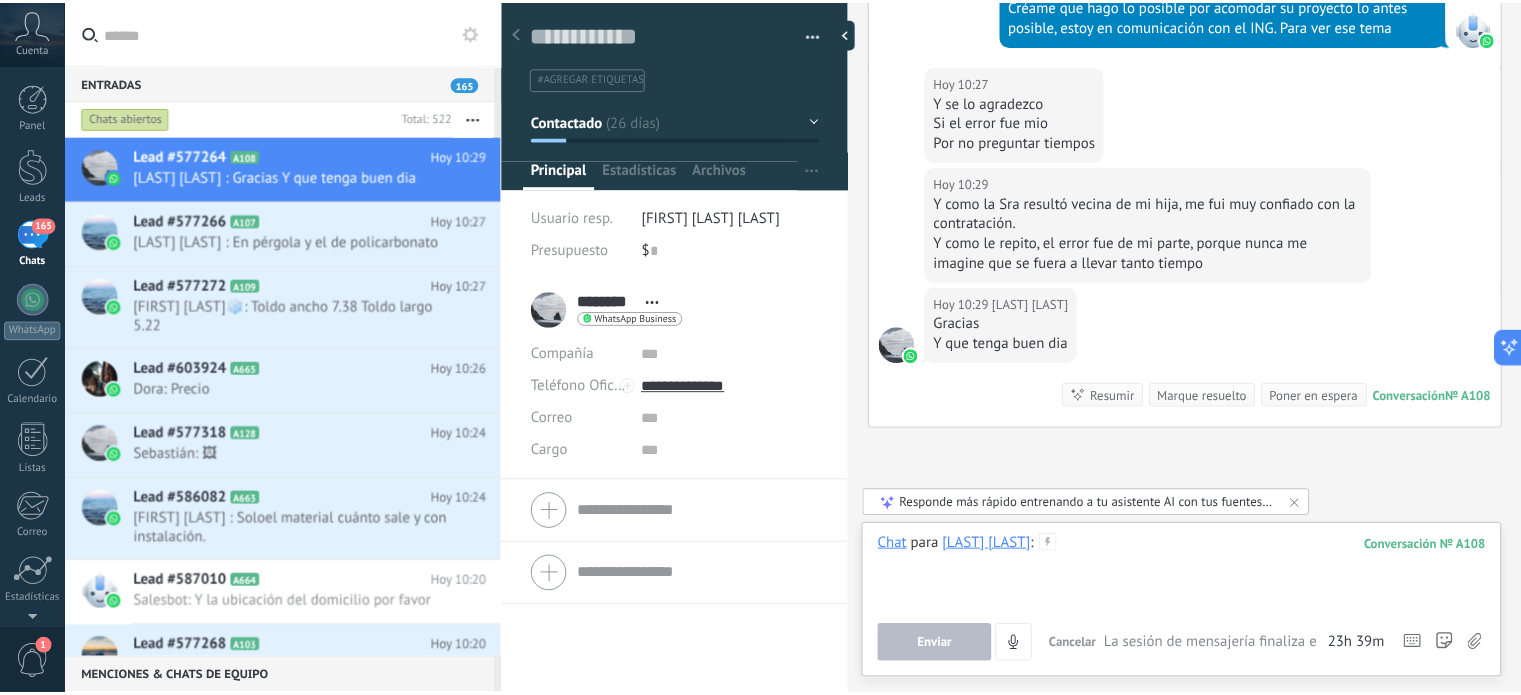 scroll, scrollTop: 8242, scrollLeft: 0, axis: vertical 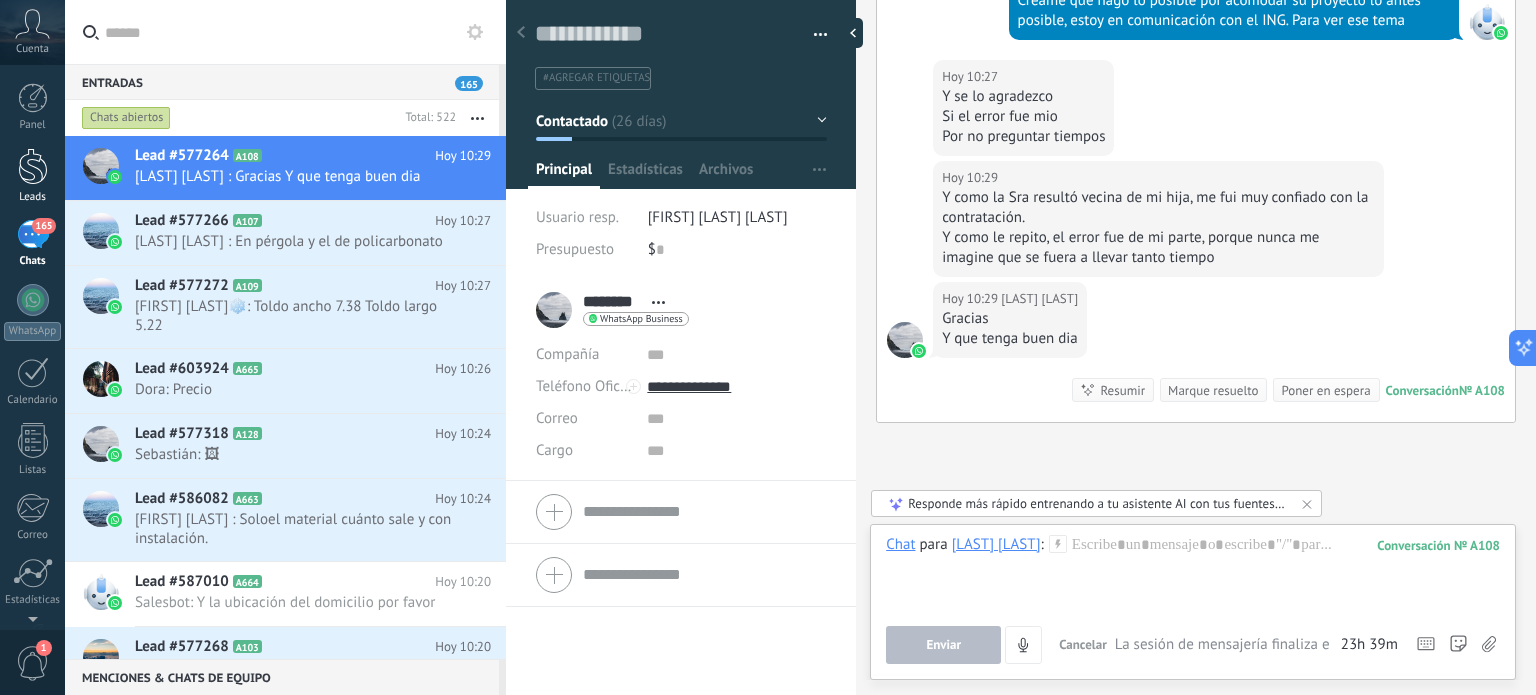 click on "Leads" at bounding box center (32, 176) 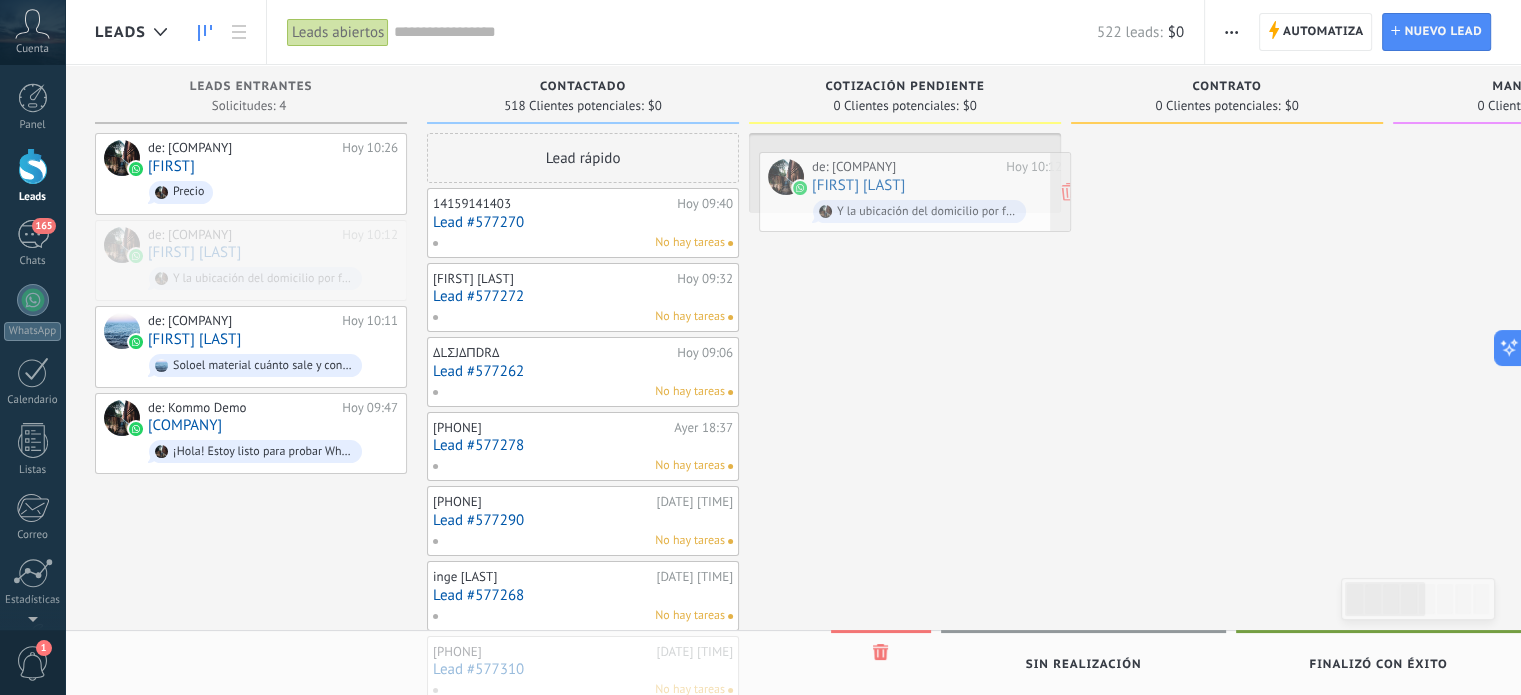 drag, startPoint x: 271, startPoint y: 246, endPoint x: 935, endPoint y: 180, distance: 667.27203 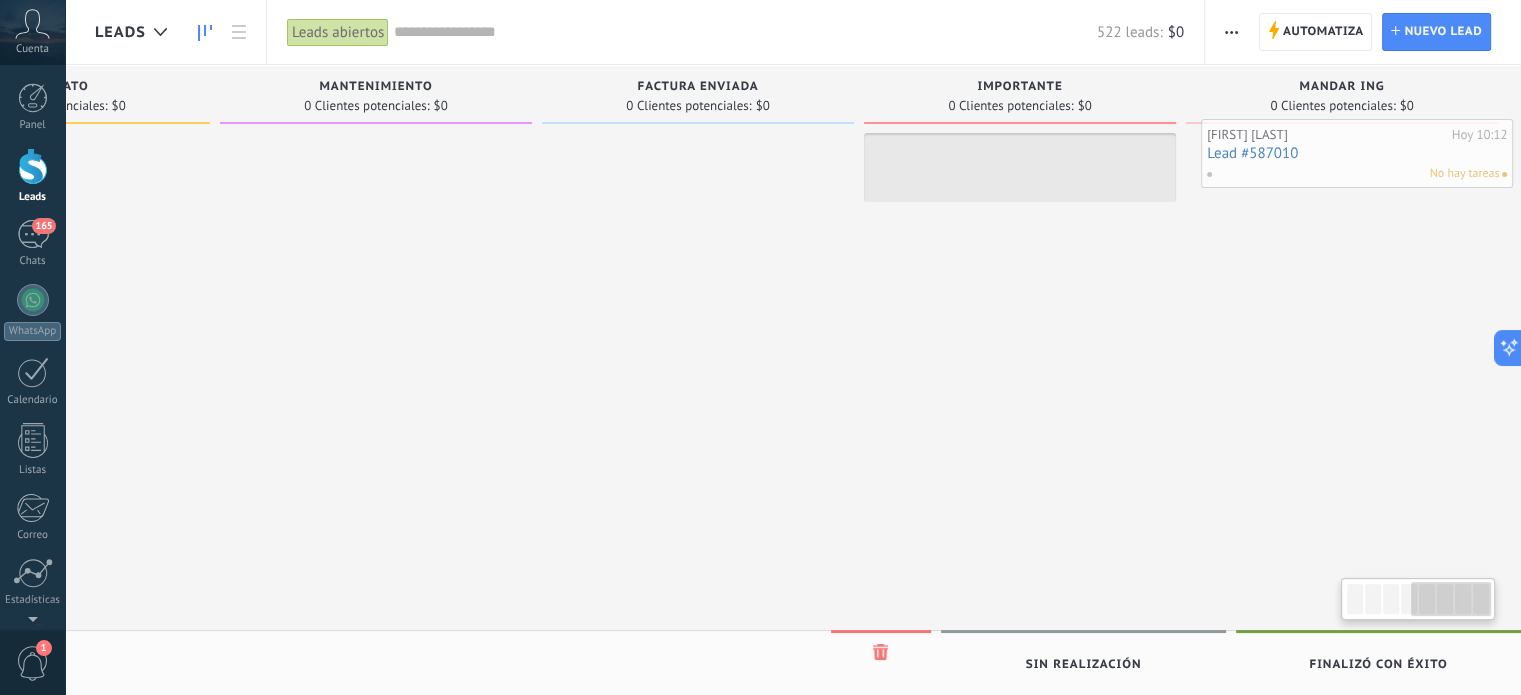scroll, scrollTop: 0, scrollLeft: 1180, axis: horizontal 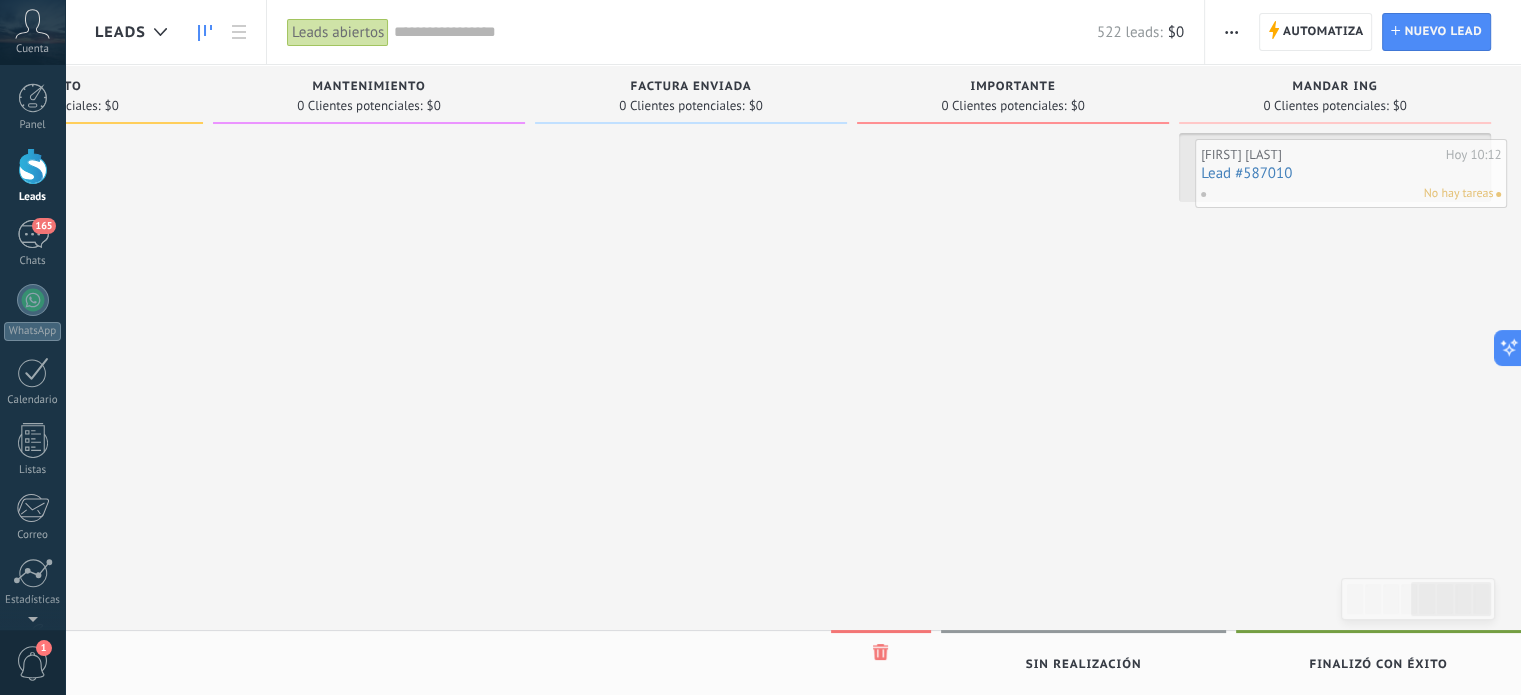 drag, startPoint x: 886, startPoint y: 153, endPoint x: 1332, endPoint y: 159, distance: 446.04034 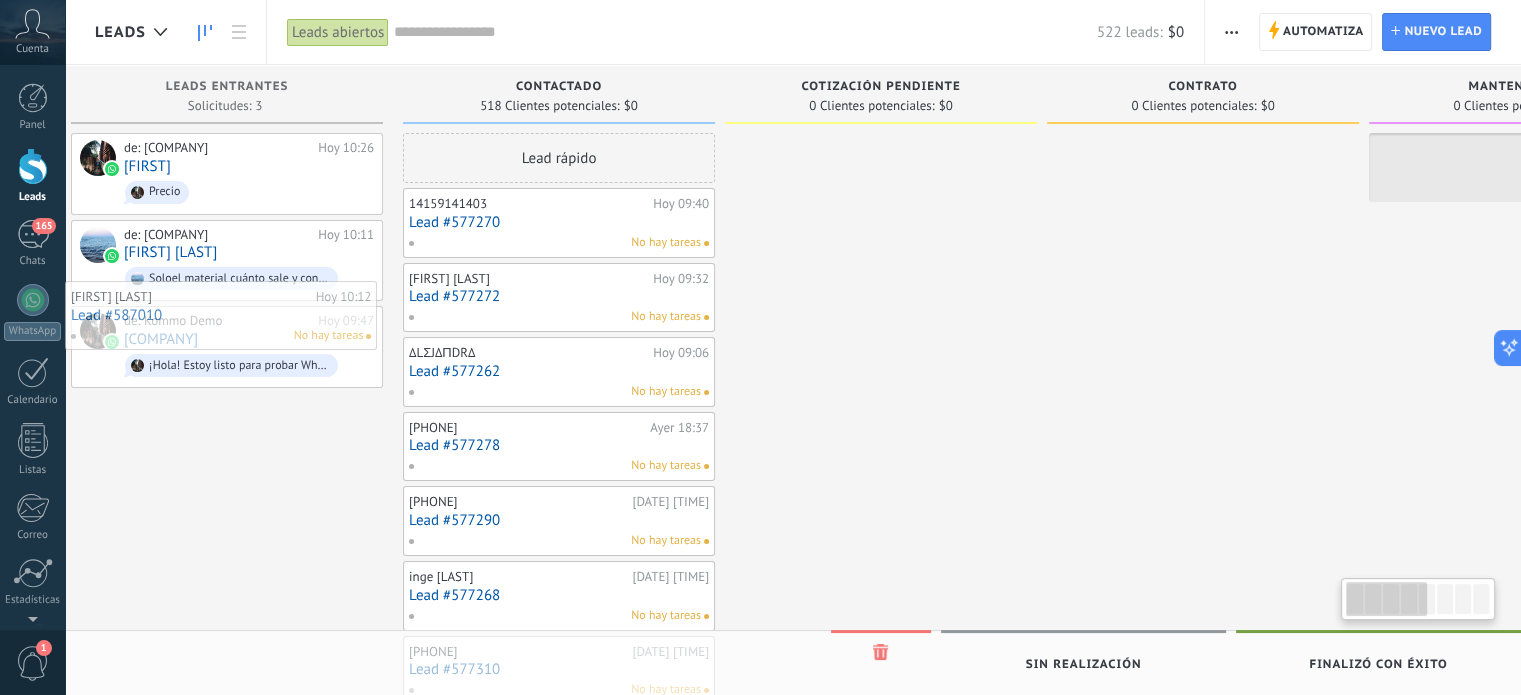 scroll, scrollTop: 0, scrollLeft: 0, axis: both 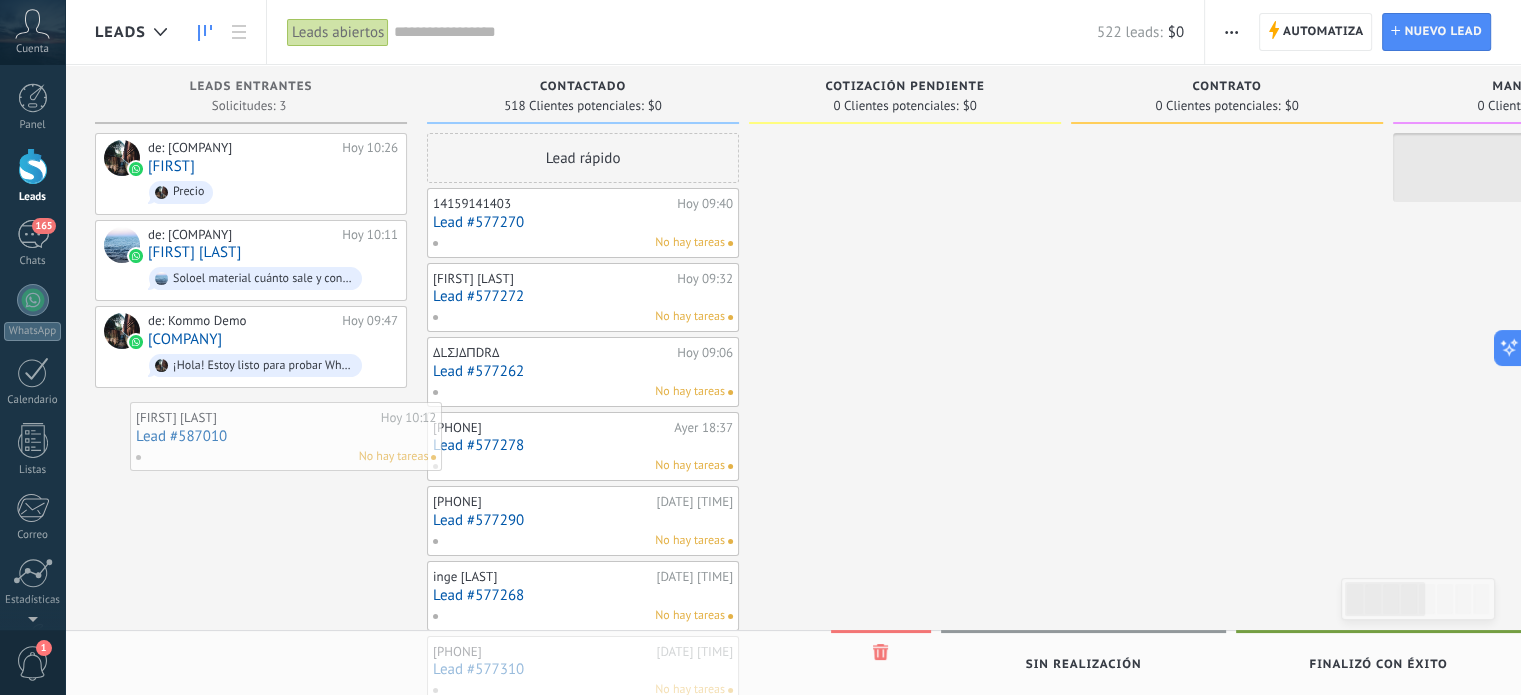 drag, startPoint x: 1340, startPoint y: 150, endPoint x: 291, endPoint y: 419, distance: 1082.9414 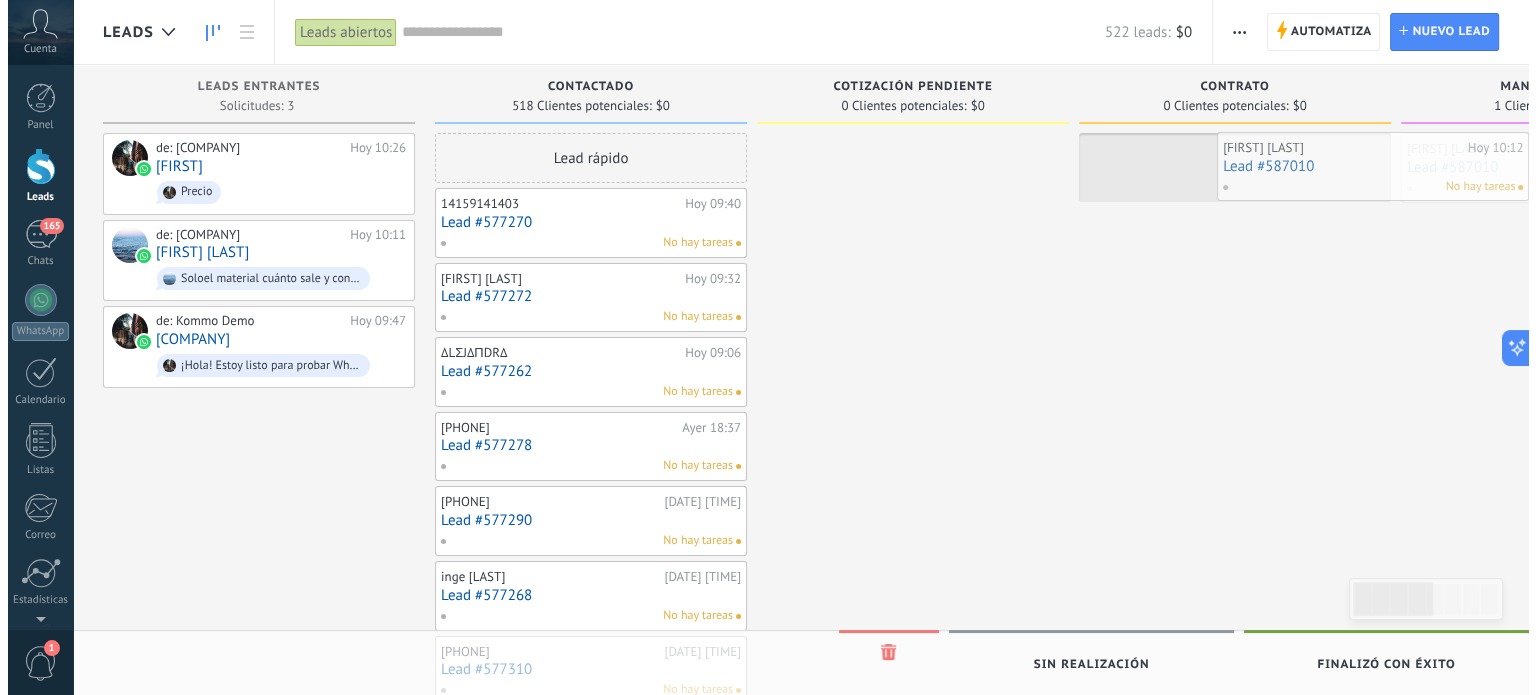 scroll, scrollTop: 0, scrollLeft: 22, axis: horizontal 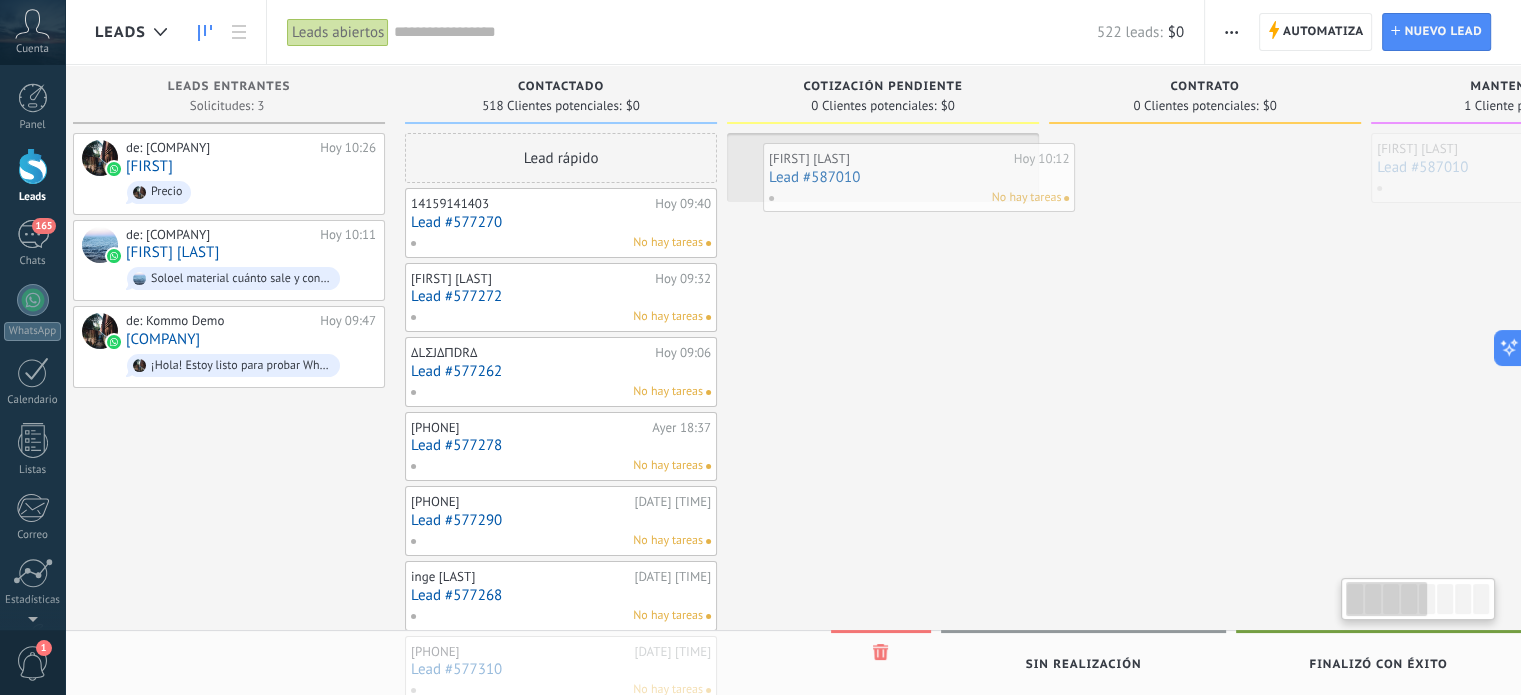 drag, startPoint x: 1477, startPoint y: 179, endPoint x: 847, endPoint y: 189, distance: 630.07935 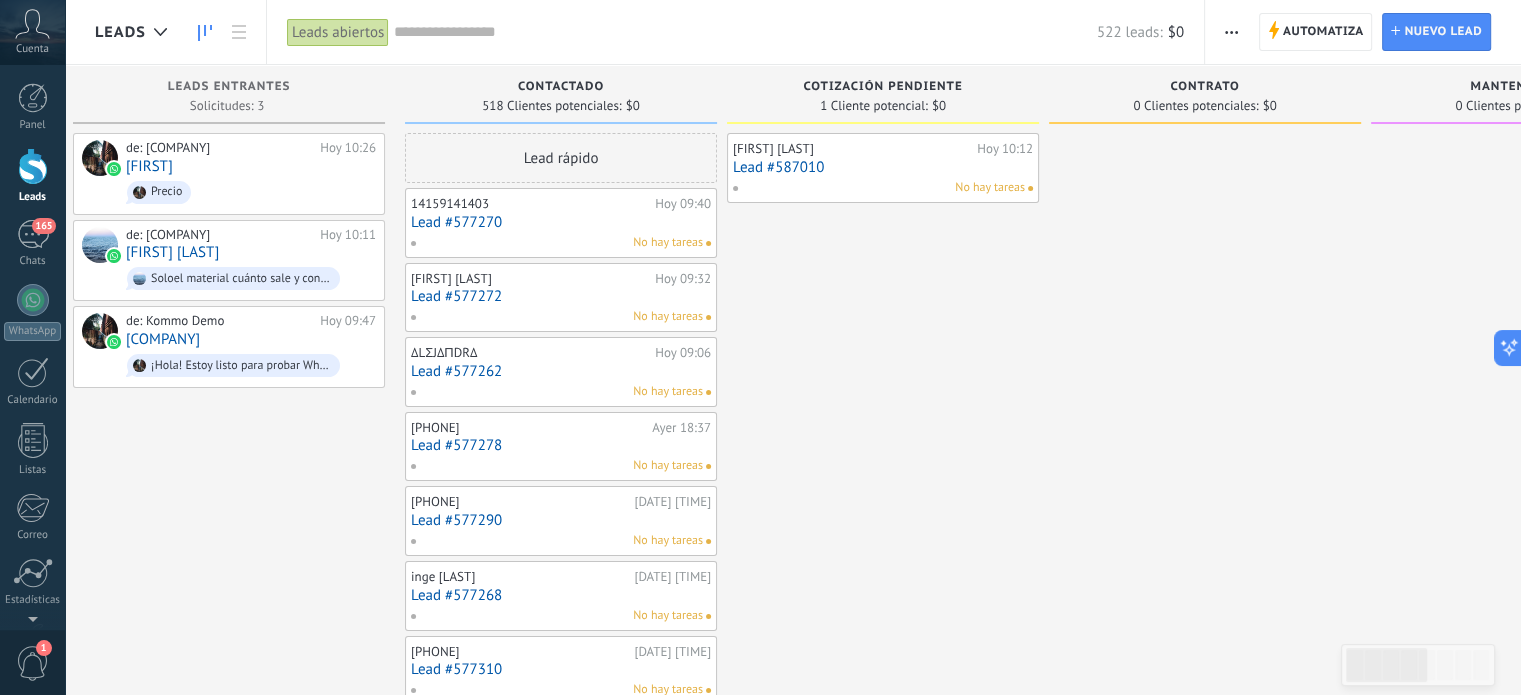 click on "Lead #587010" at bounding box center (883, 167) 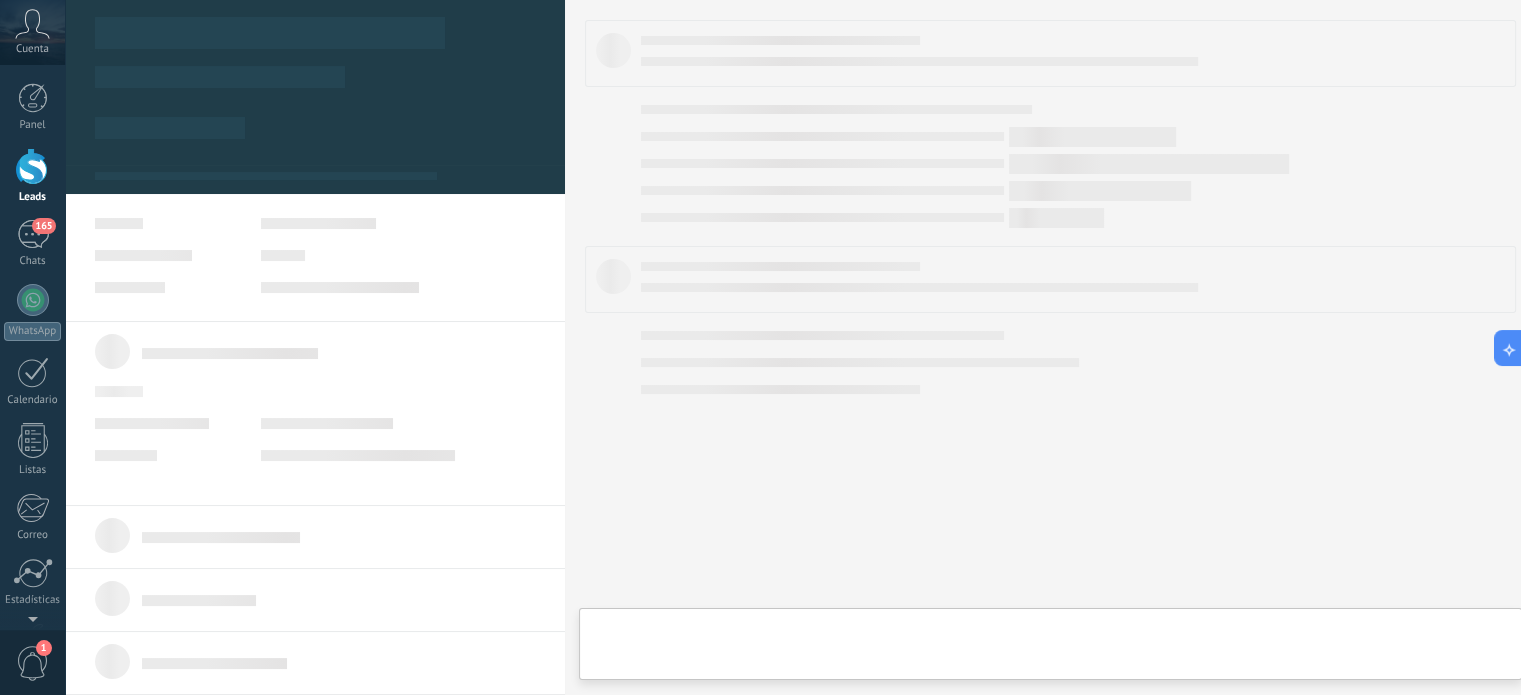 type on "**********" 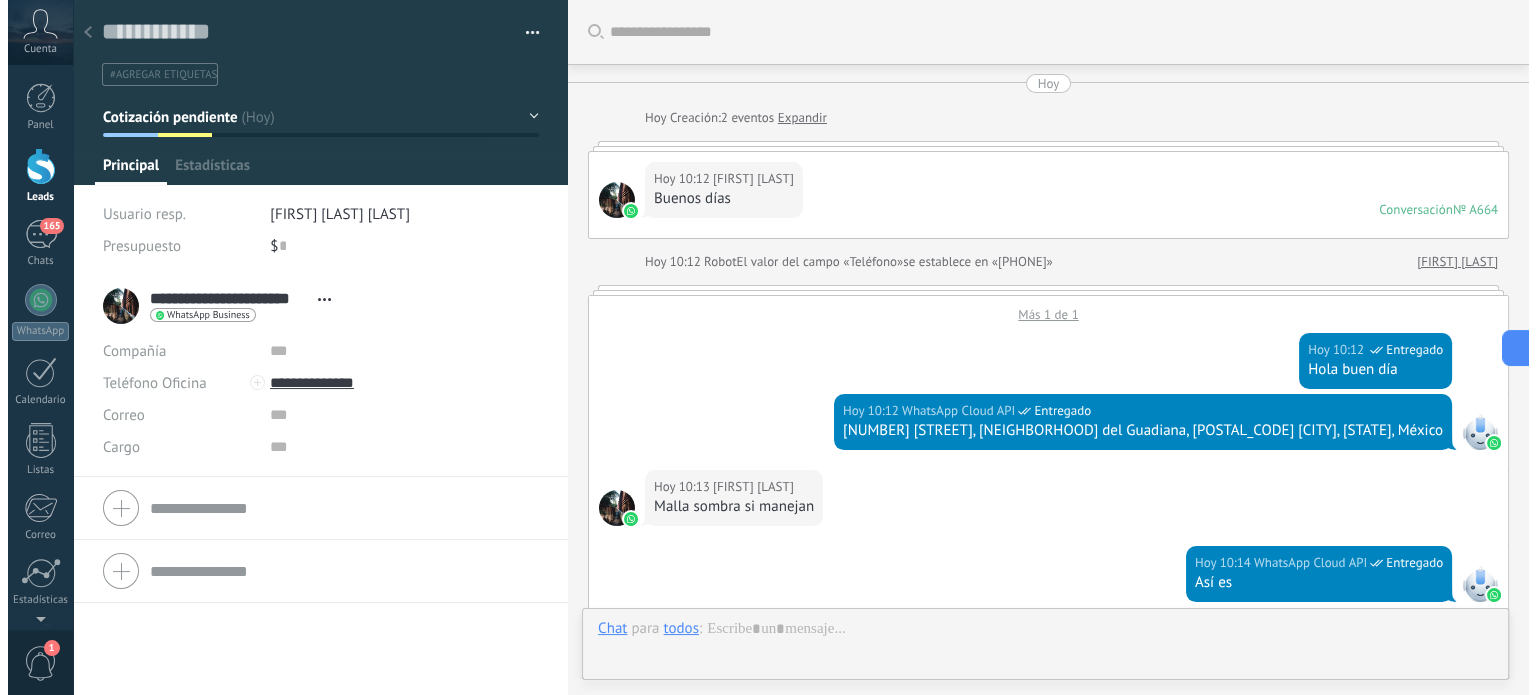 scroll, scrollTop: 29, scrollLeft: 0, axis: vertical 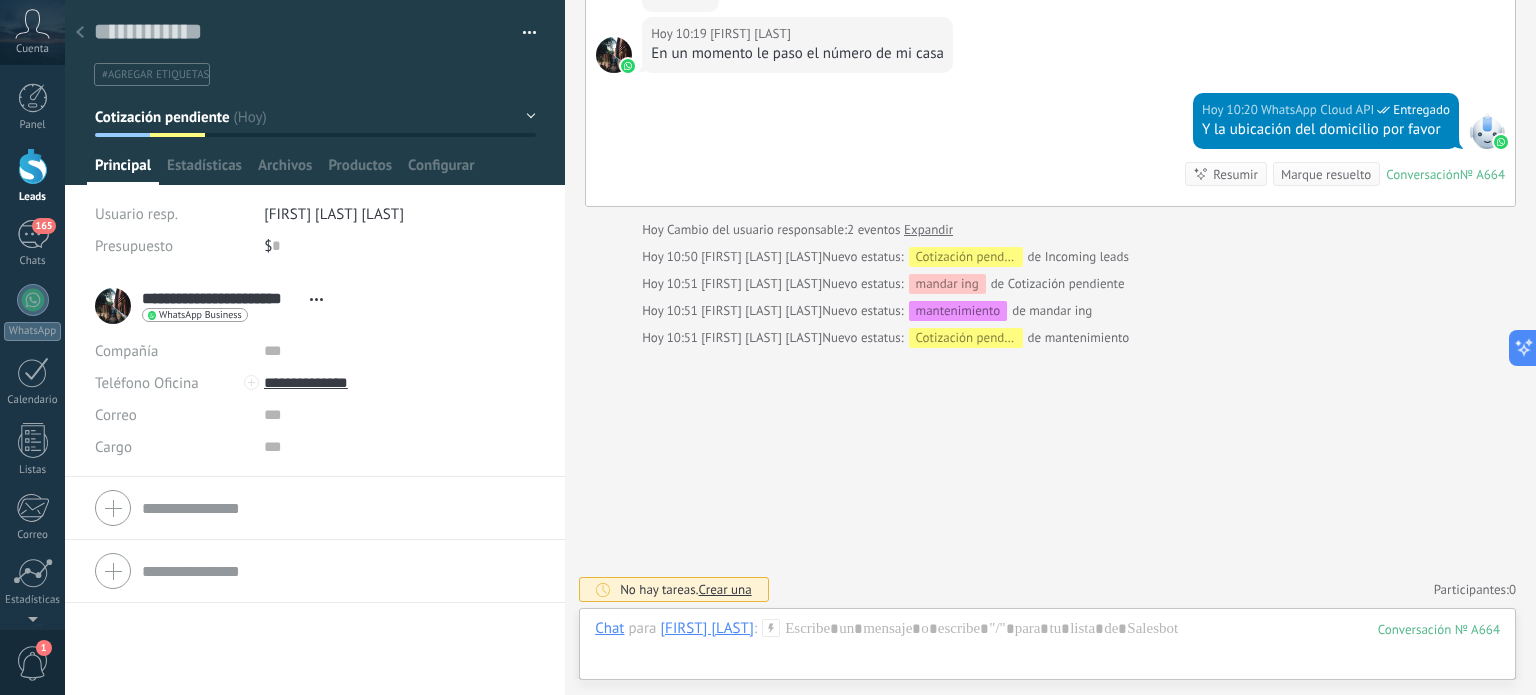 click on "Crear una" at bounding box center [725, 589] 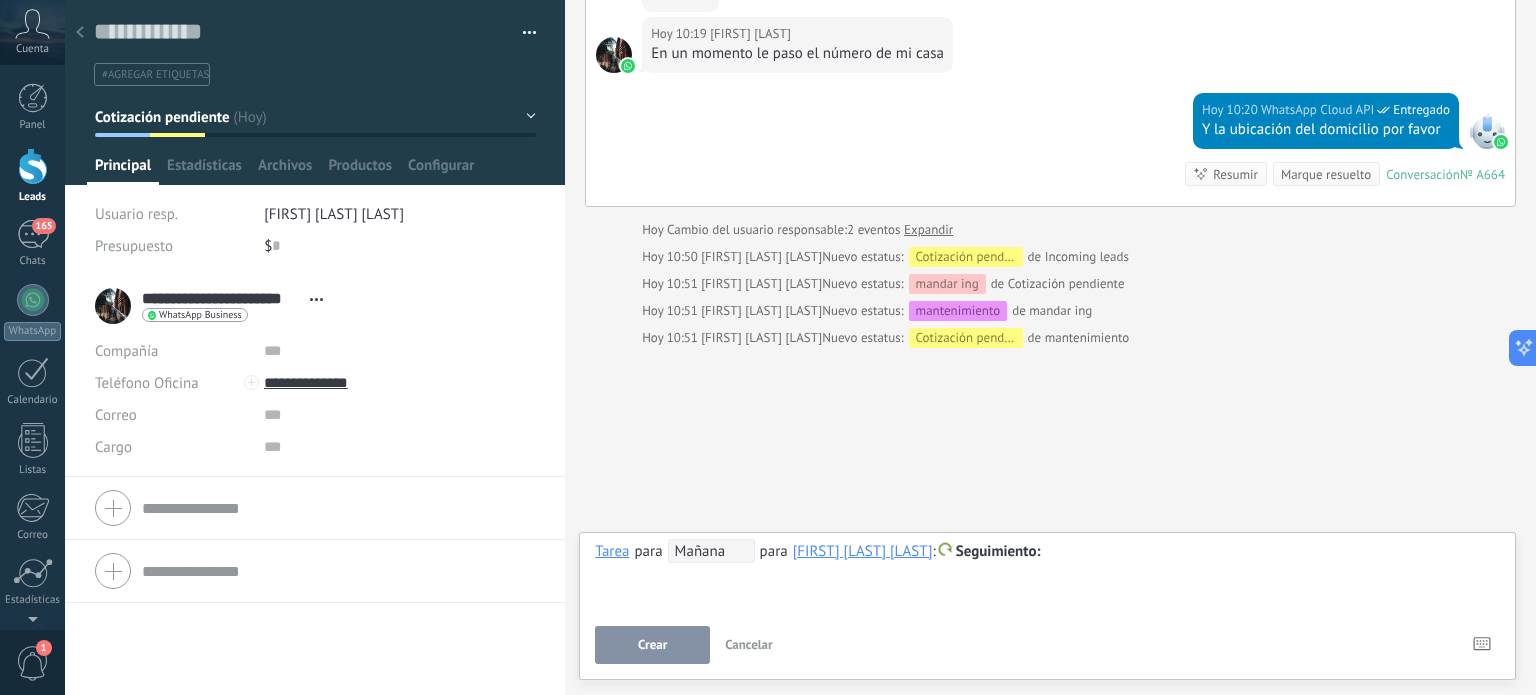 click on "Mañana" at bounding box center (711, 551) 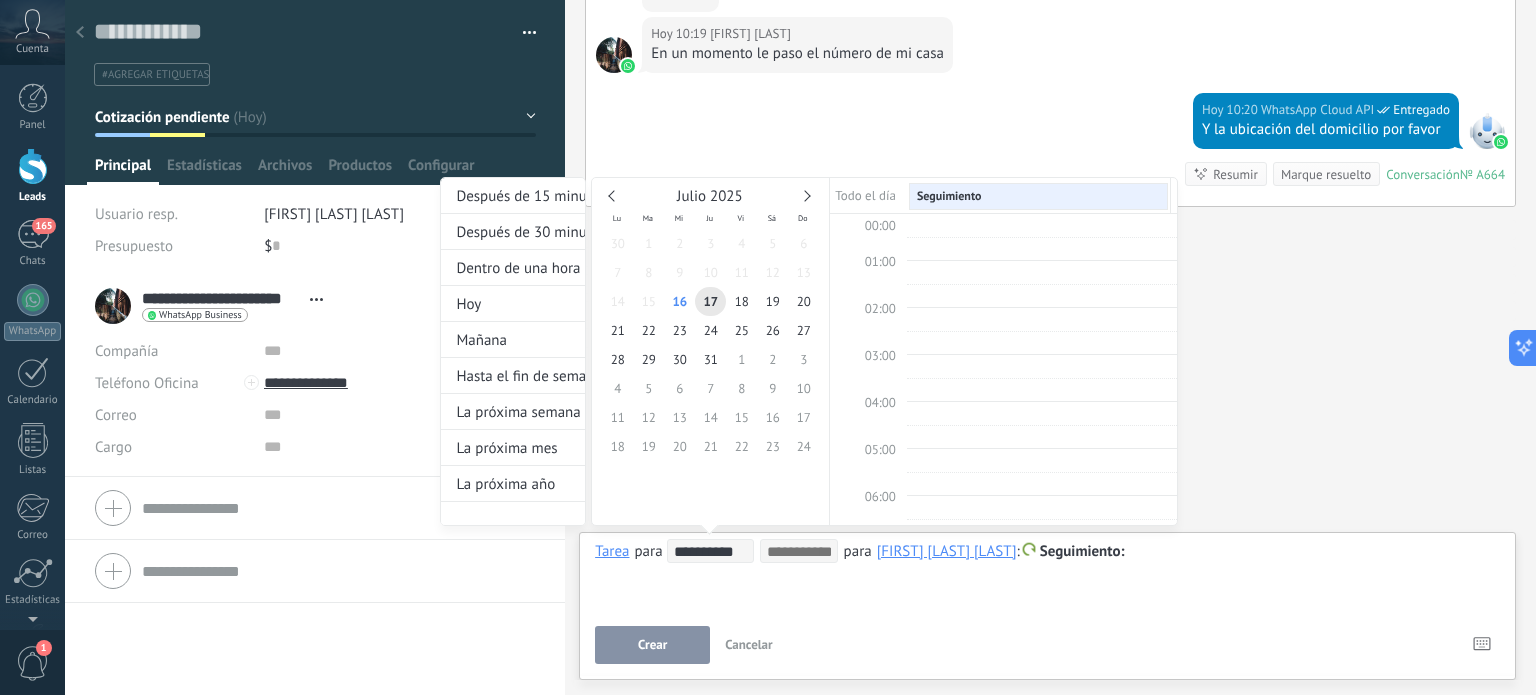 scroll, scrollTop: 374, scrollLeft: 0, axis: vertical 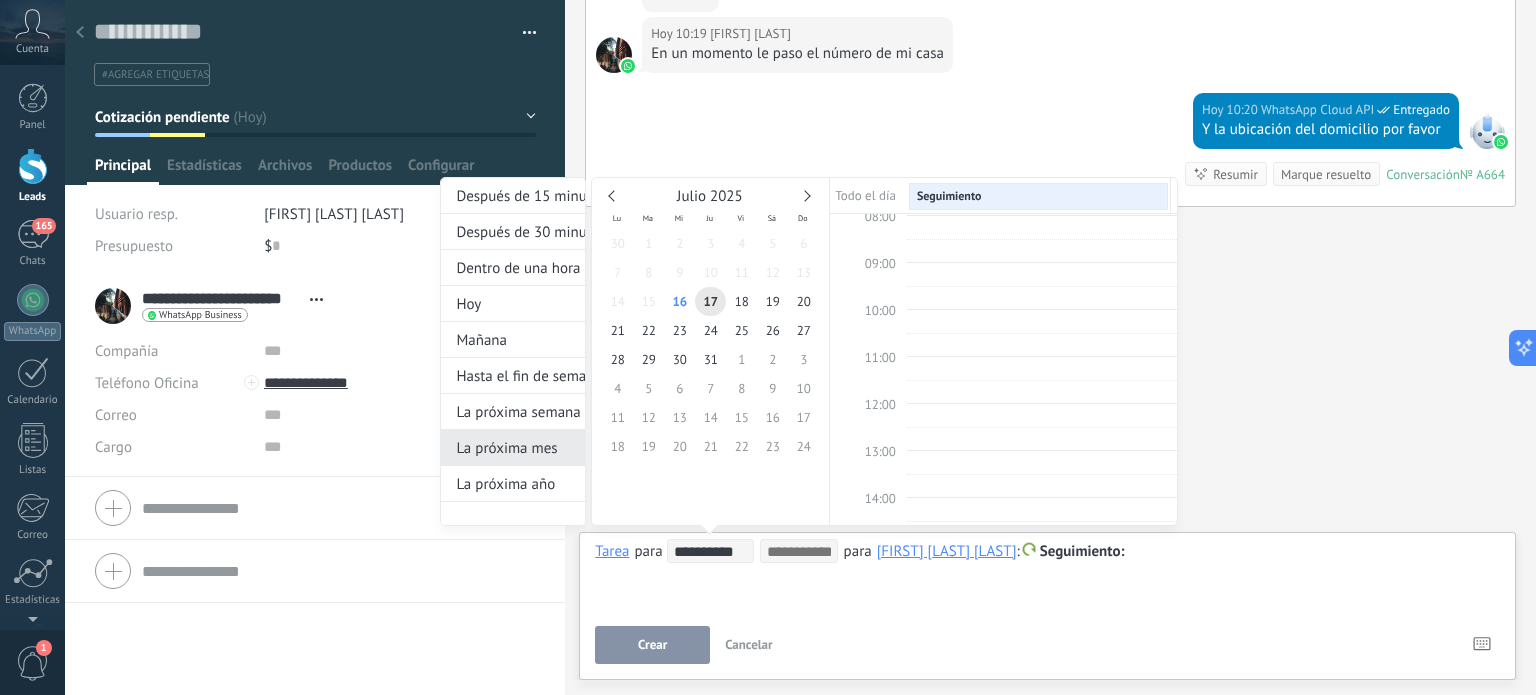 click on "La próxima mes" at bounding box center [513, 448] 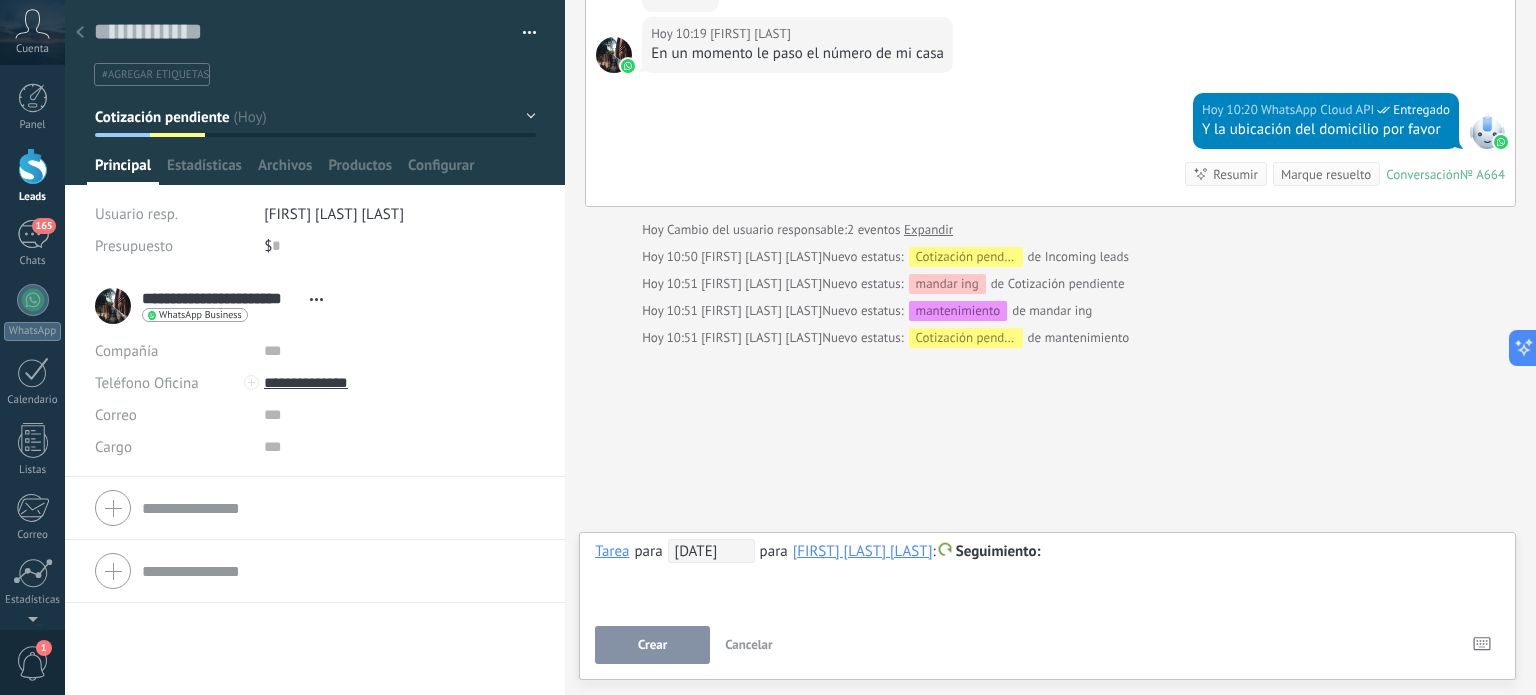 click on "**********" at bounding box center [1047, 575] 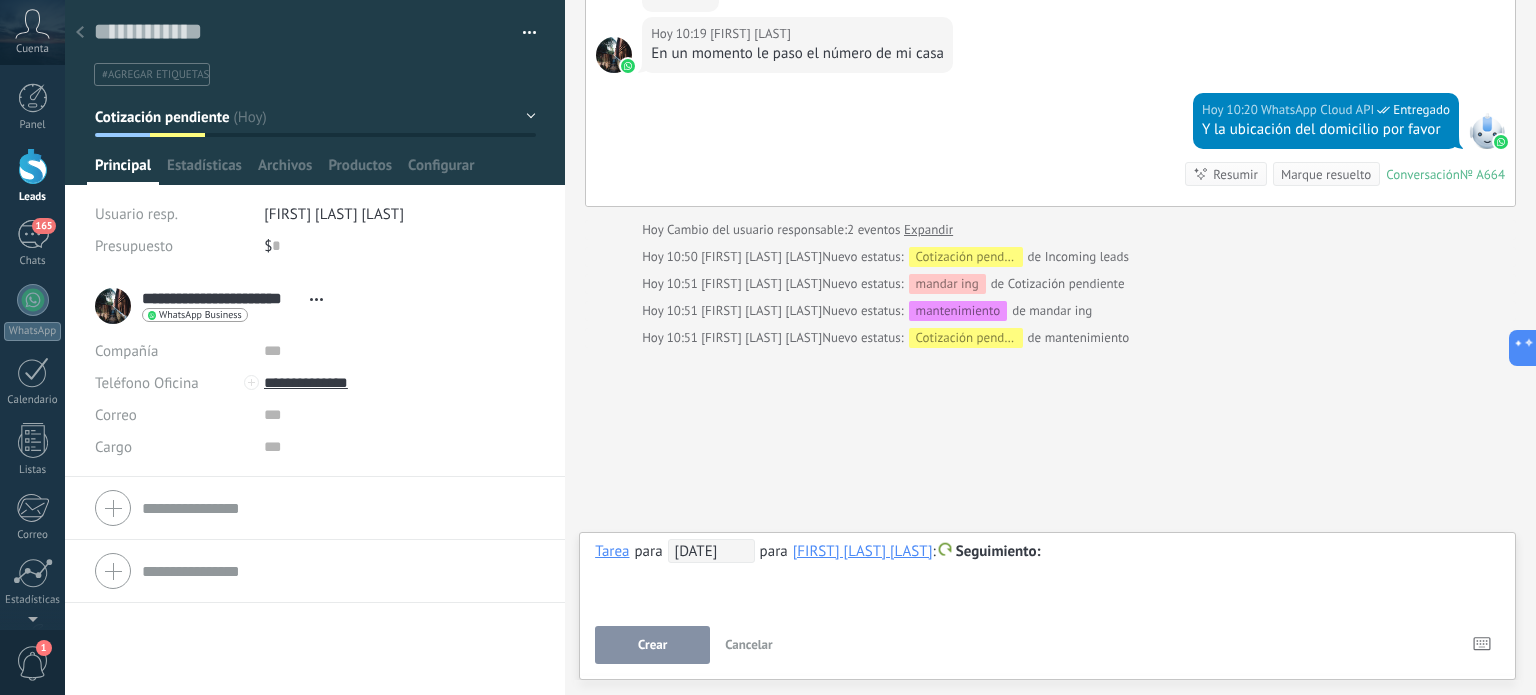 type 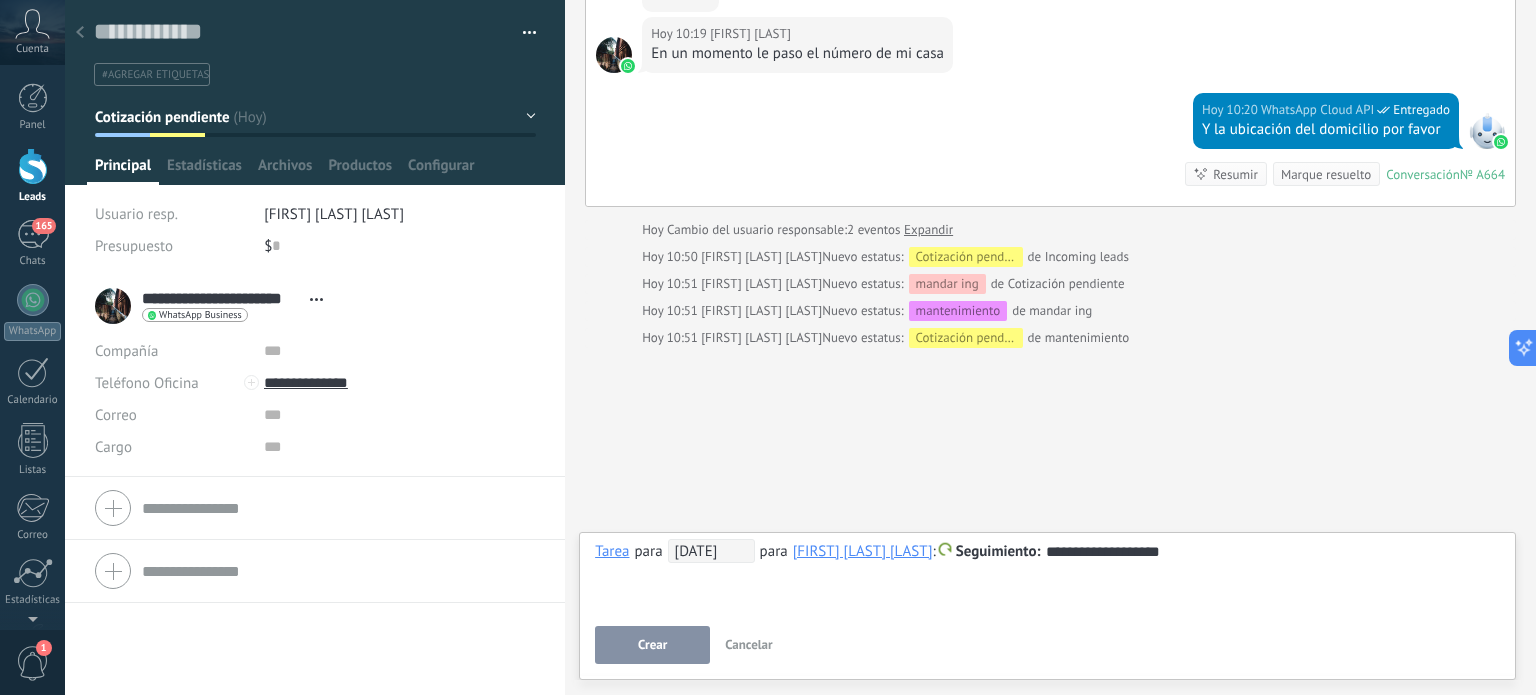 click on "[DATE]" at bounding box center [711, 551] 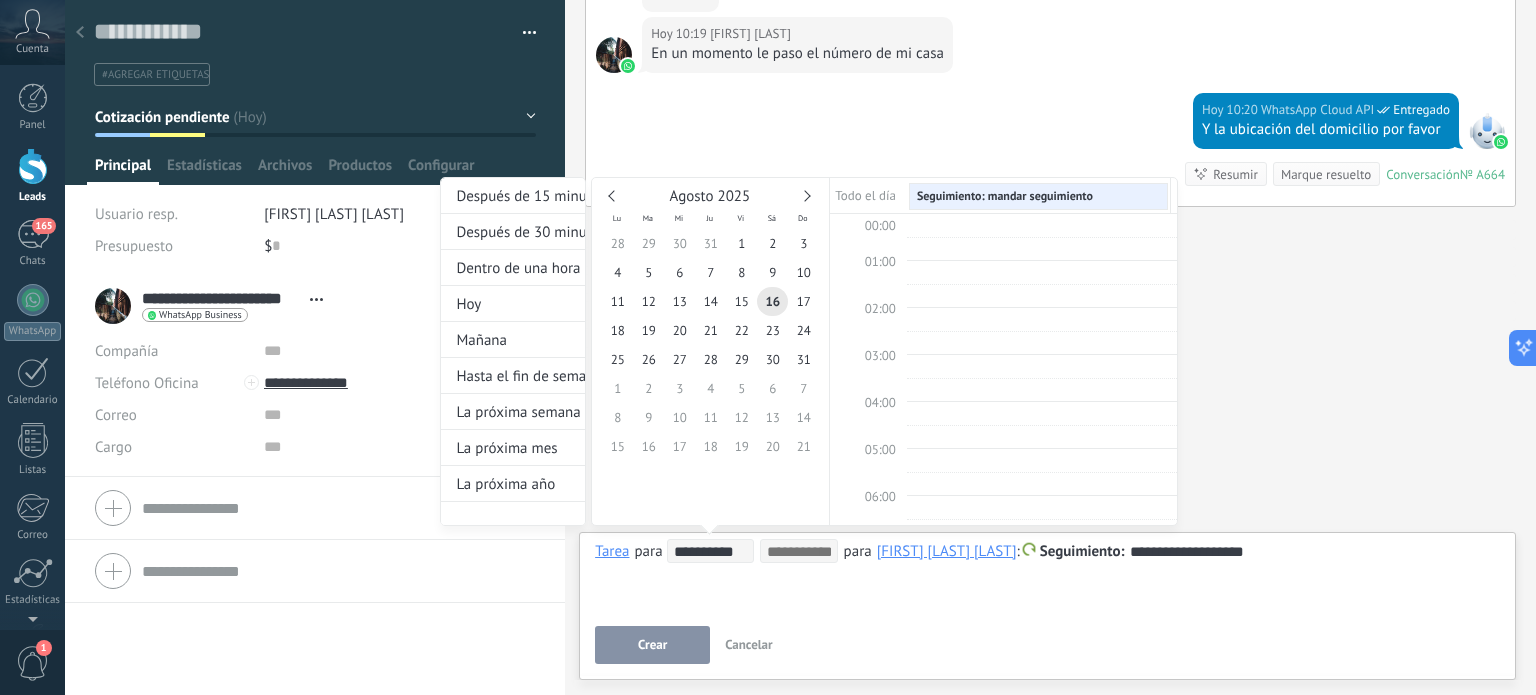 scroll, scrollTop: 374, scrollLeft: 0, axis: vertical 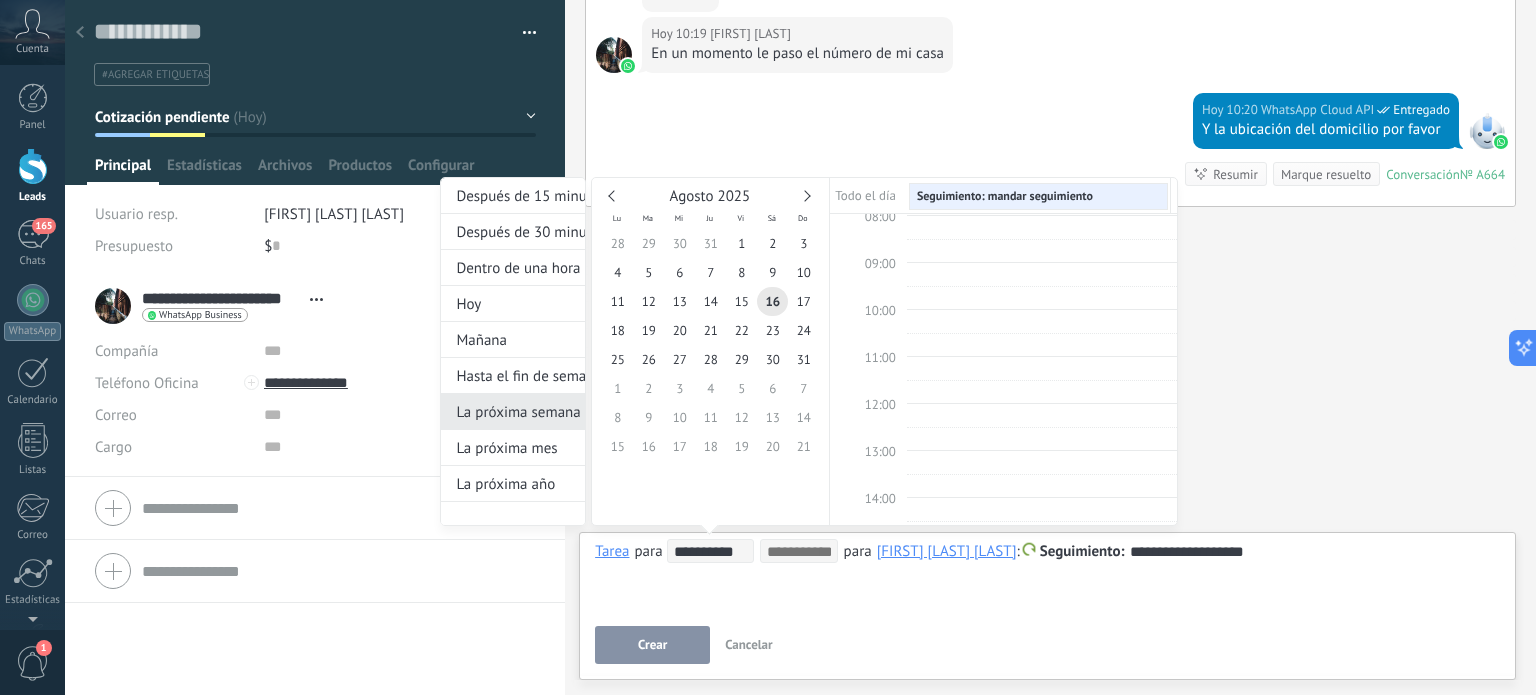 click on "La próxima semana" at bounding box center [513, 412] 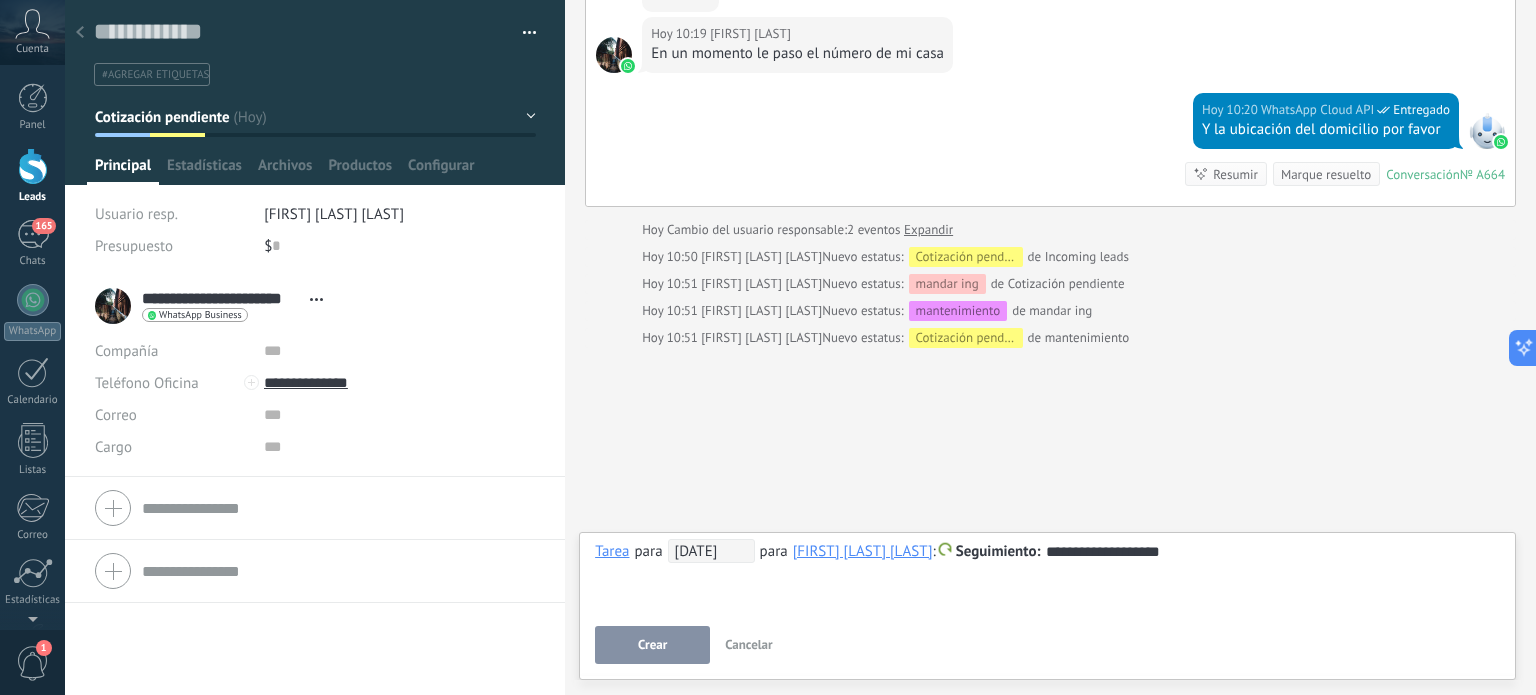 click on "Crear" at bounding box center (652, 645) 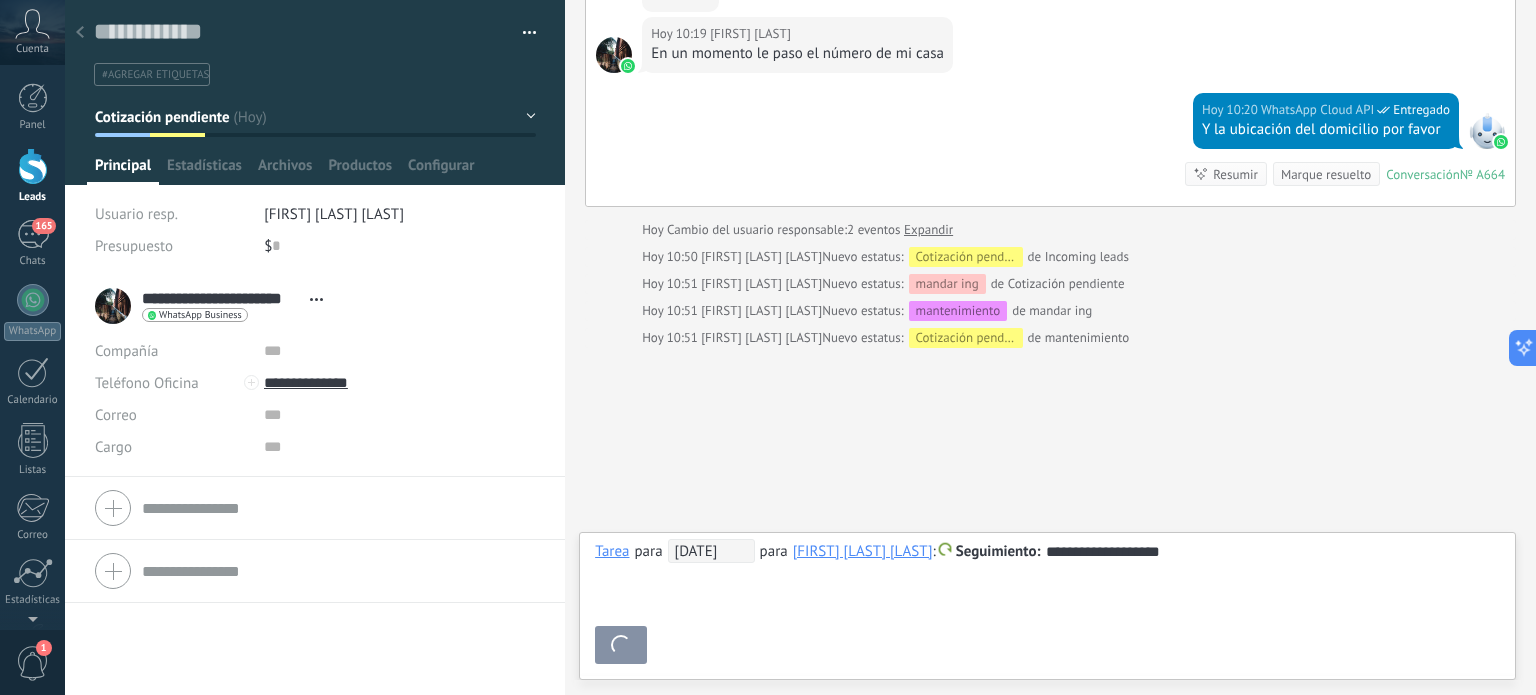 scroll, scrollTop: 948, scrollLeft: 0, axis: vertical 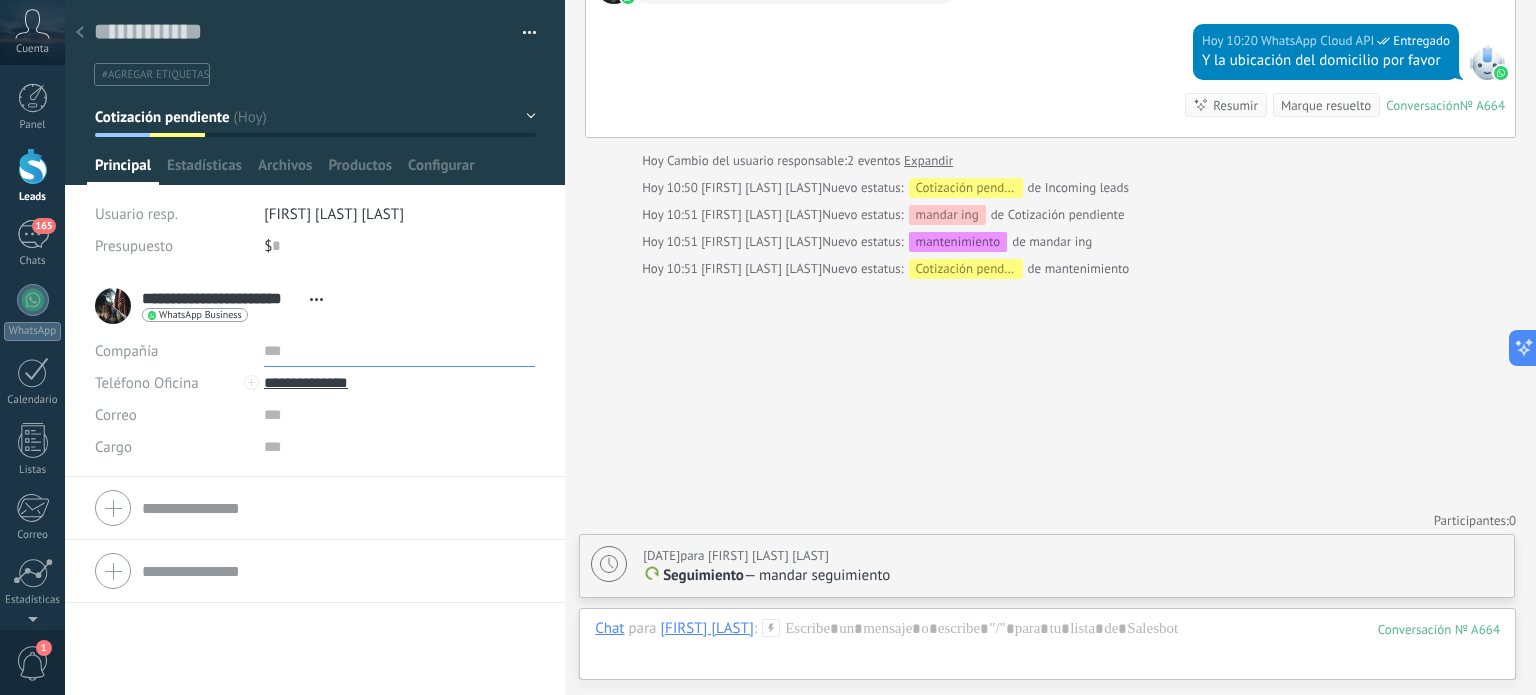 click at bounding box center [399, 351] 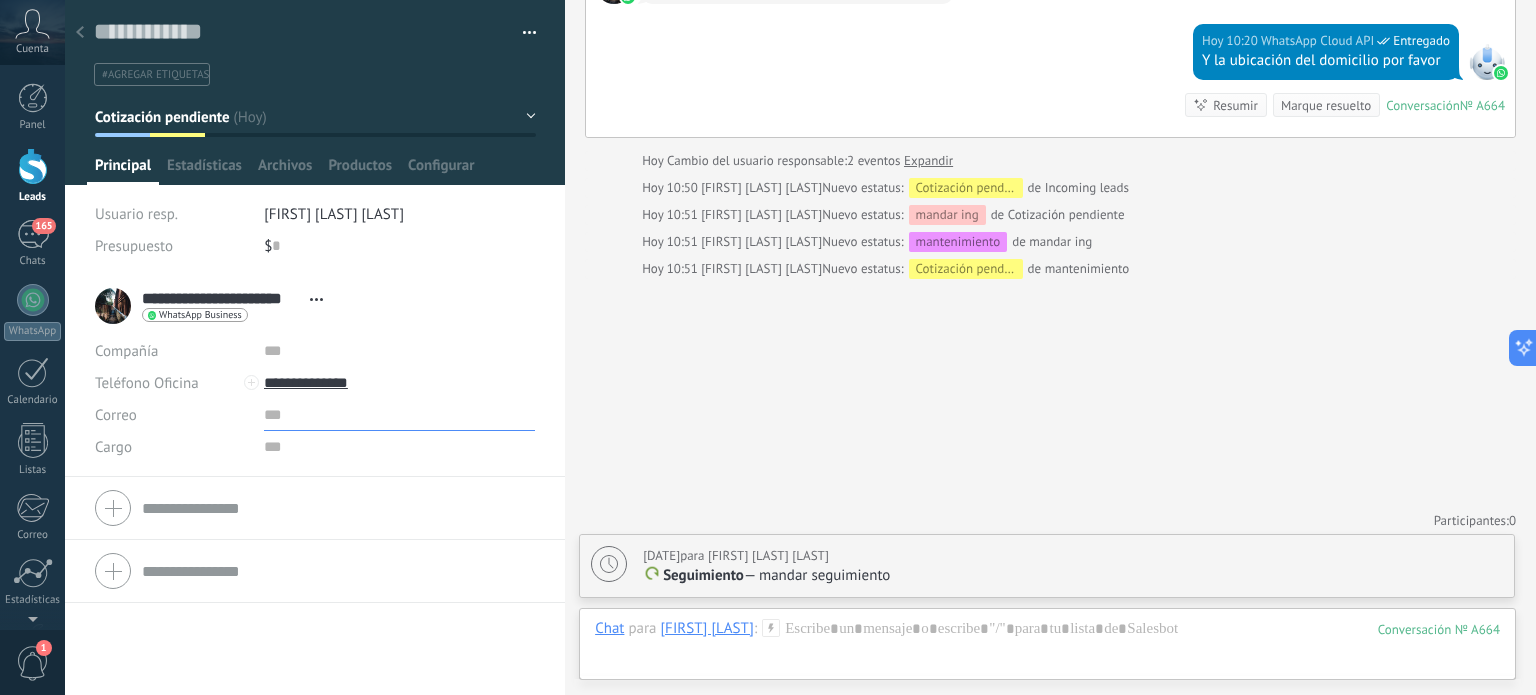 click at bounding box center (399, 415) 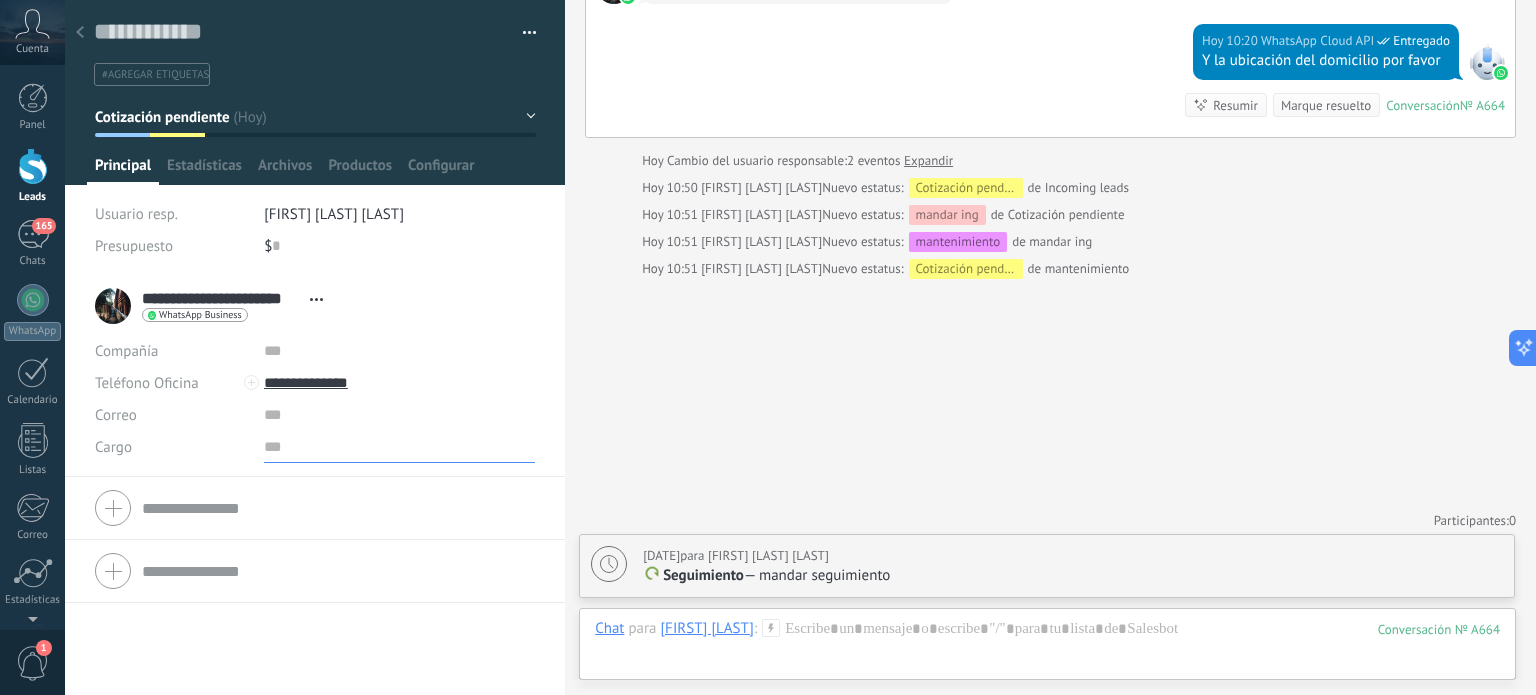 click at bounding box center [399, 447] 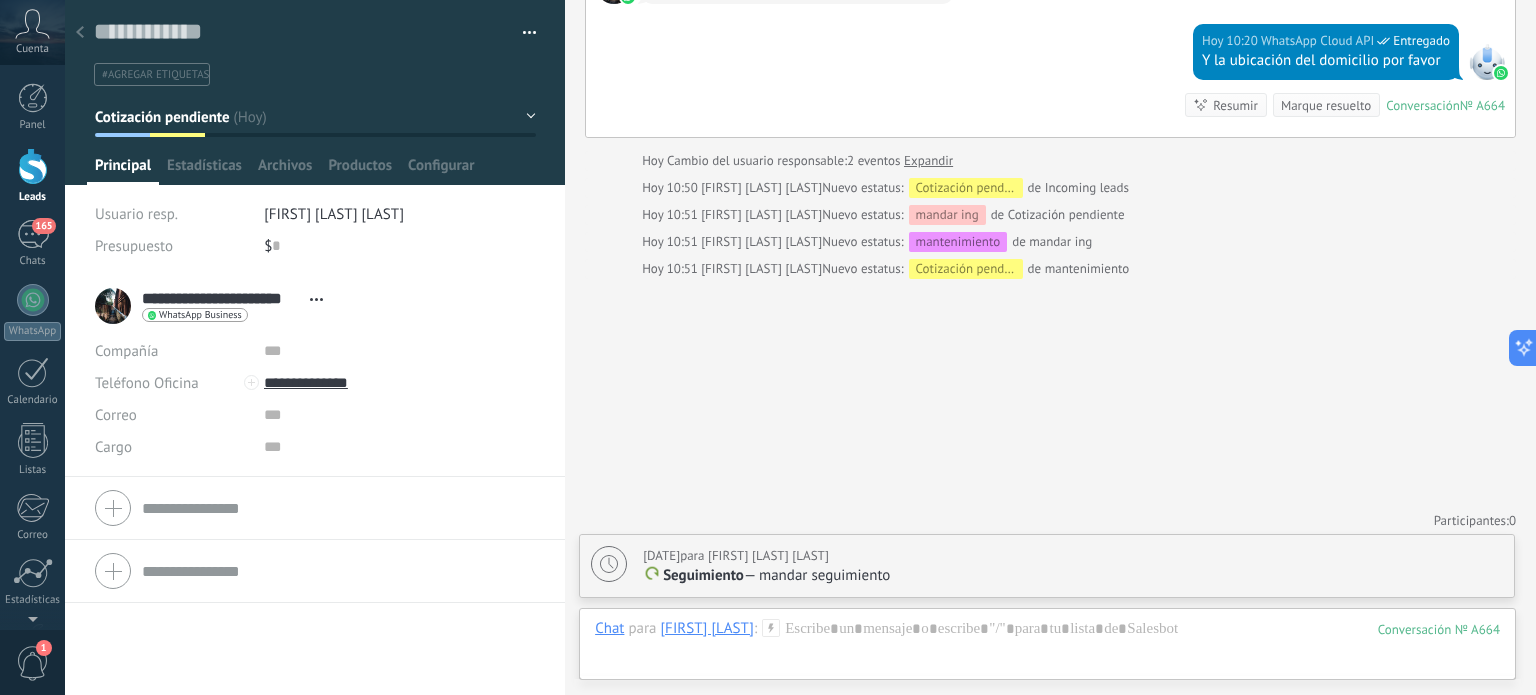 click on "WhatsApp Business" at bounding box center [200, 315] 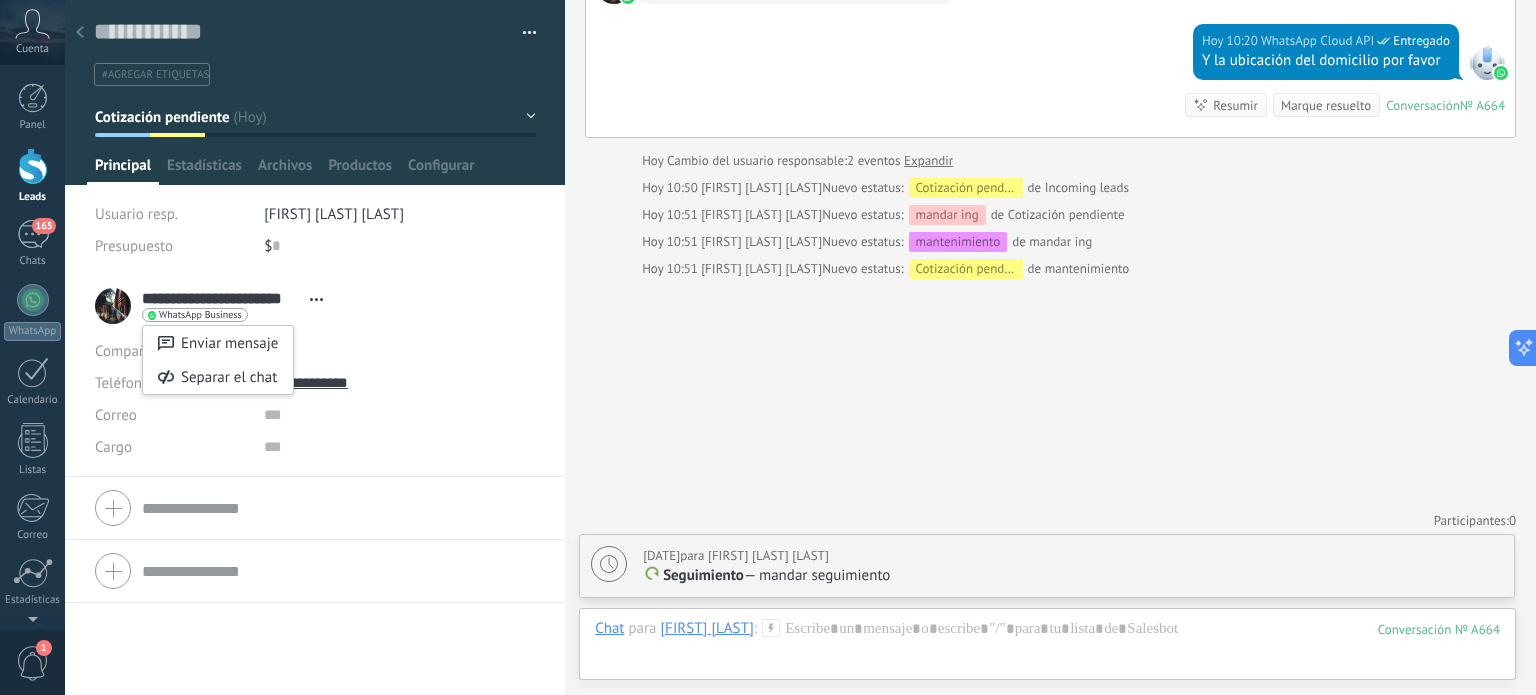click at bounding box center [768, 347] 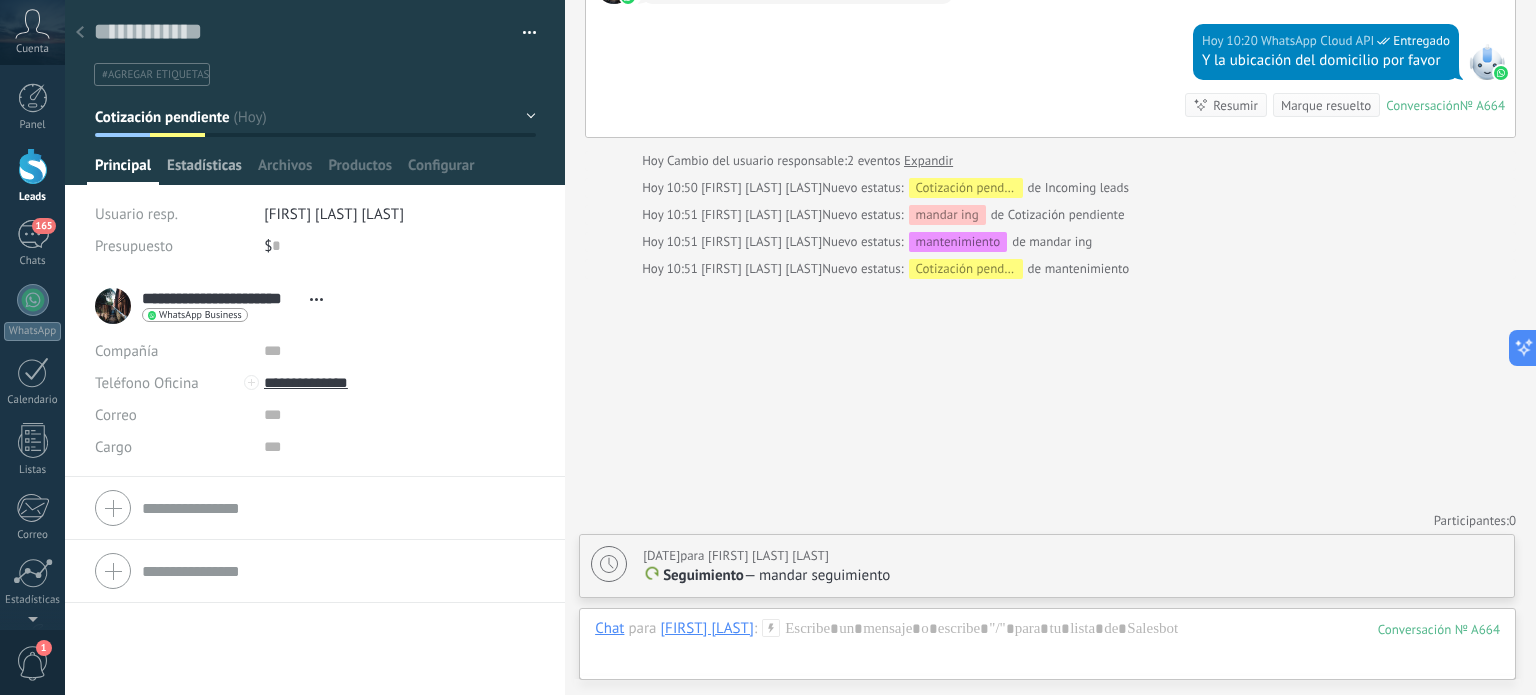 click on "Estadísticas" at bounding box center (204, 170) 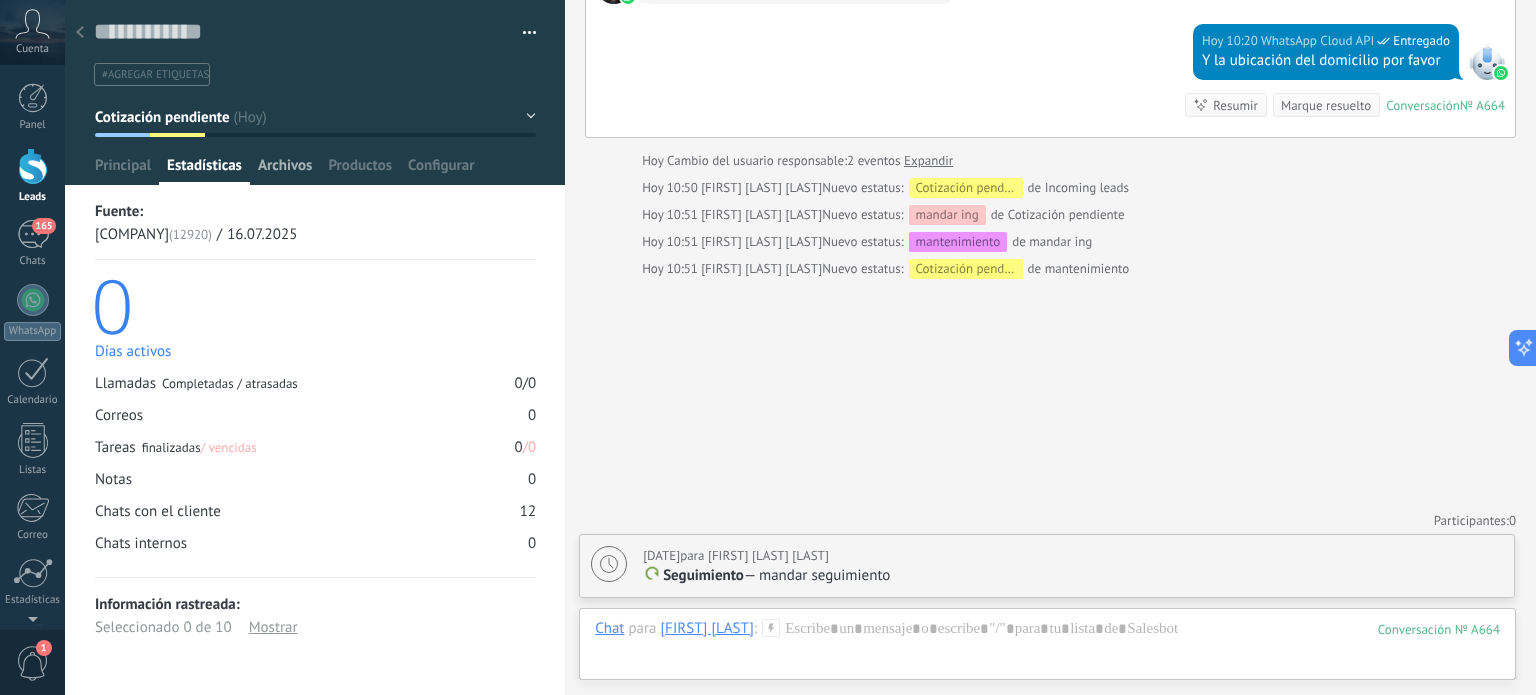 click on "Archivos" at bounding box center [285, 170] 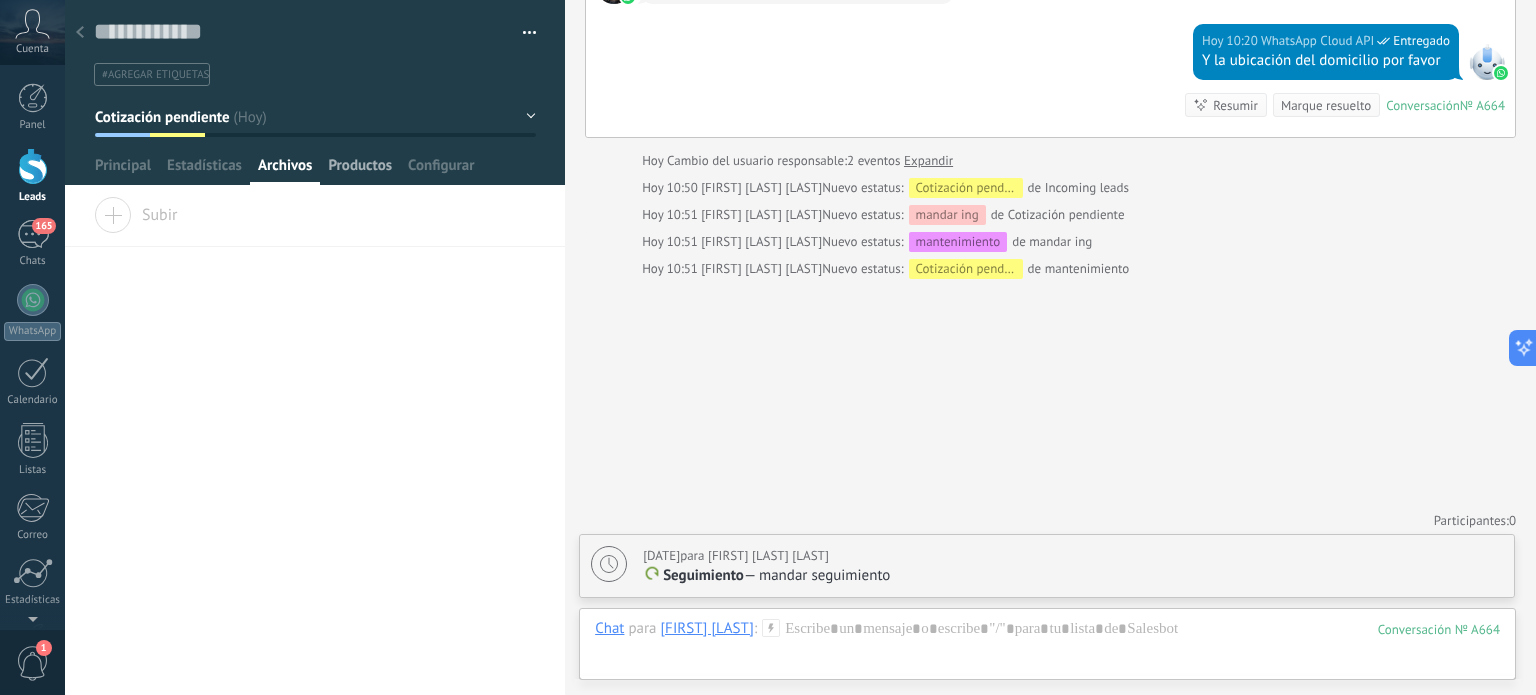 click on "Productos" at bounding box center [360, 170] 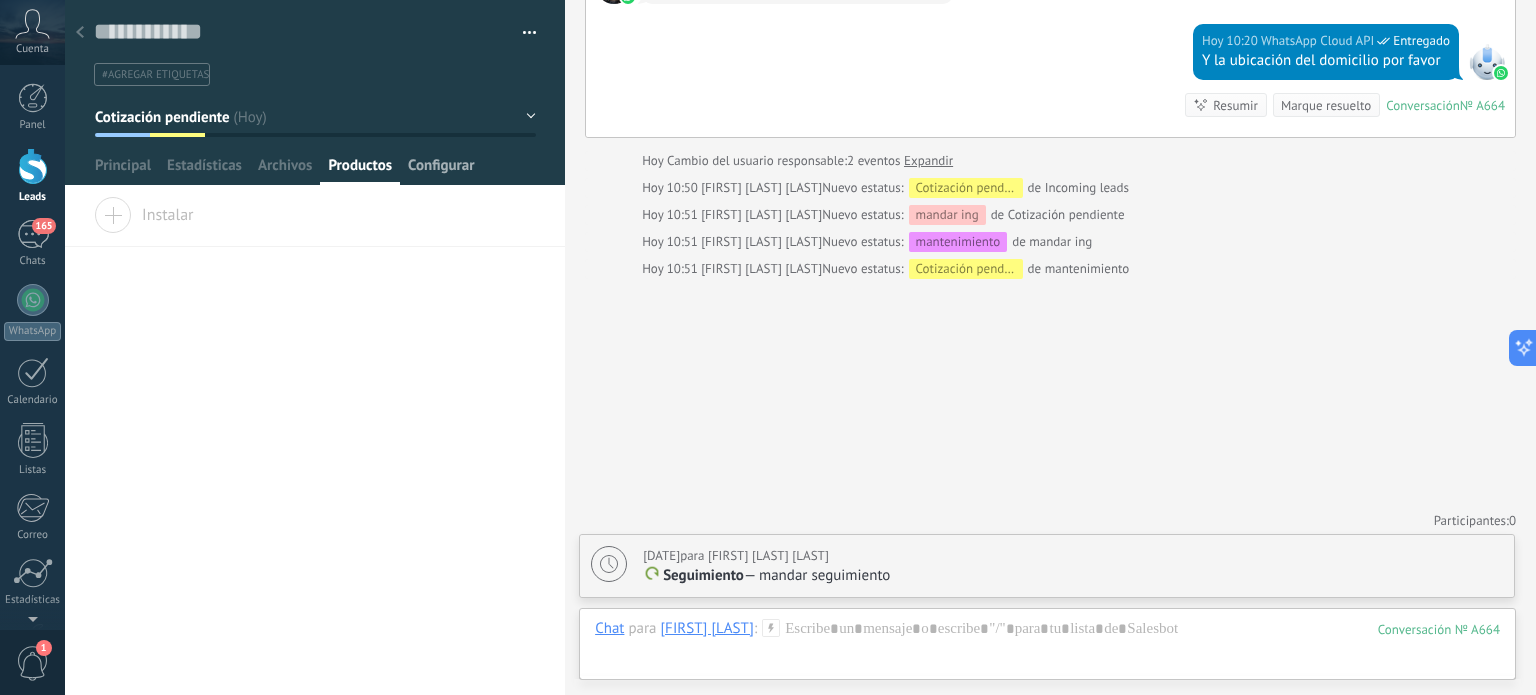 click on "Configurar" at bounding box center [441, 170] 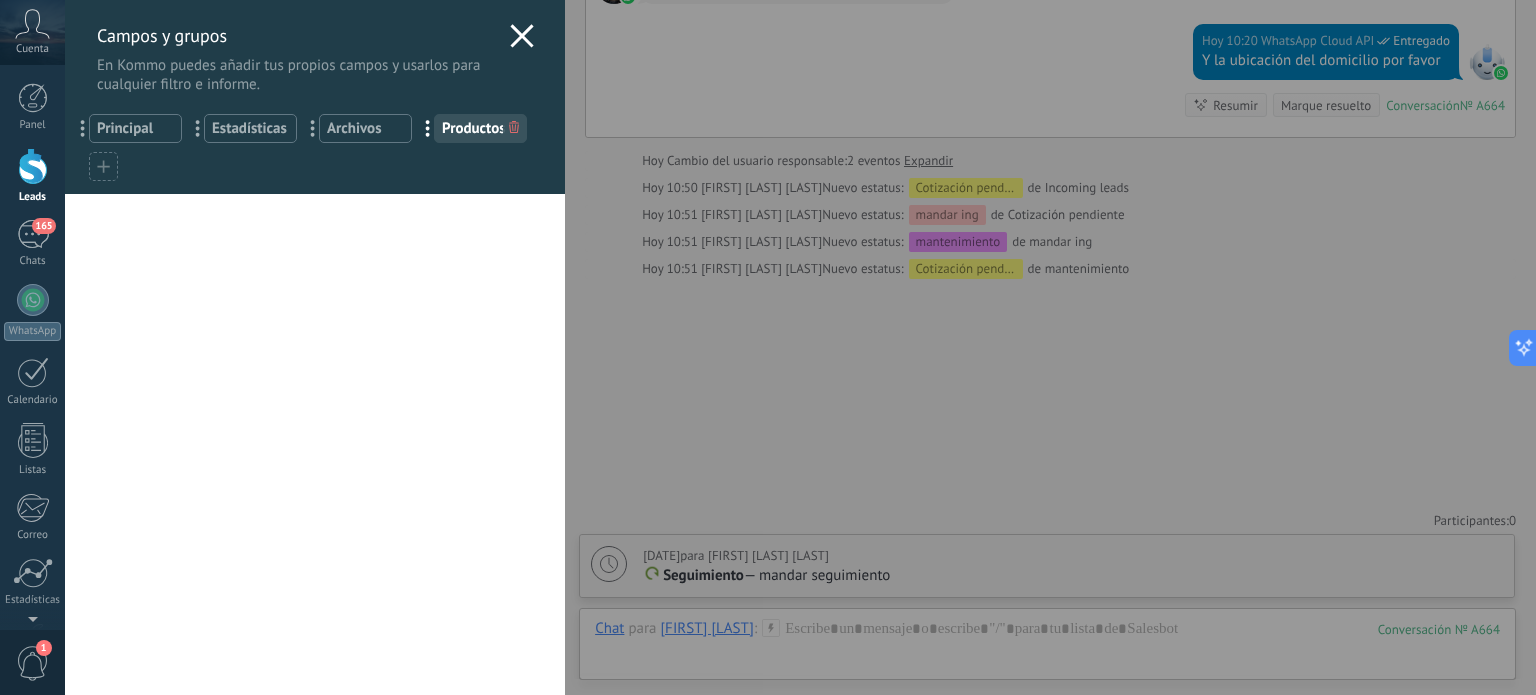 click 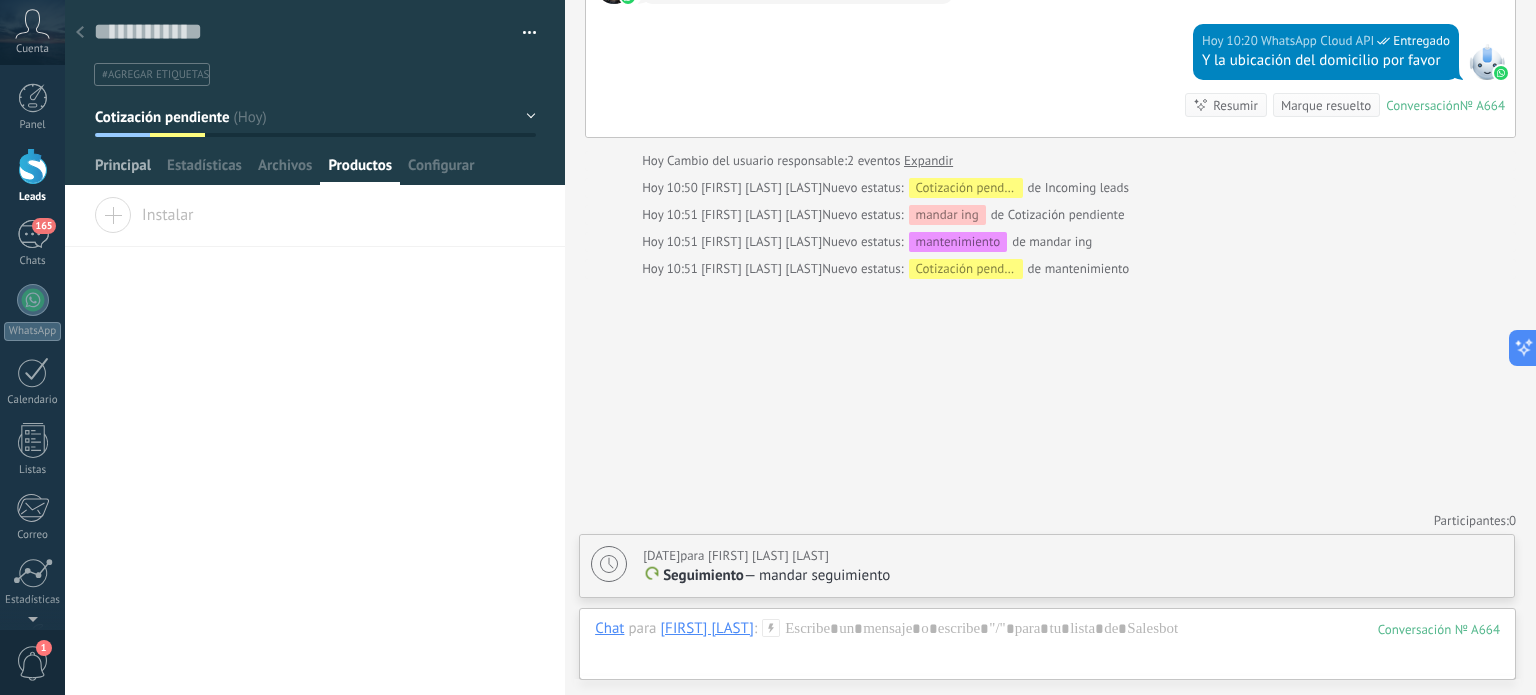 click on "Principal" at bounding box center [123, 170] 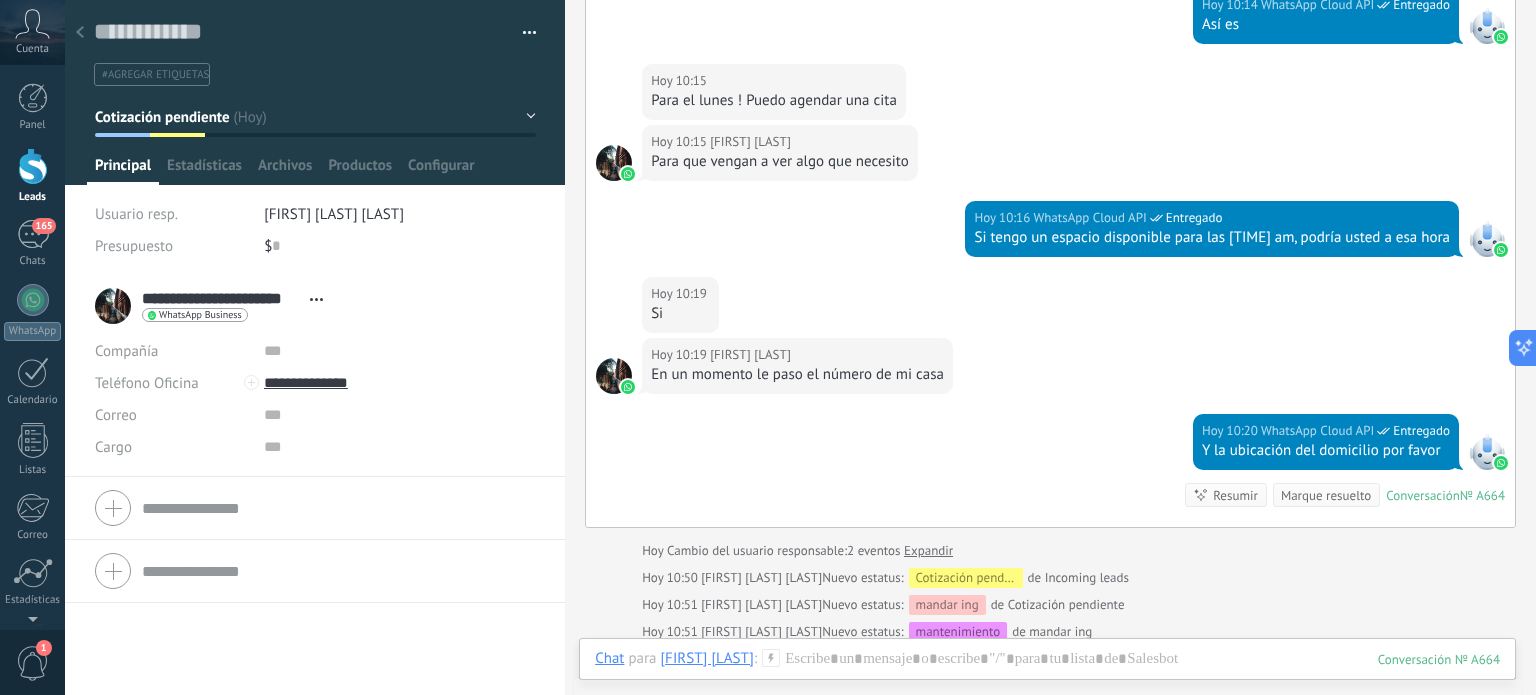 scroll, scrollTop: 548, scrollLeft: 0, axis: vertical 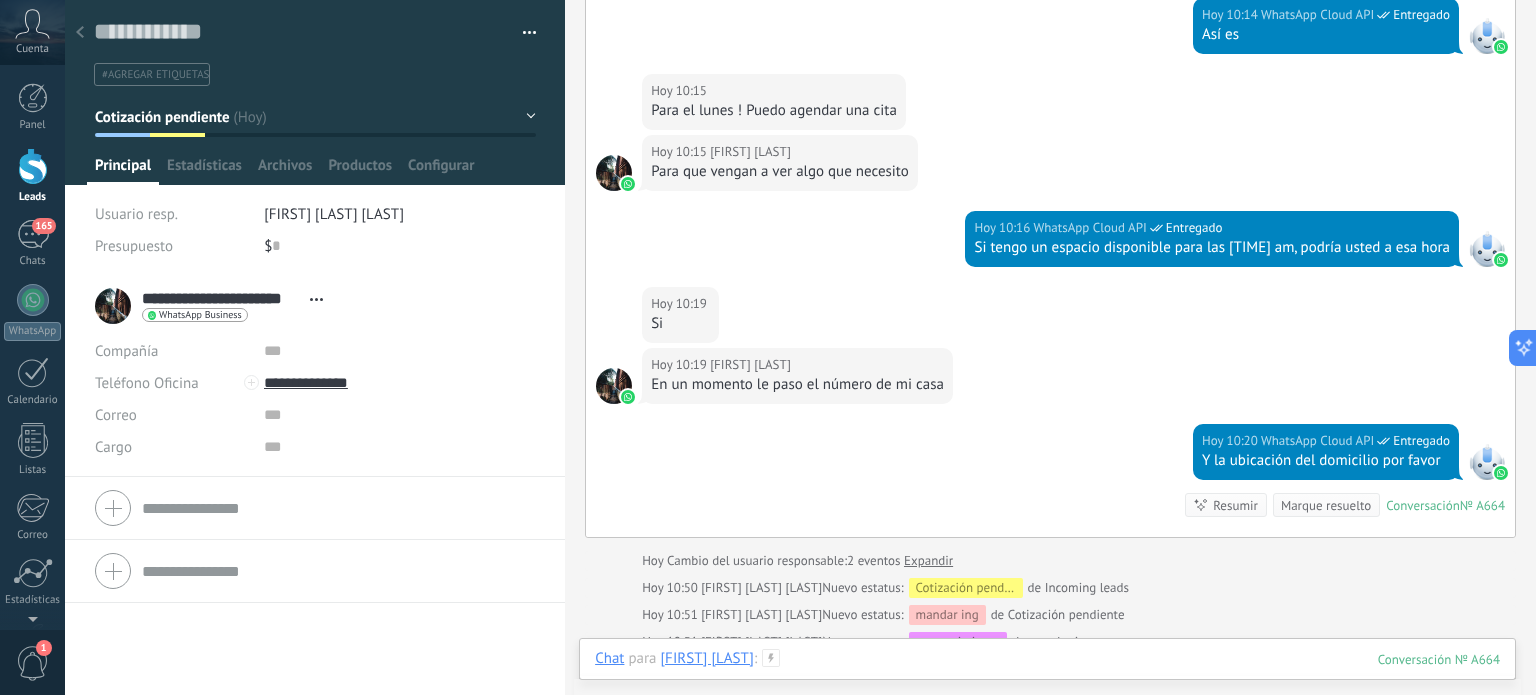 click at bounding box center (1047, 679) 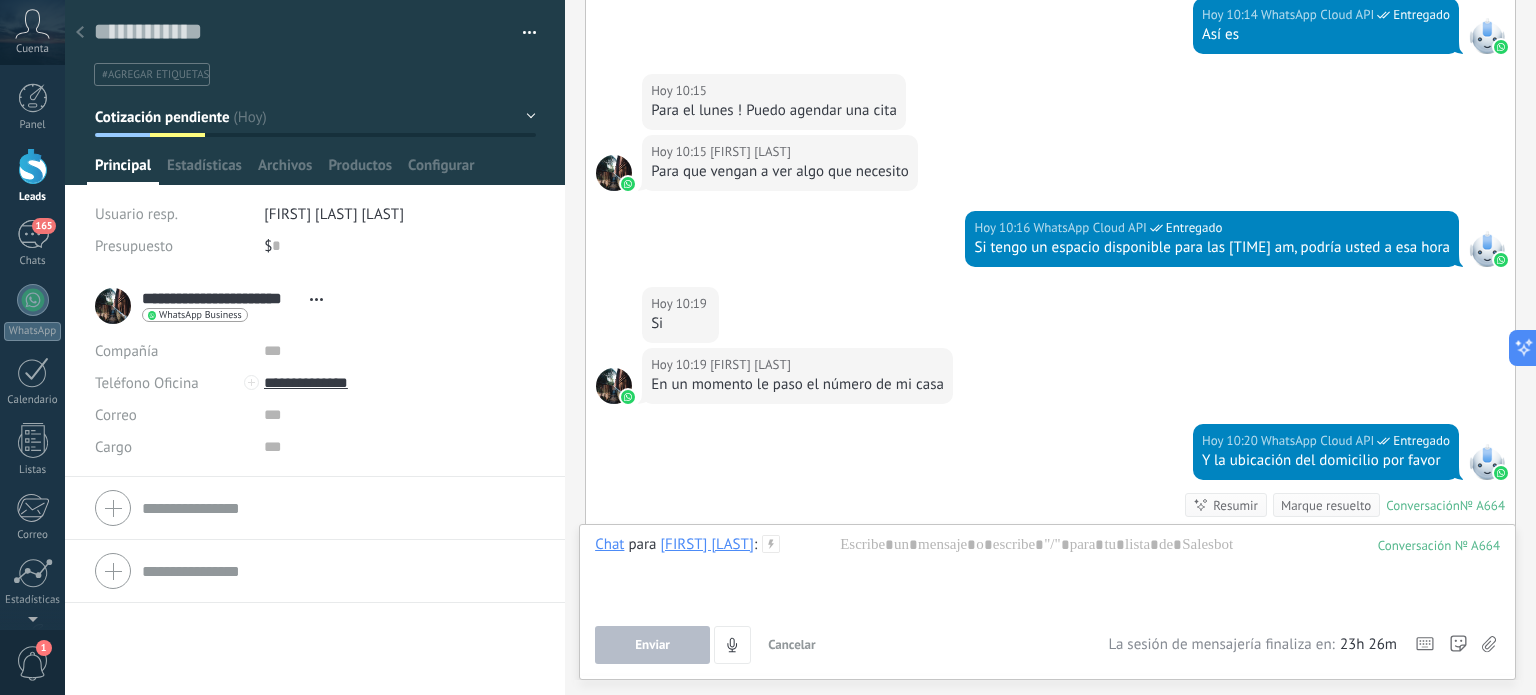 click 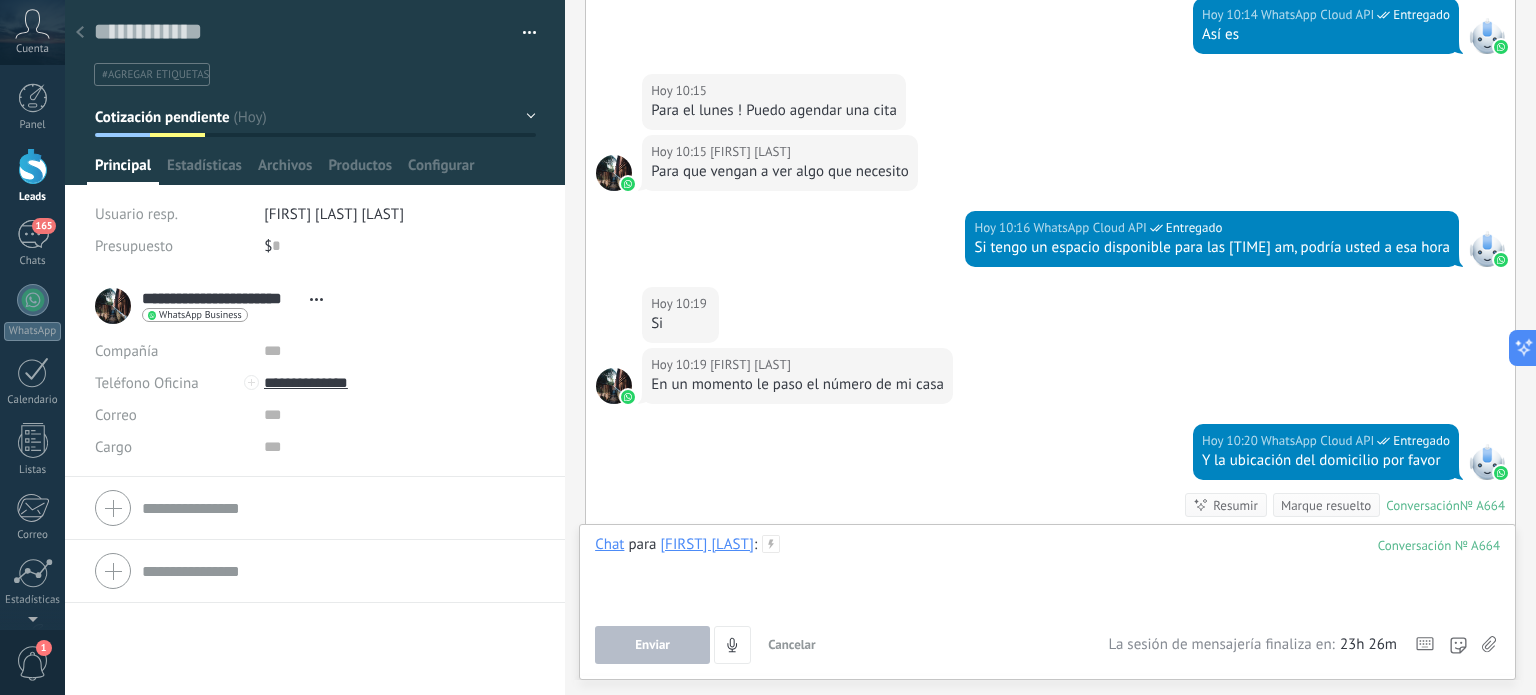 click at bounding box center (1047, 573) 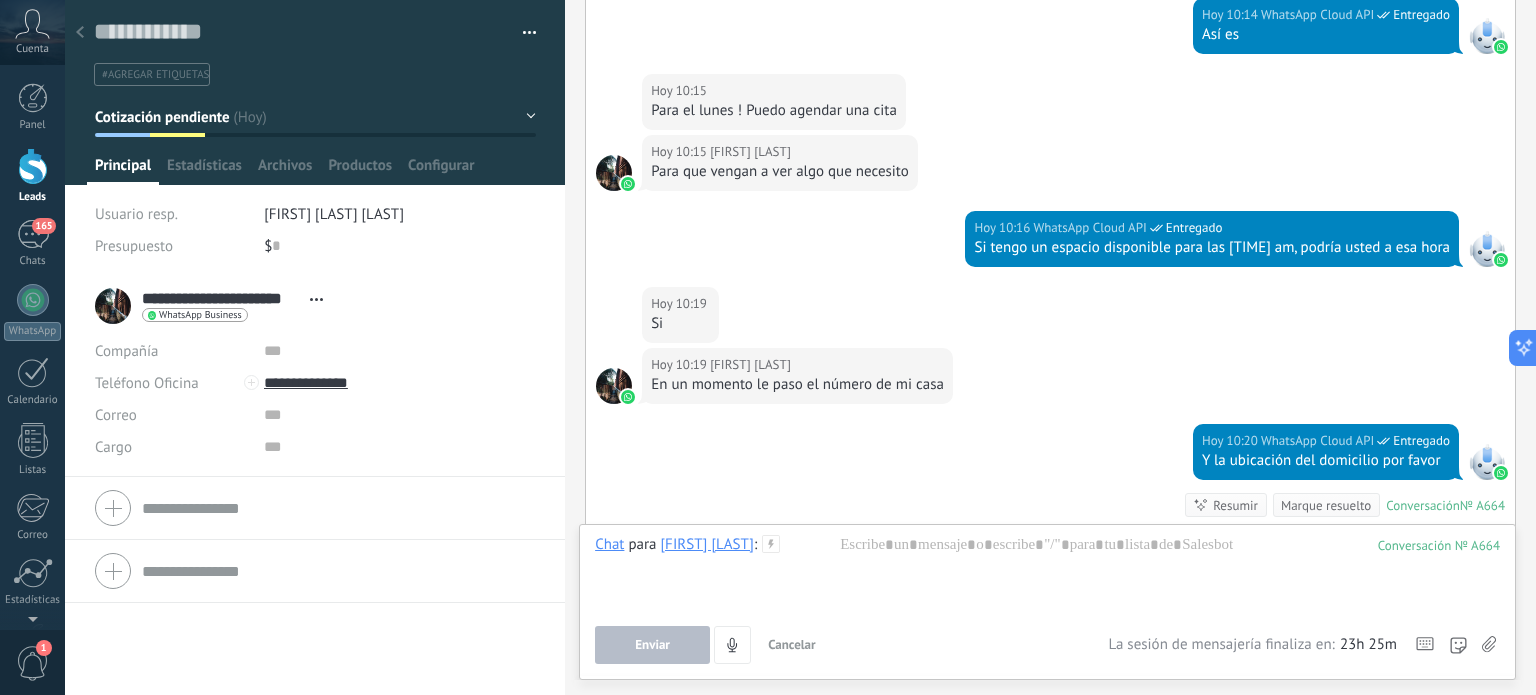click 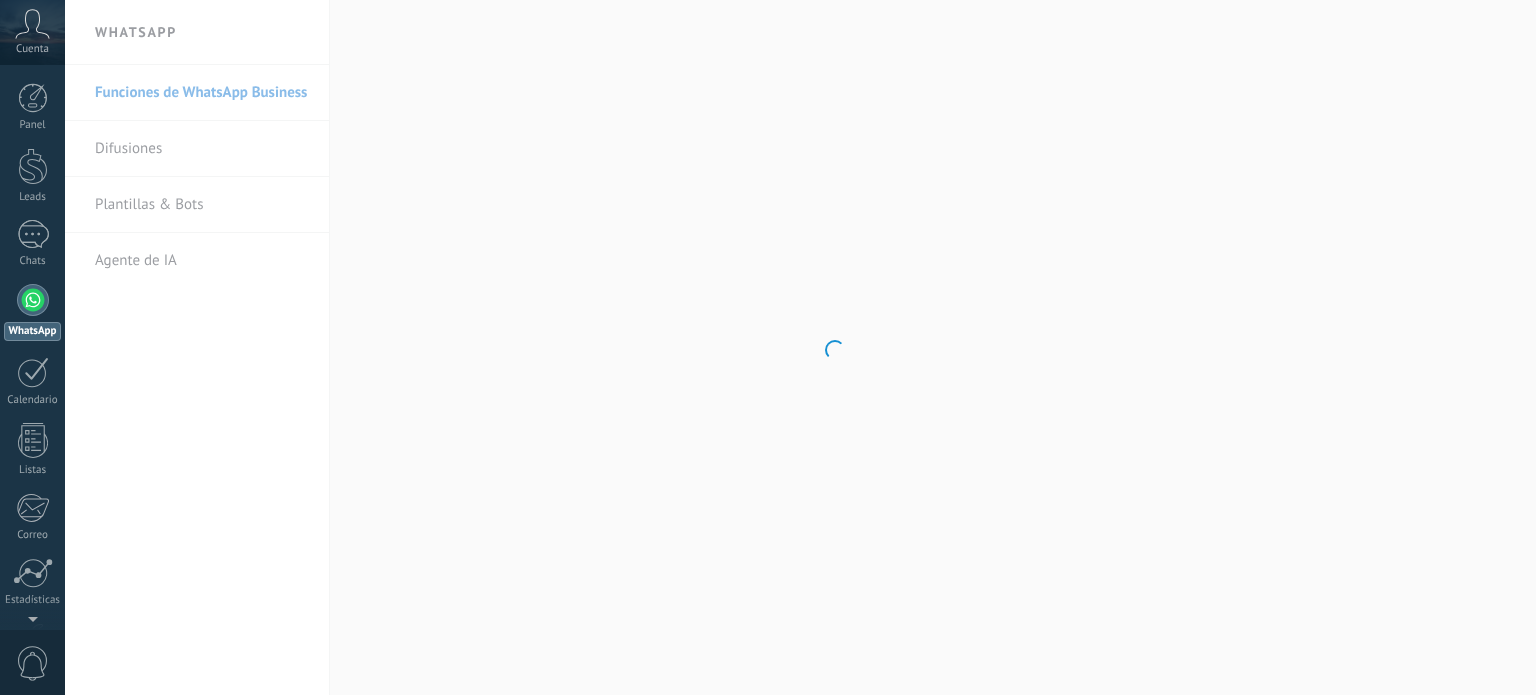 scroll, scrollTop: 0, scrollLeft: 0, axis: both 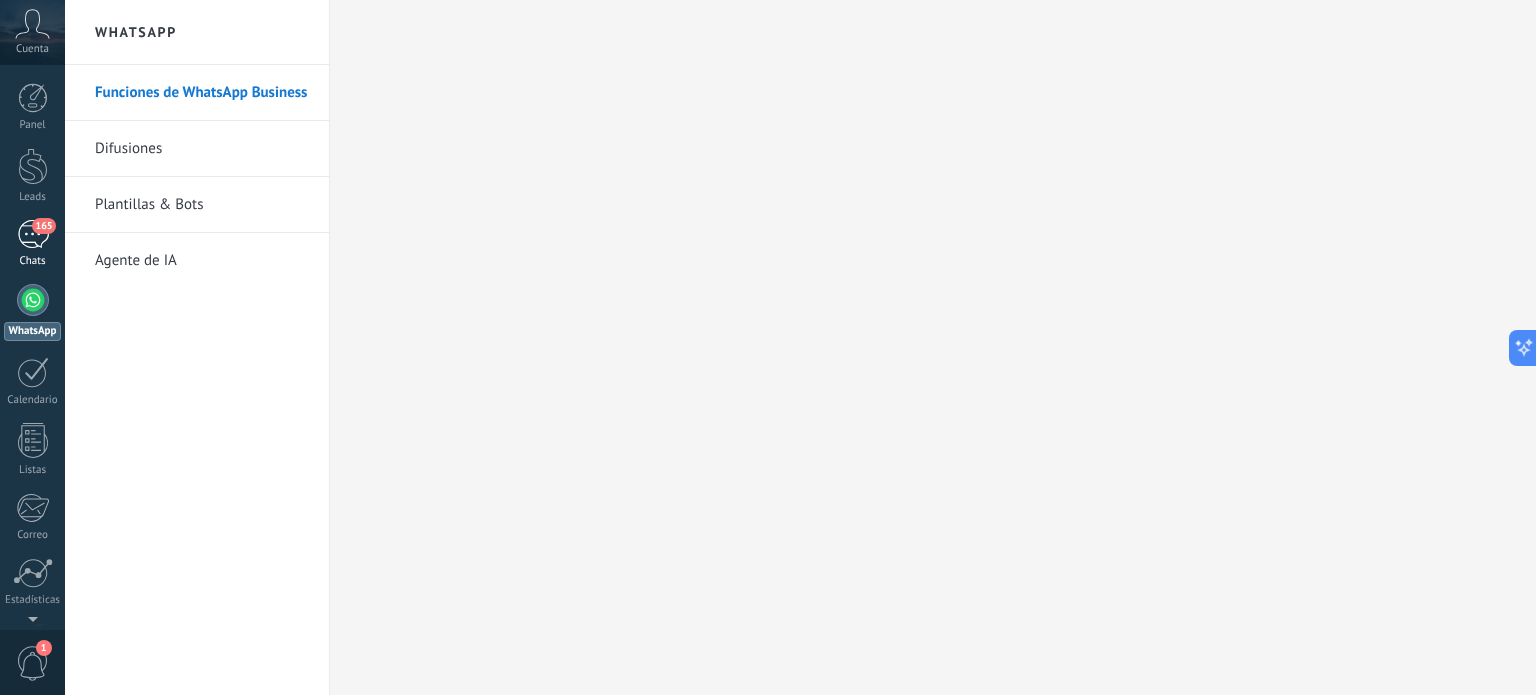 click on "165
Chats" at bounding box center [32, 244] 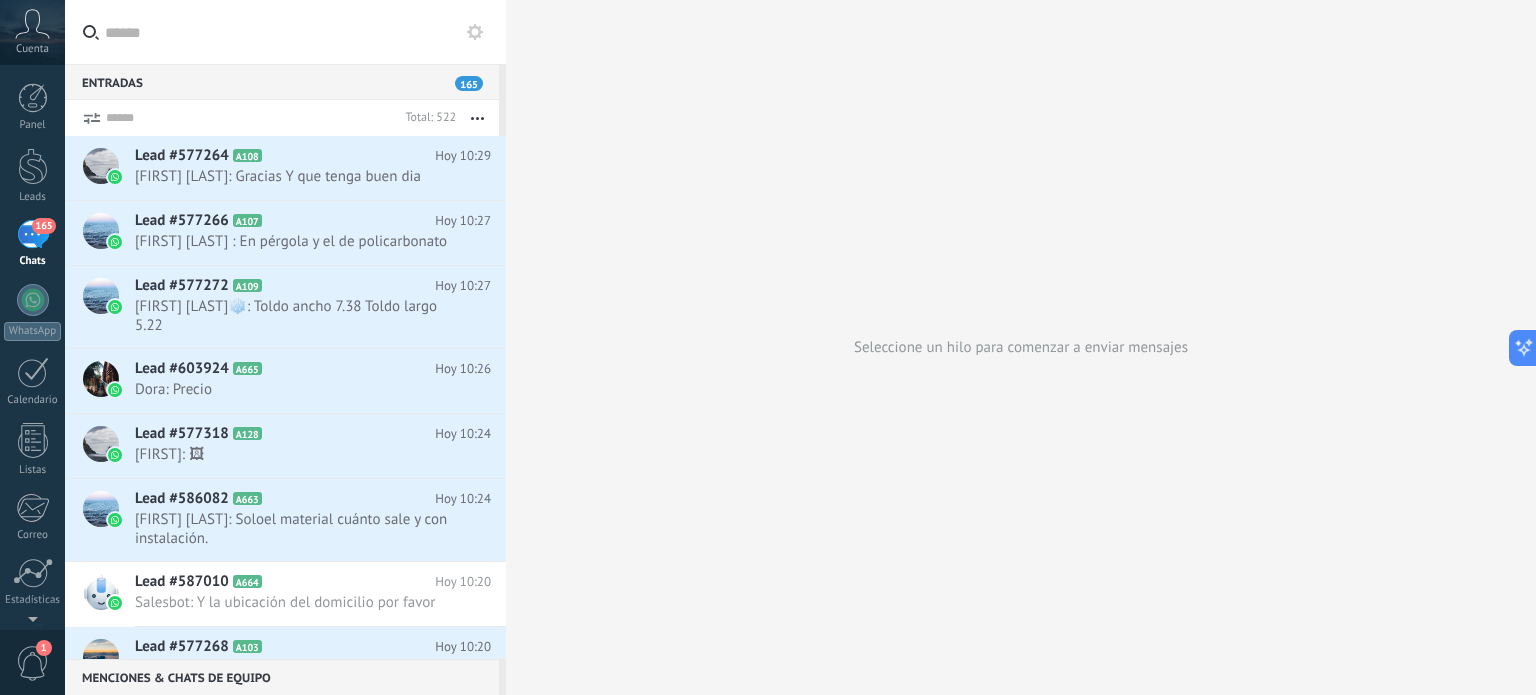 scroll, scrollTop: 0, scrollLeft: 0, axis: both 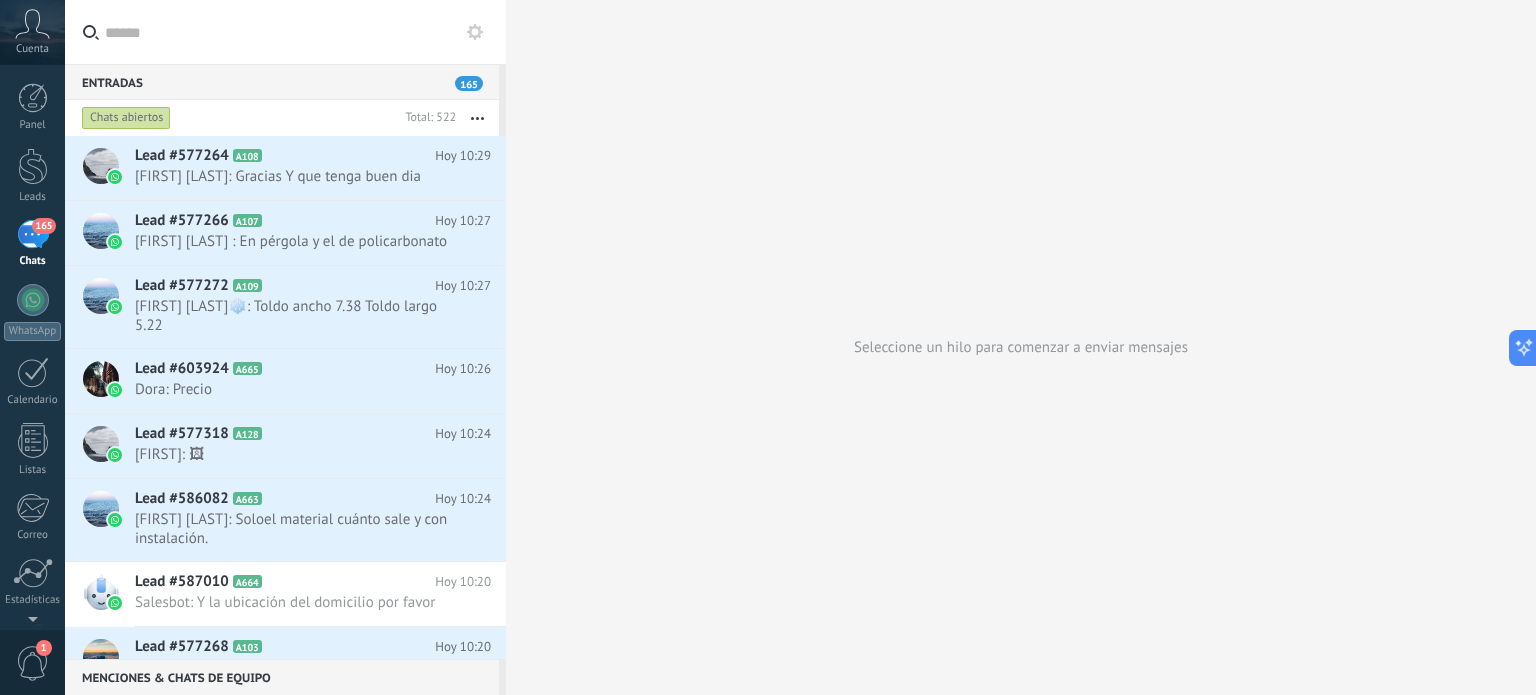 click at bounding box center (297, 32) 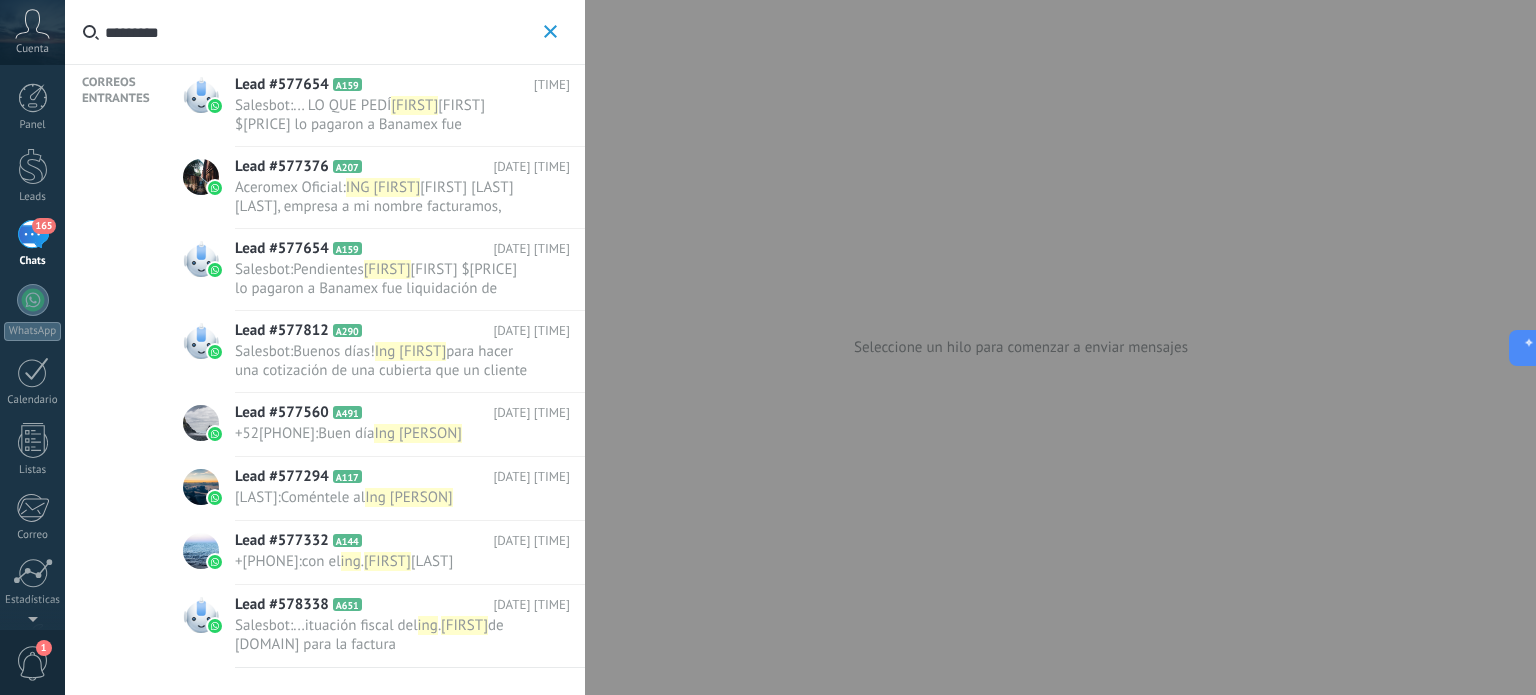 type on "*********" 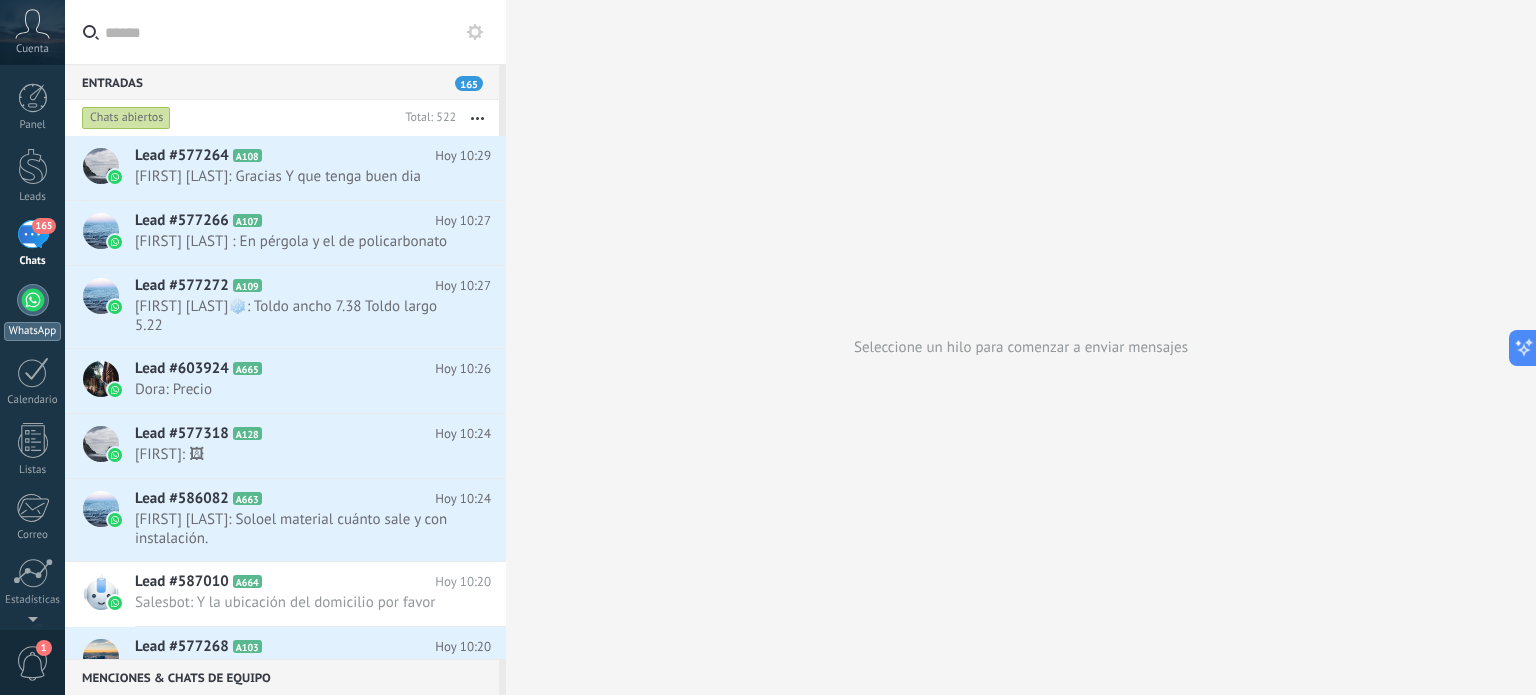 click at bounding box center (33, 300) 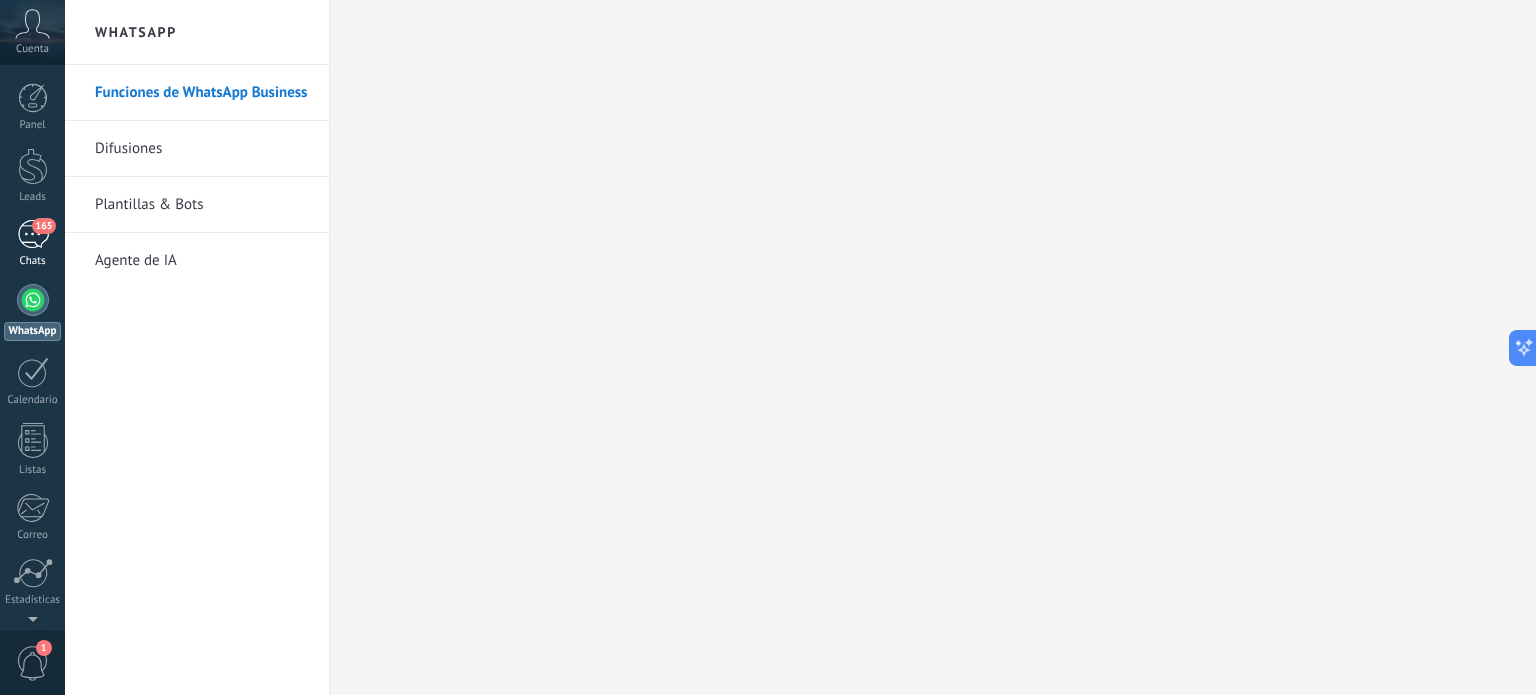 click on "165" at bounding box center [33, 234] 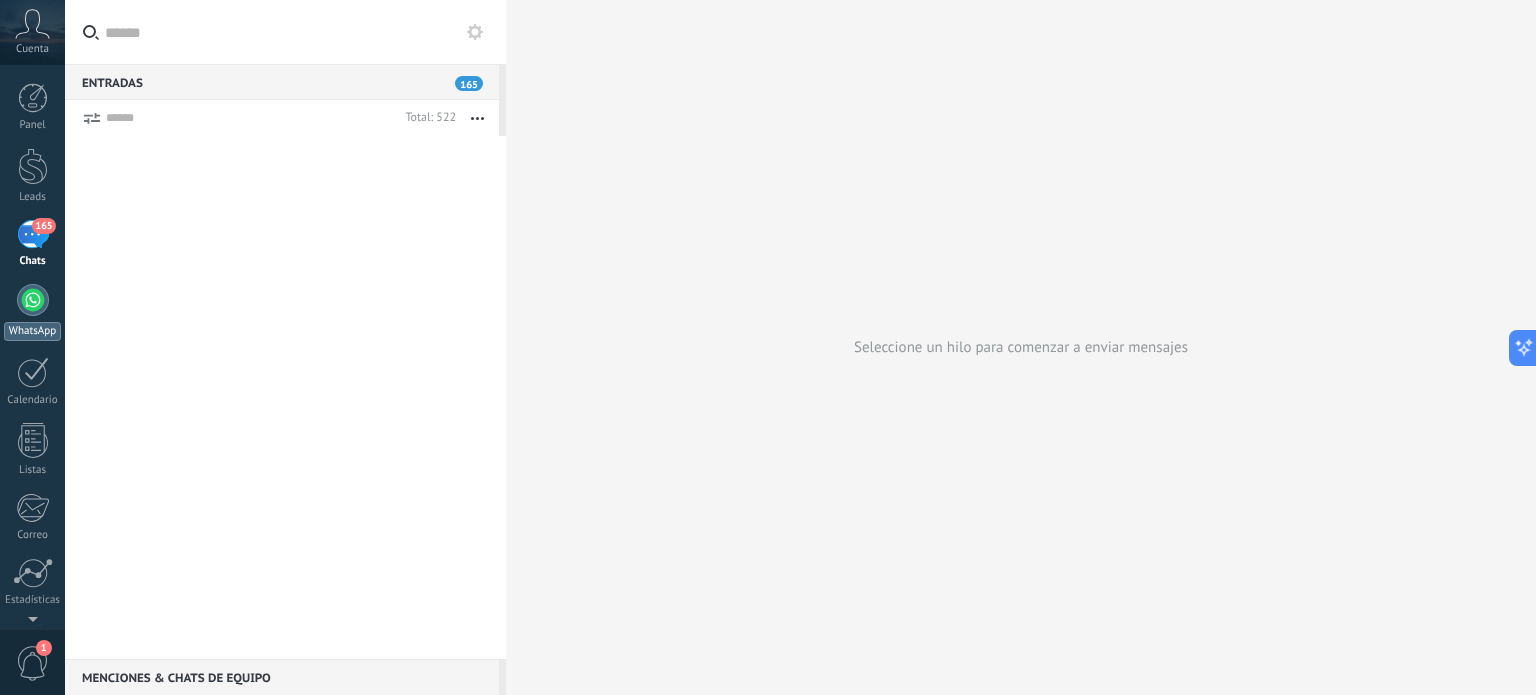 click at bounding box center (33, 300) 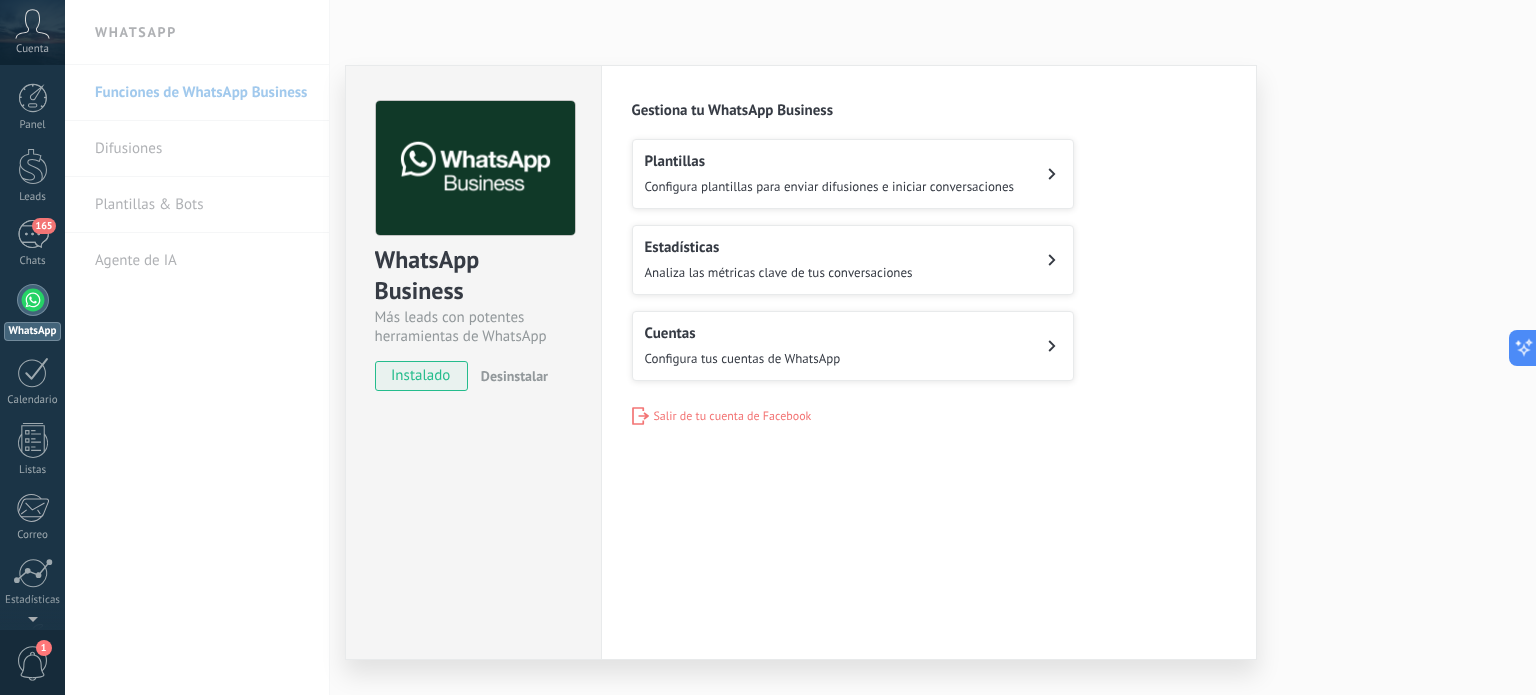 click on "Configura plantillas para enviar difusiones e iniciar conversaciones" at bounding box center [830, 186] 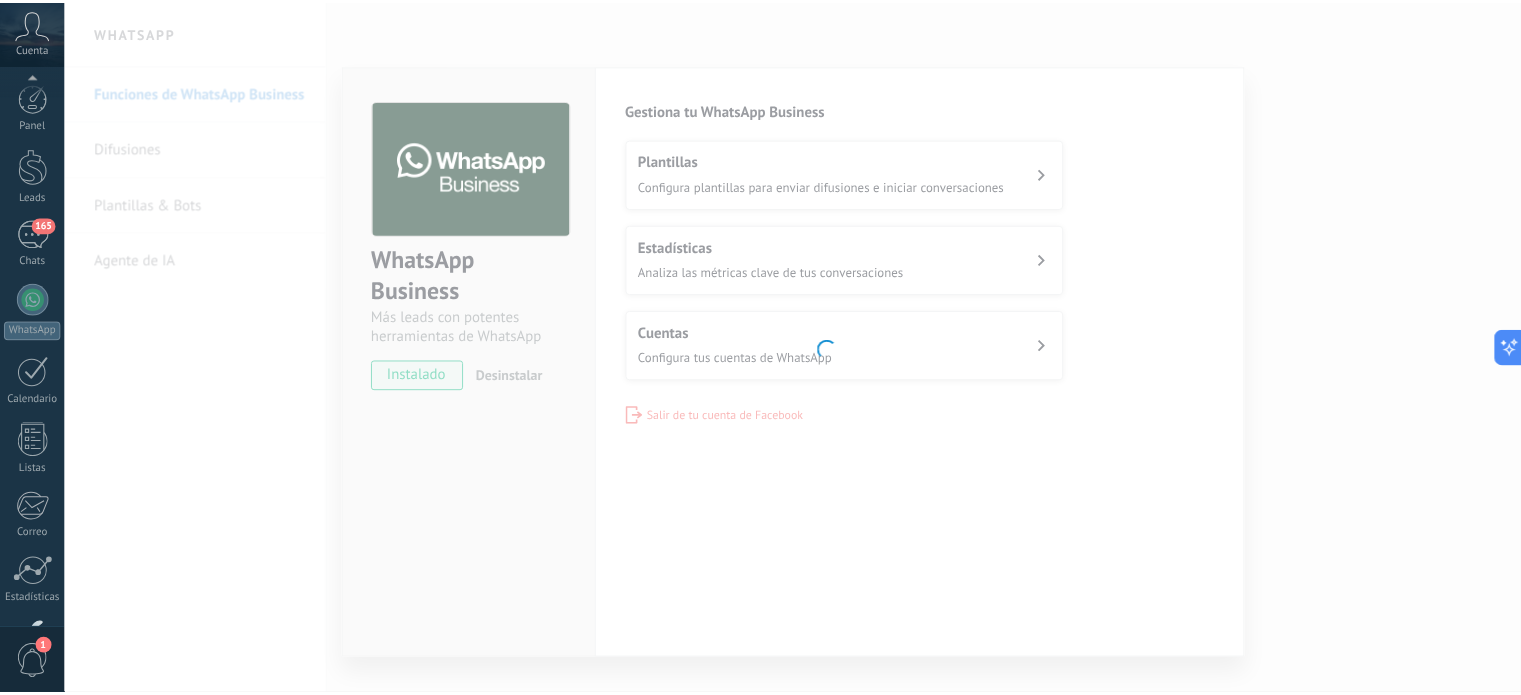 scroll, scrollTop: 136, scrollLeft: 0, axis: vertical 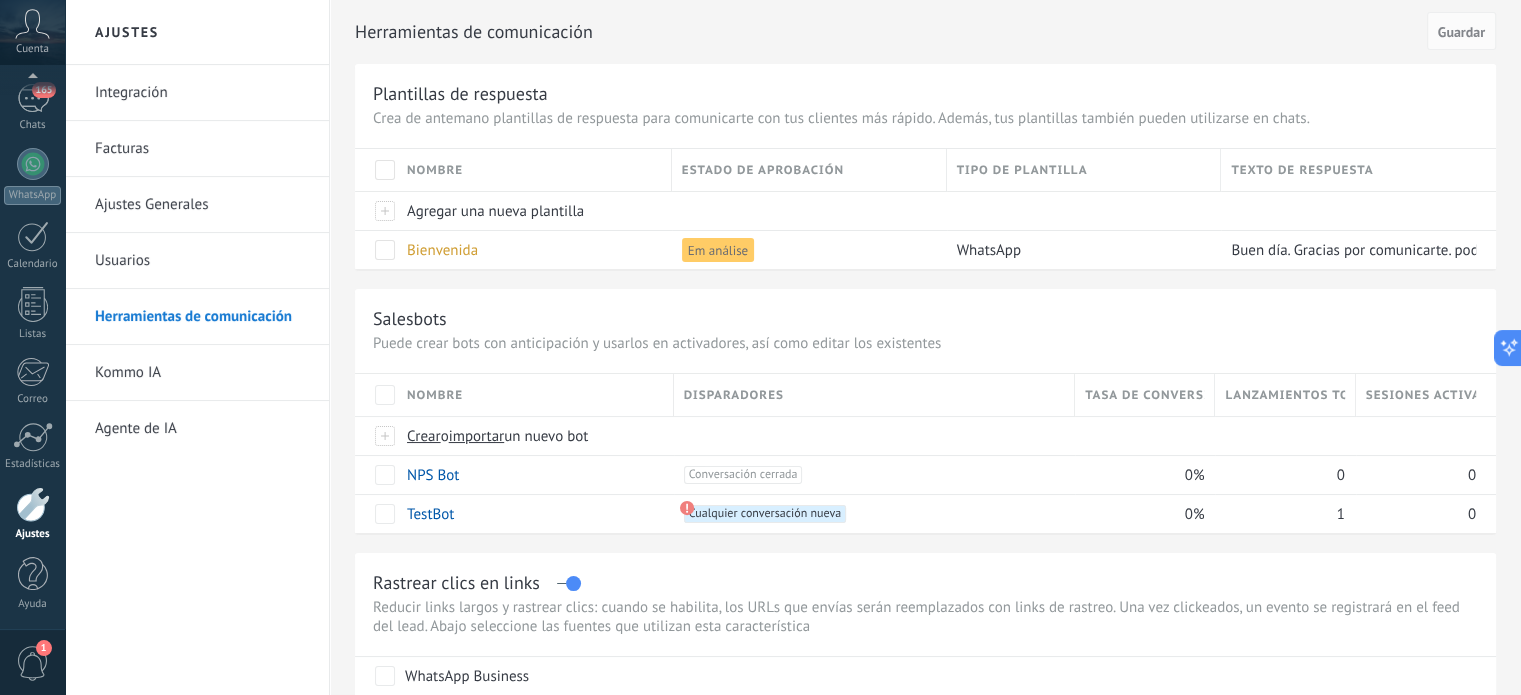 click on "Integración" at bounding box center [202, 93] 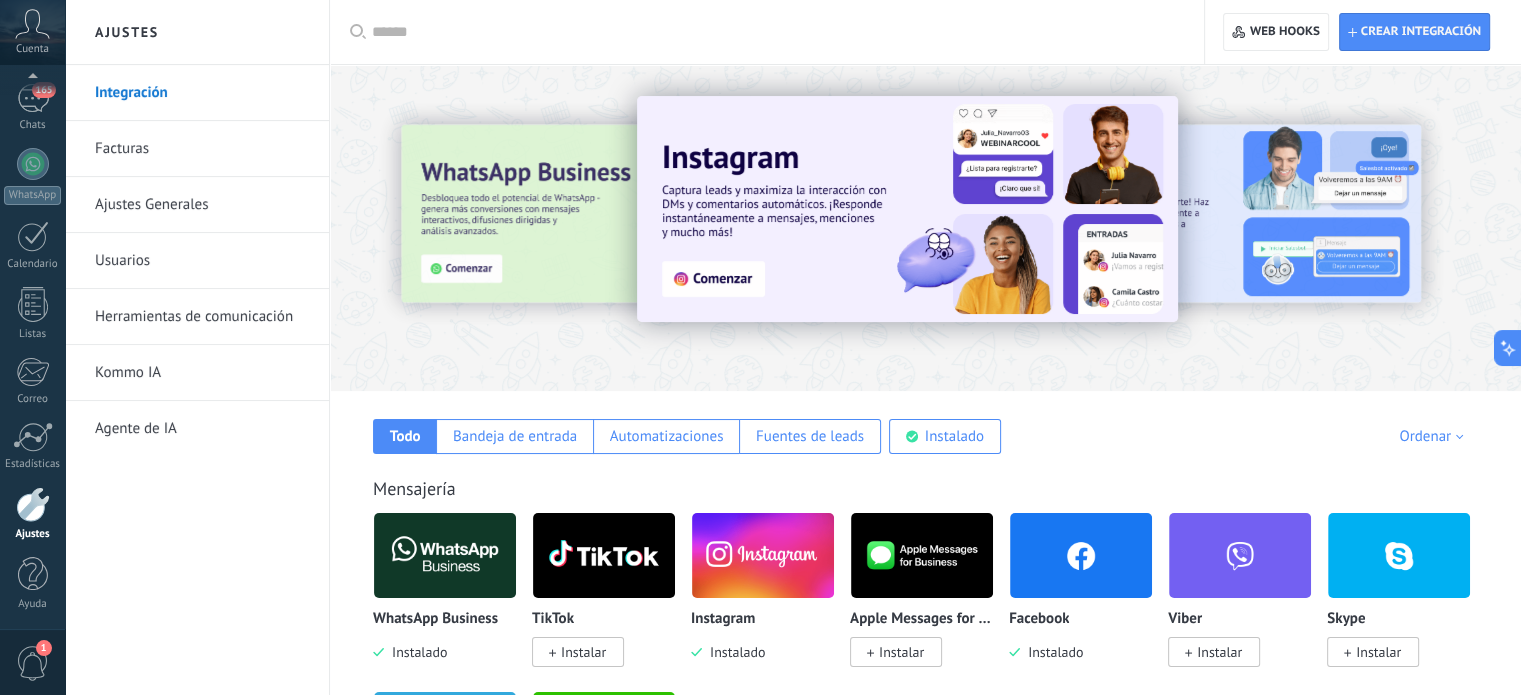 click at bounding box center [445, 555] 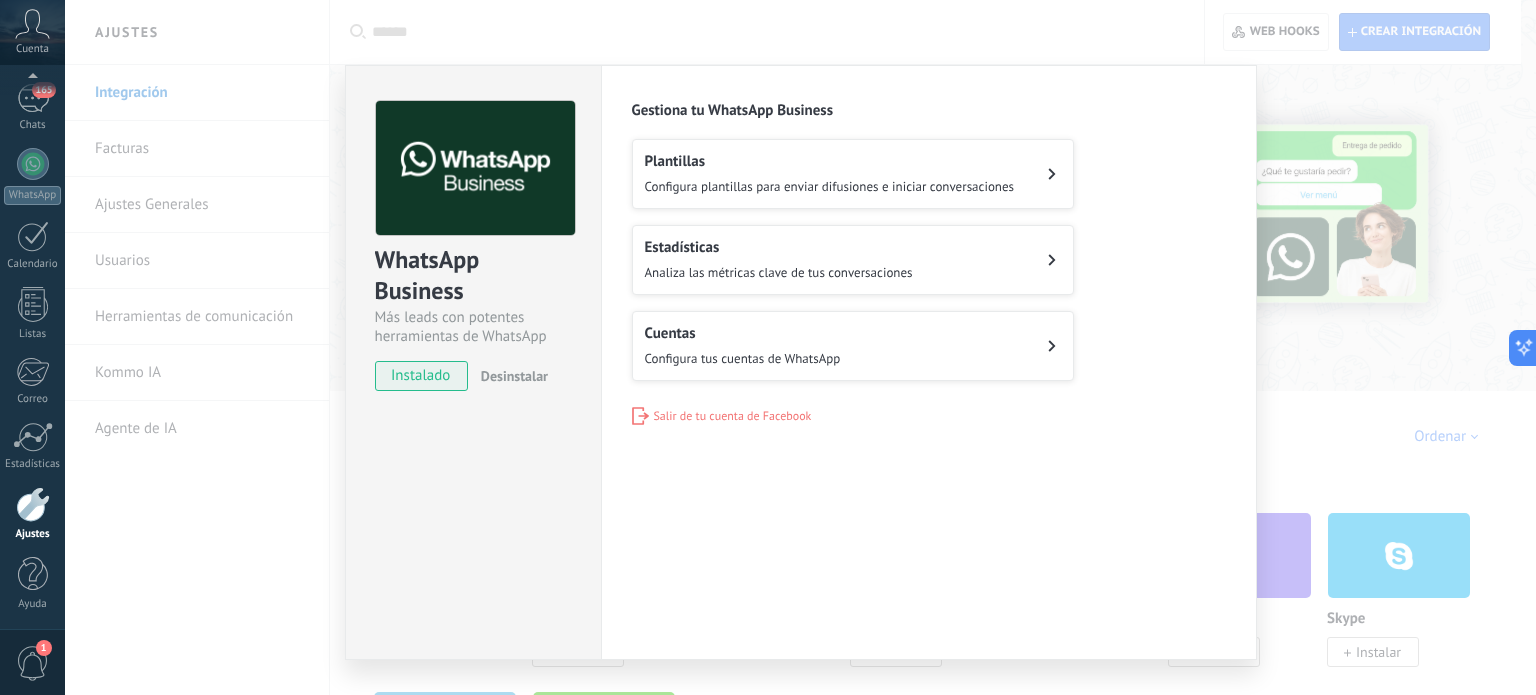click on "WhatsApp Business Más leads con potentes herramientas de WhatsApp instalado Desinstalar Configuraciones Autorizaciones Esta pestaña registra a los usuarios que han concedido acceso a las integración a esta cuenta. Si deseas remover la posibilidad que un usuario pueda enviar solicitudes a la cuenta en nombre de esta integración, puedes revocar el acceso. Si el acceso a todos los usuarios es revocado, la integración dejará de funcionar. Esta aplicacion está instalada, pero nadie le ha dado acceso aun. WhatsApp Cloud API más _:  Guardar Gestiona tu WhatsApp Business Plantillas Configura plantillas para enviar difusiones e iniciar conversaciones Estadísticas Analiza las métricas clave de tus conversaciones Cuentas Configura tus cuentas de WhatsApp Salir de tu cuenta de Facebook" at bounding box center (800, 347) 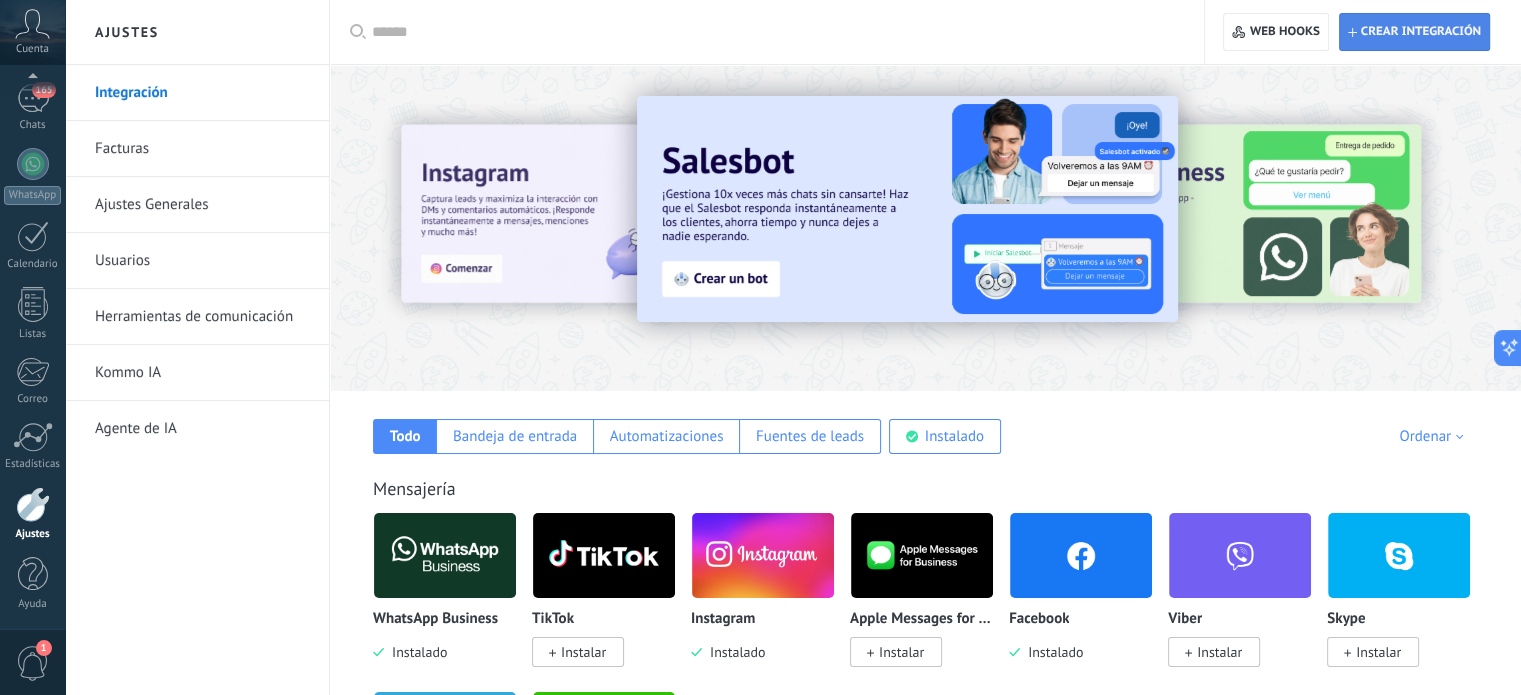 click on "Crear integración" at bounding box center (1421, 32) 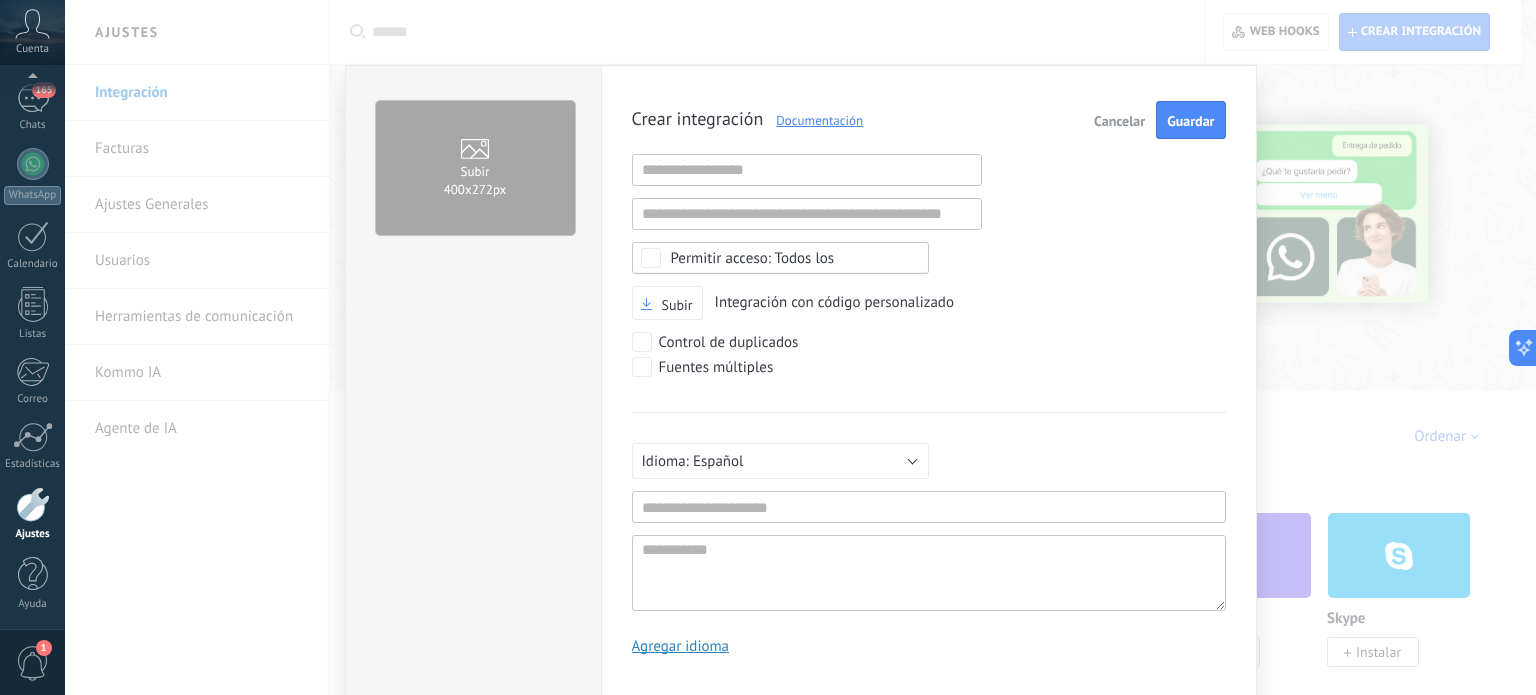 scroll, scrollTop: 19, scrollLeft: 0, axis: vertical 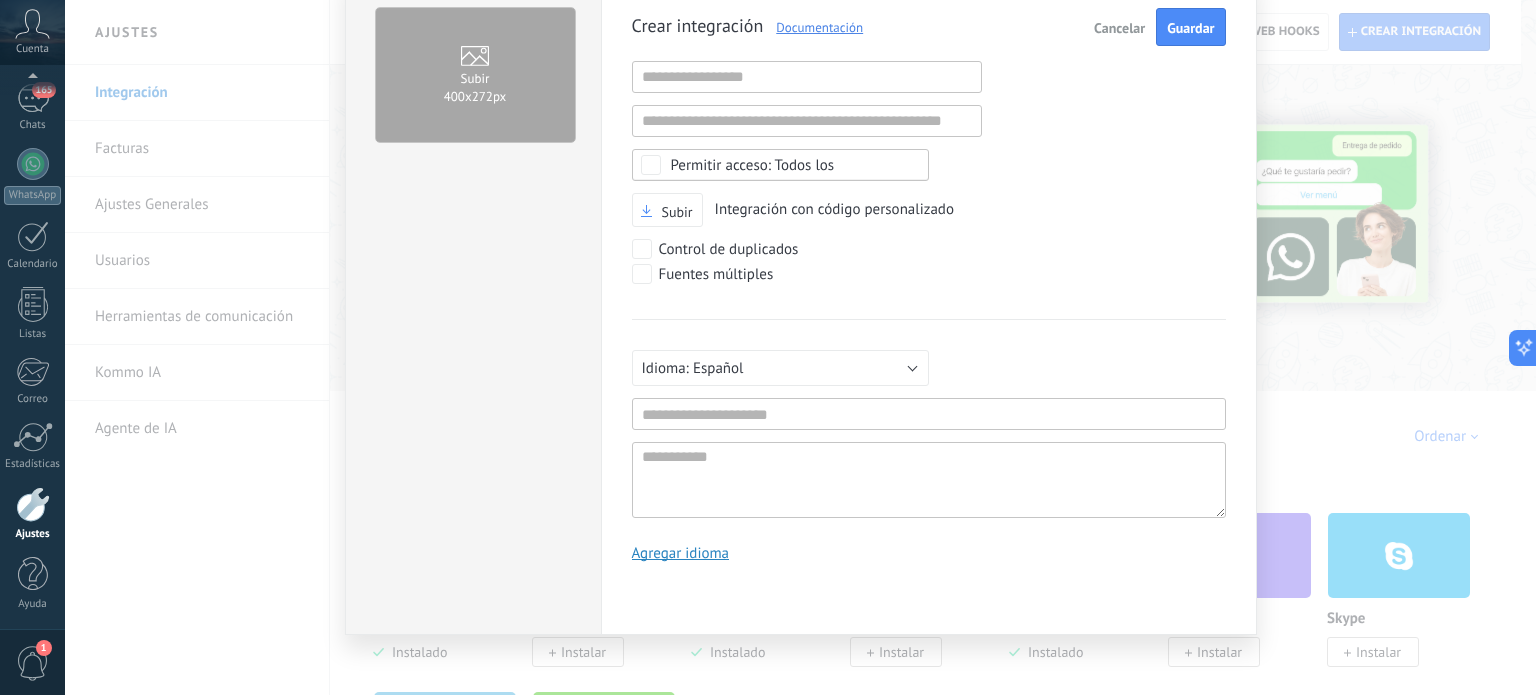 click on "Cancelar" at bounding box center [1119, 28] 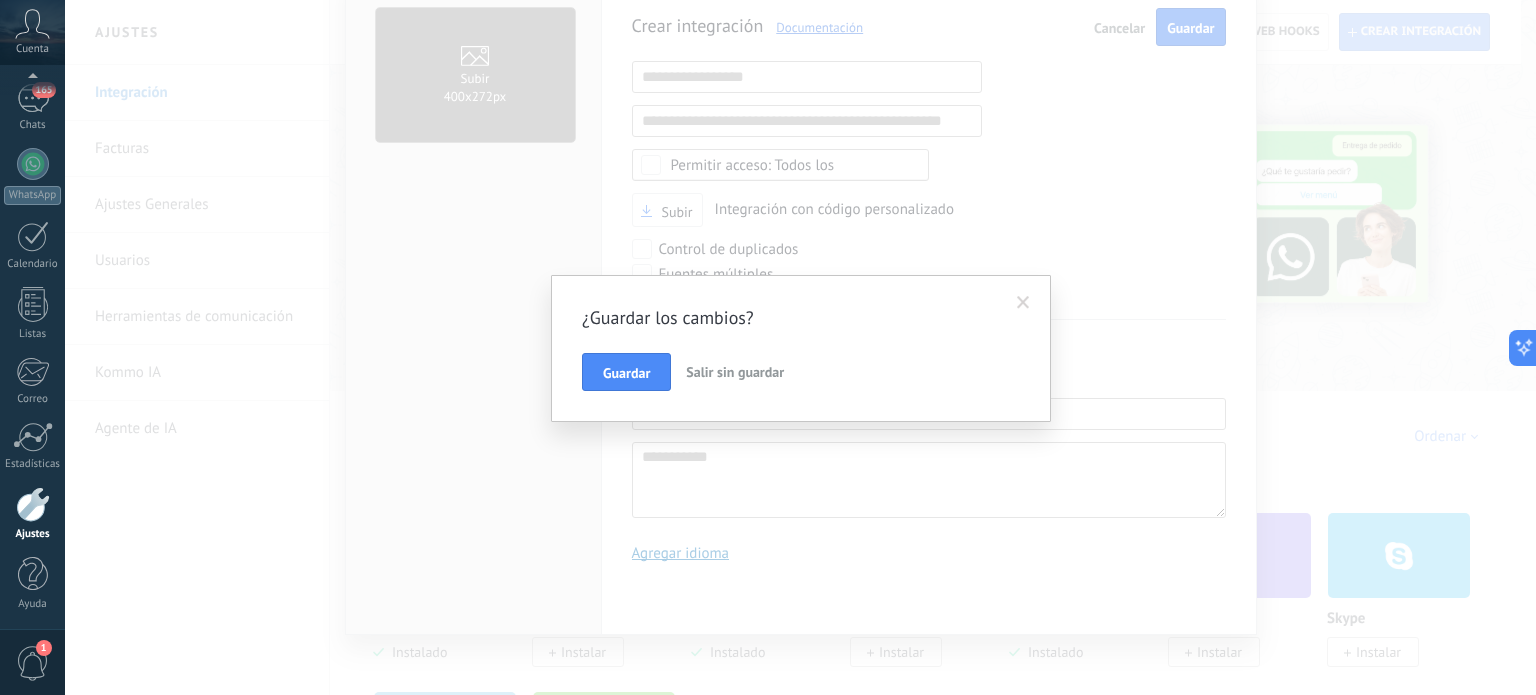 click on "Salir sin guardar" at bounding box center (735, 372) 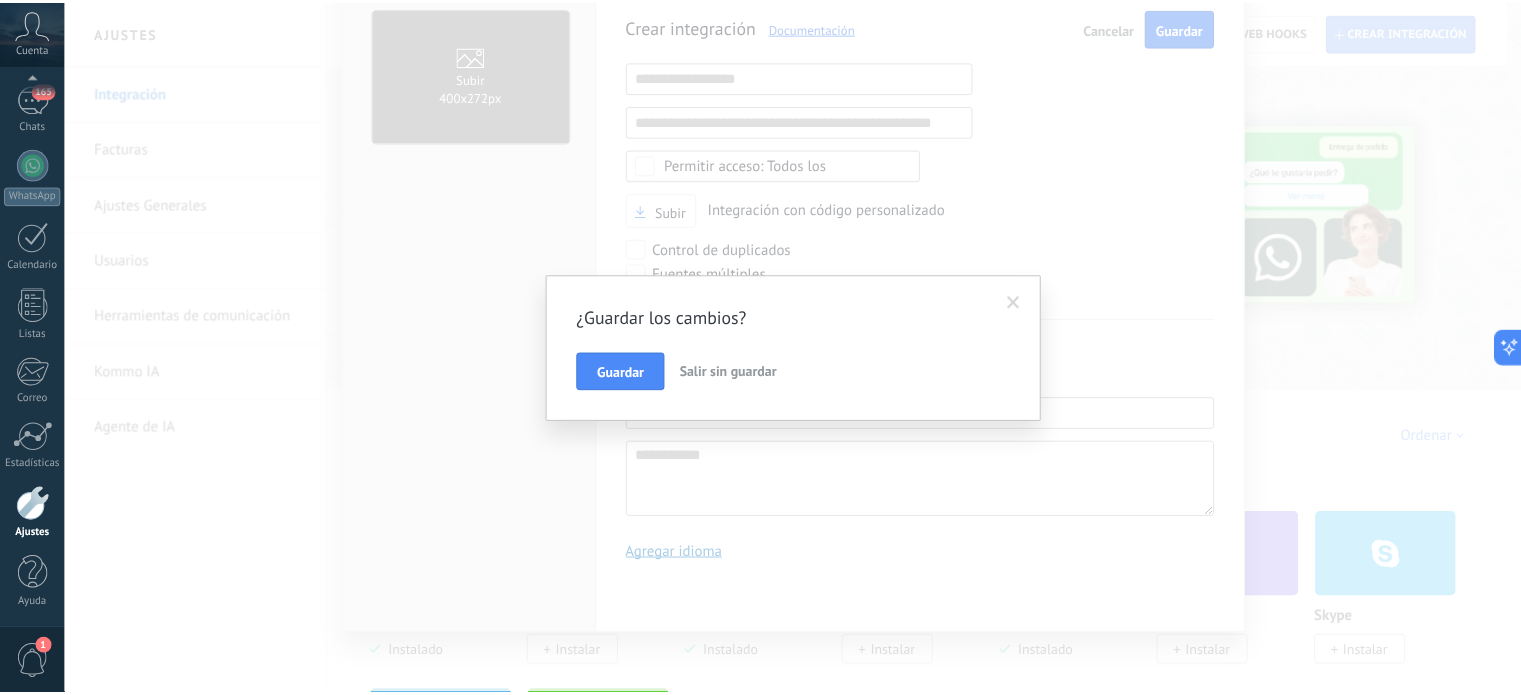 scroll, scrollTop: 0, scrollLeft: 0, axis: both 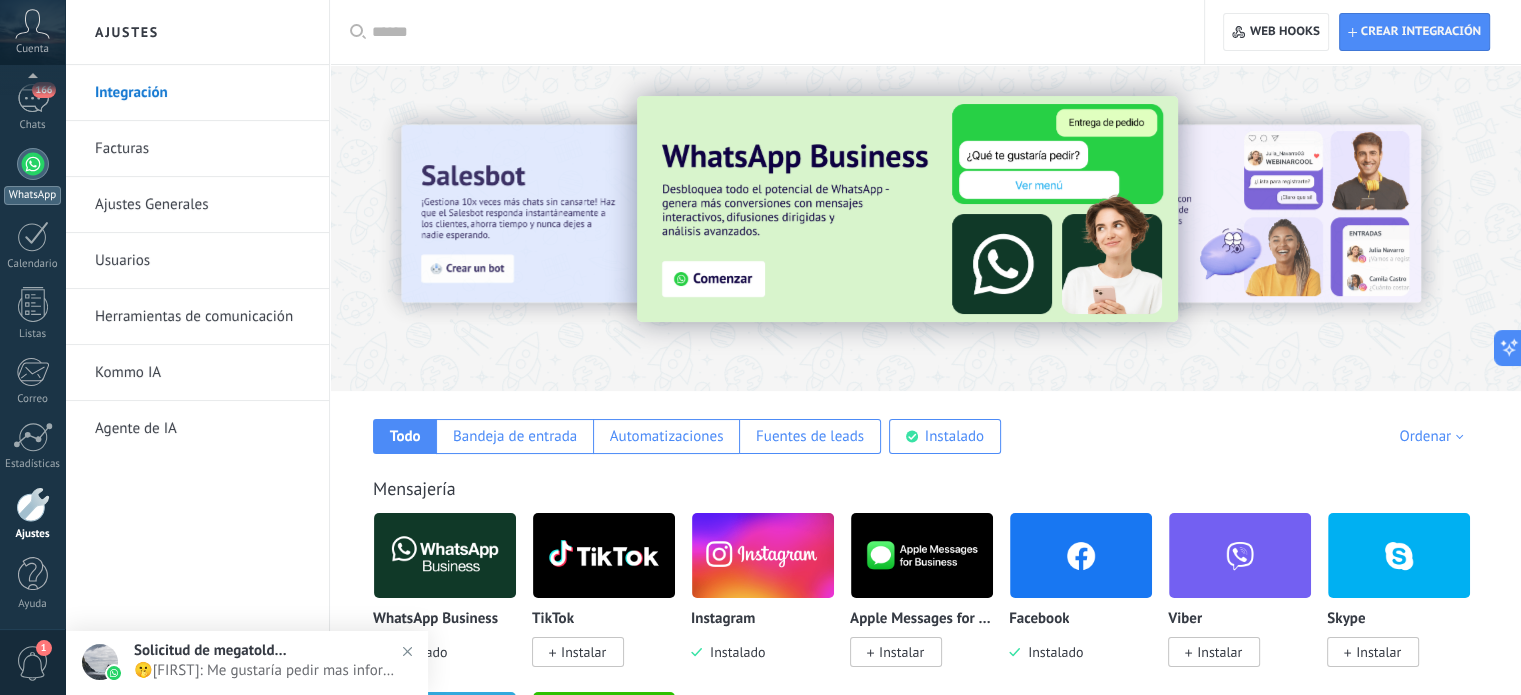 click on "WhatsApp" at bounding box center [32, 195] 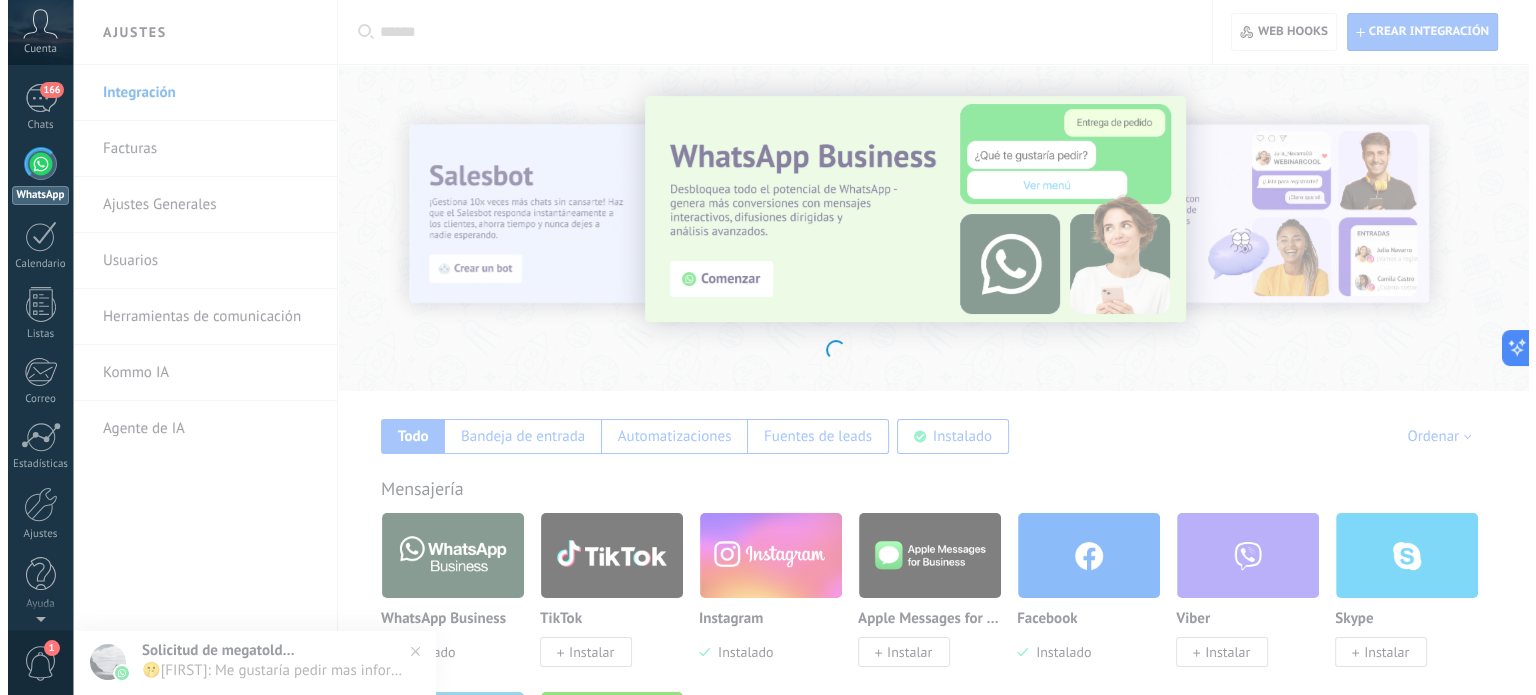 scroll, scrollTop: 0, scrollLeft: 0, axis: both 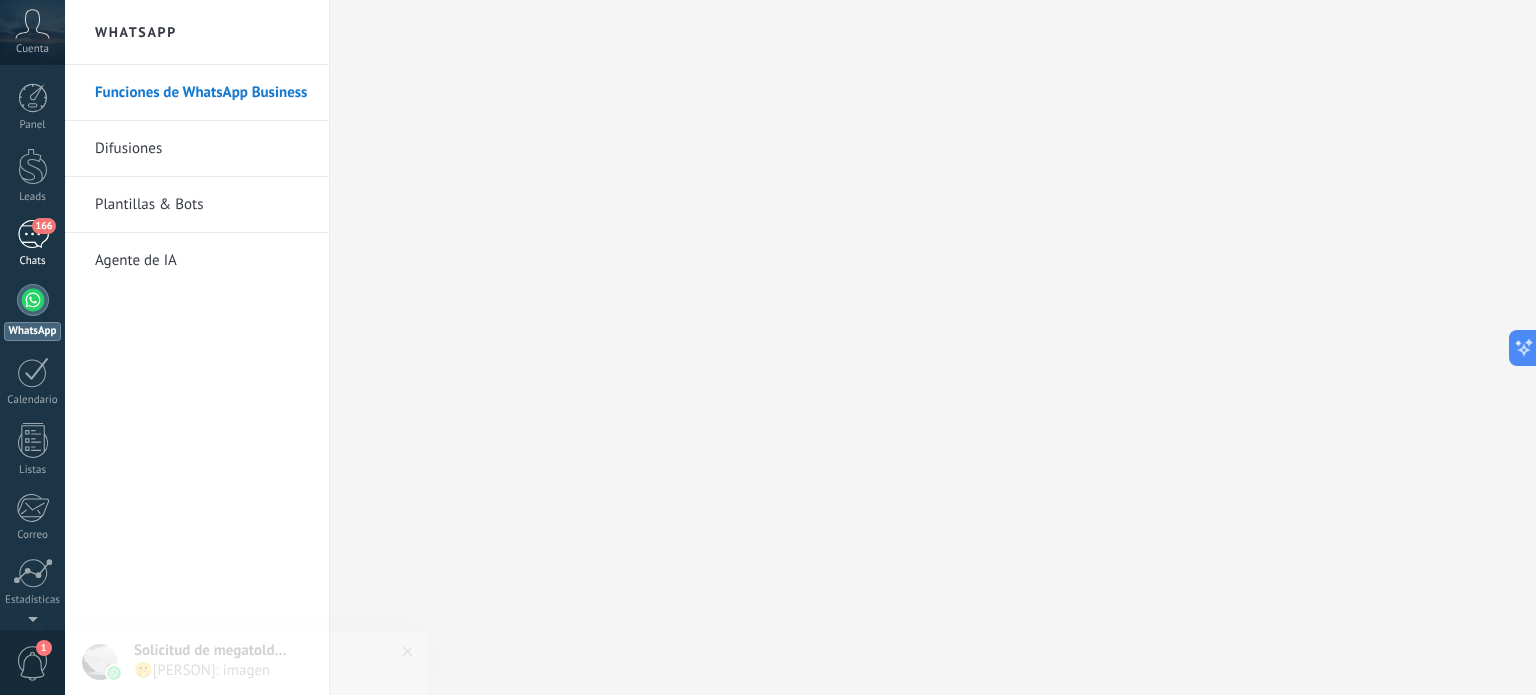 click on "166
Chats" at bounding box center [32, 244] 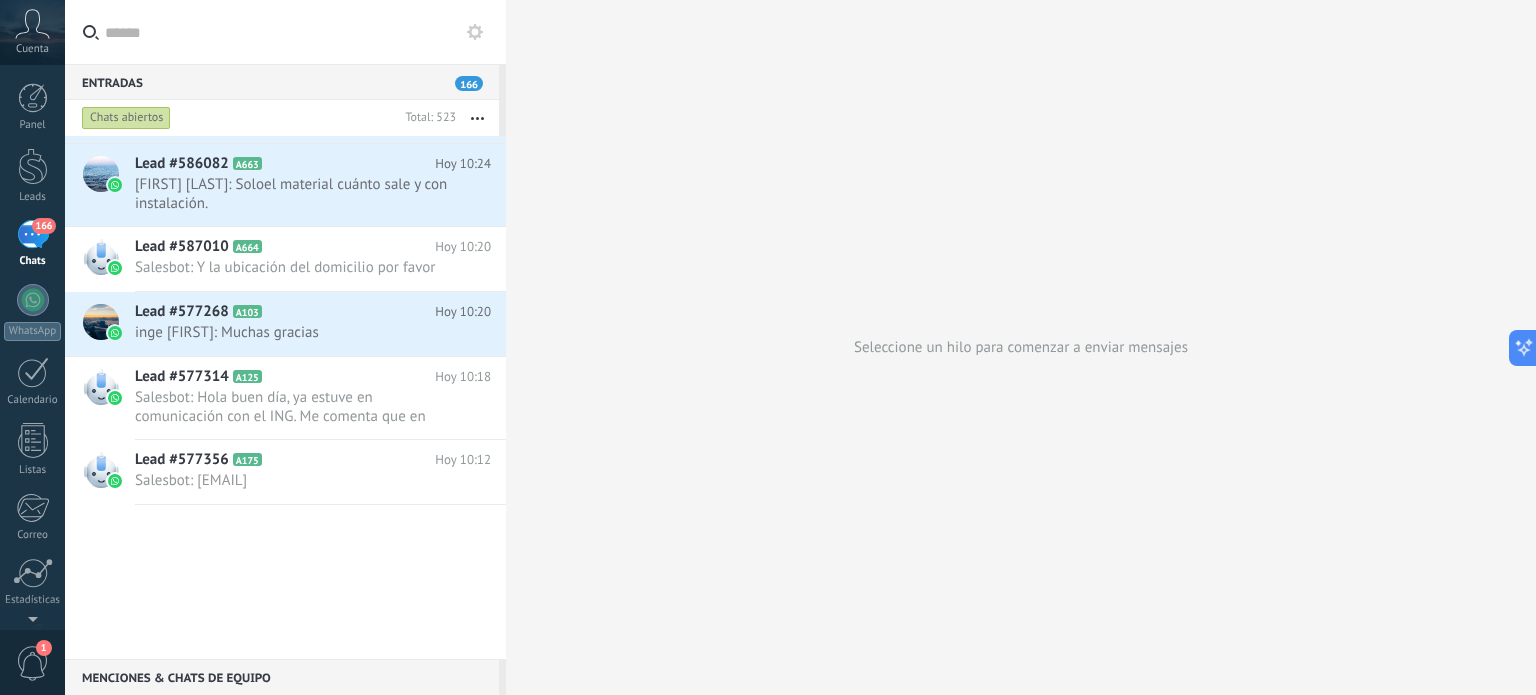 scroll, scrollTop: 0, scrollLeft: 0, axis: both 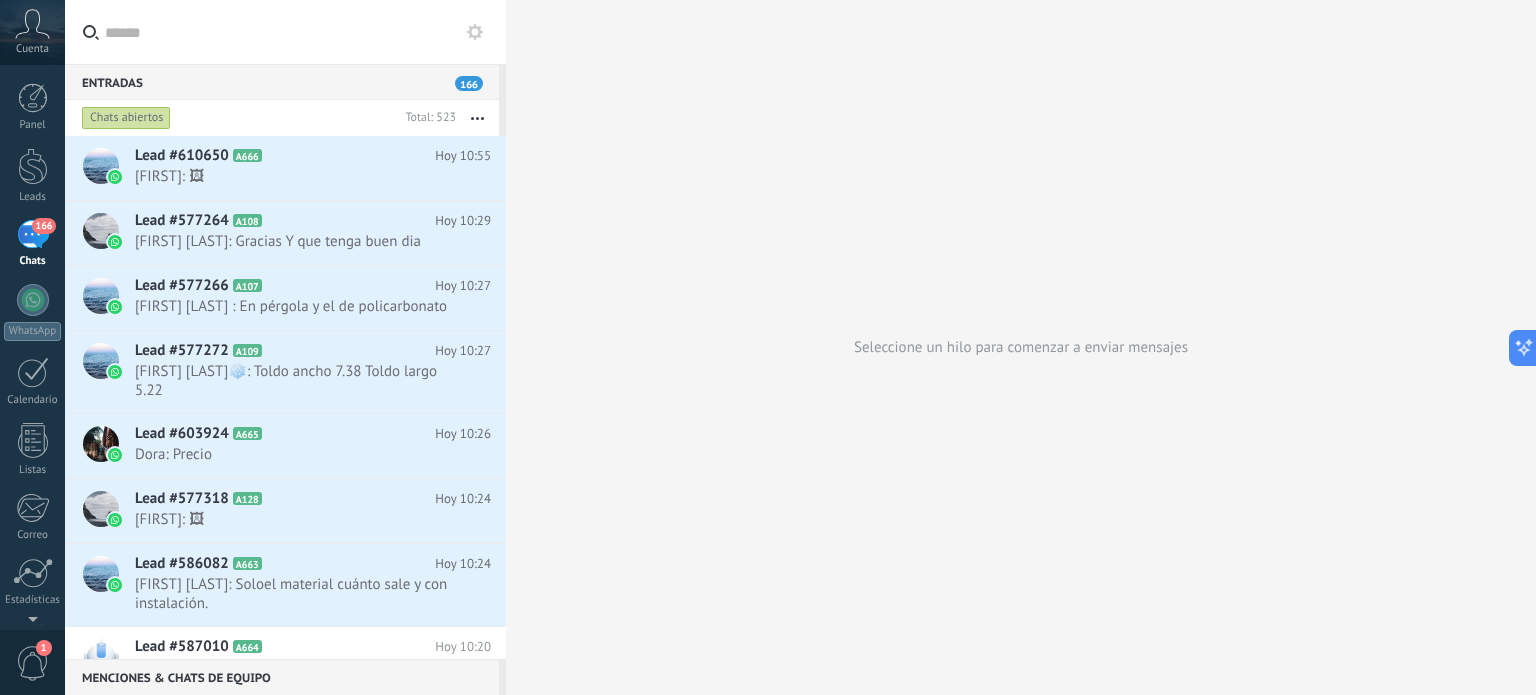 click 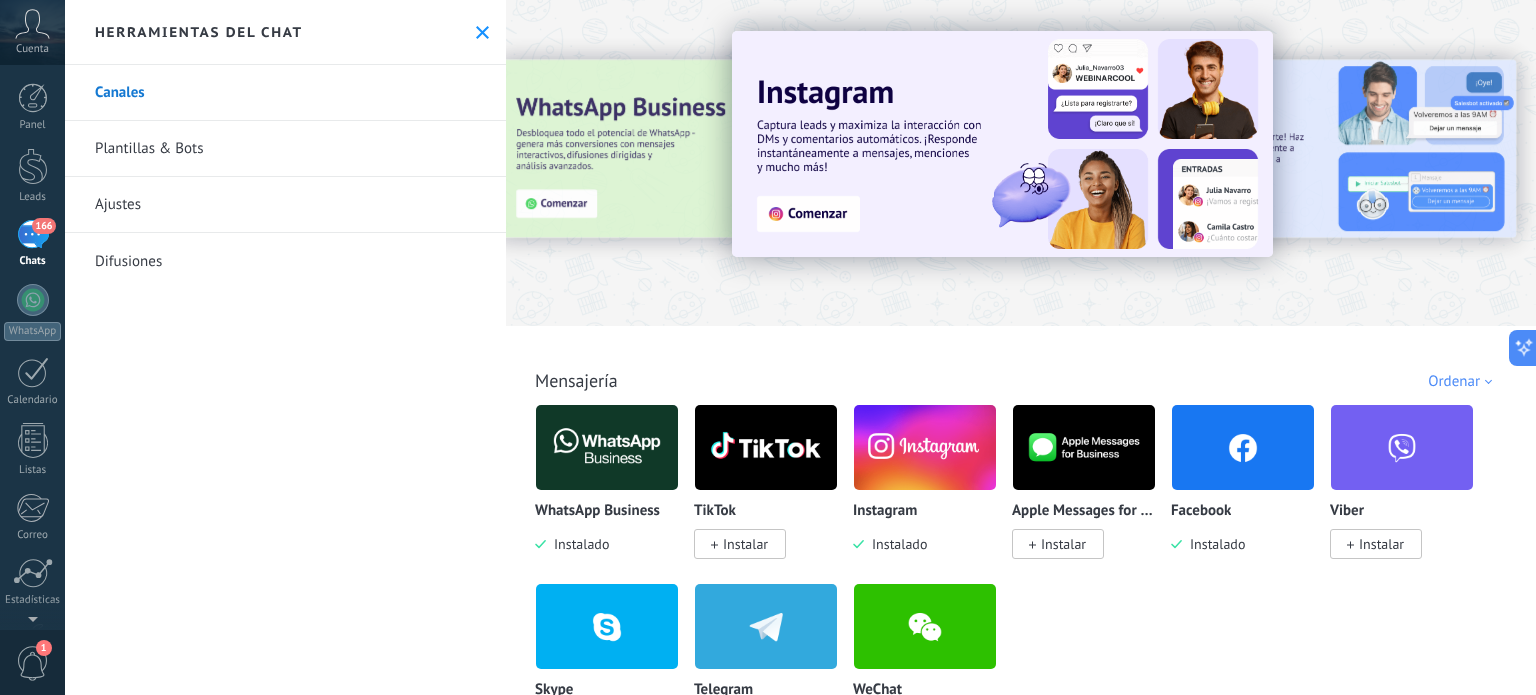click 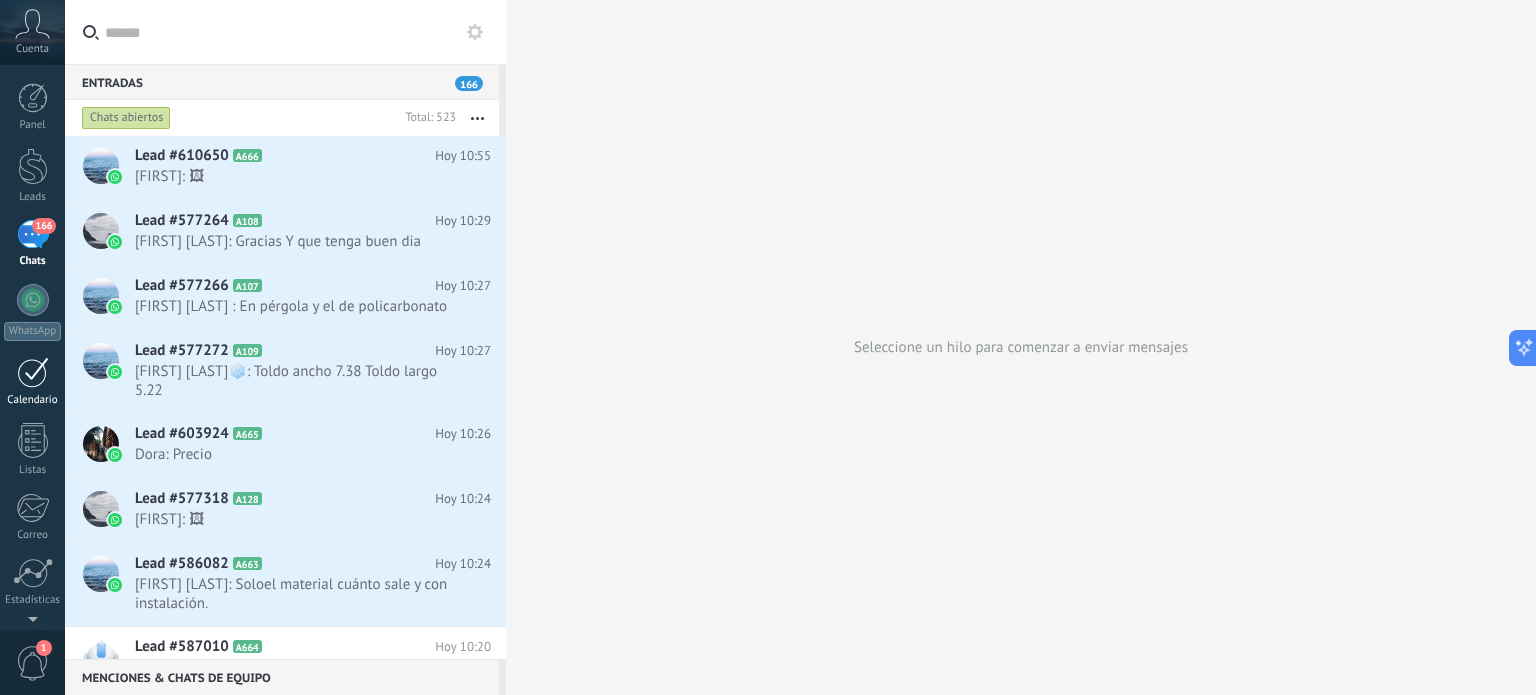 click at bounding box center (33, 372) 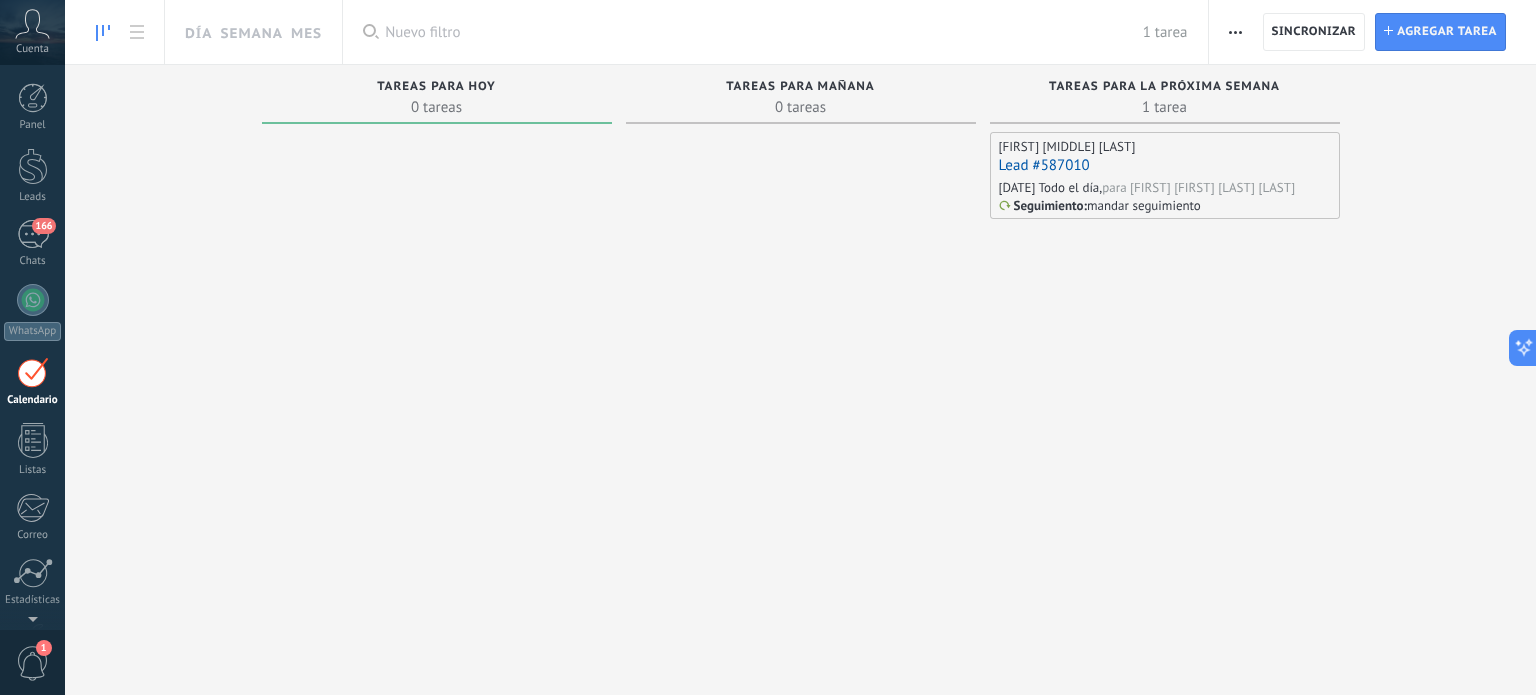 scroll, scrollTop: 56, scrollLeft: 0, axis: vertical 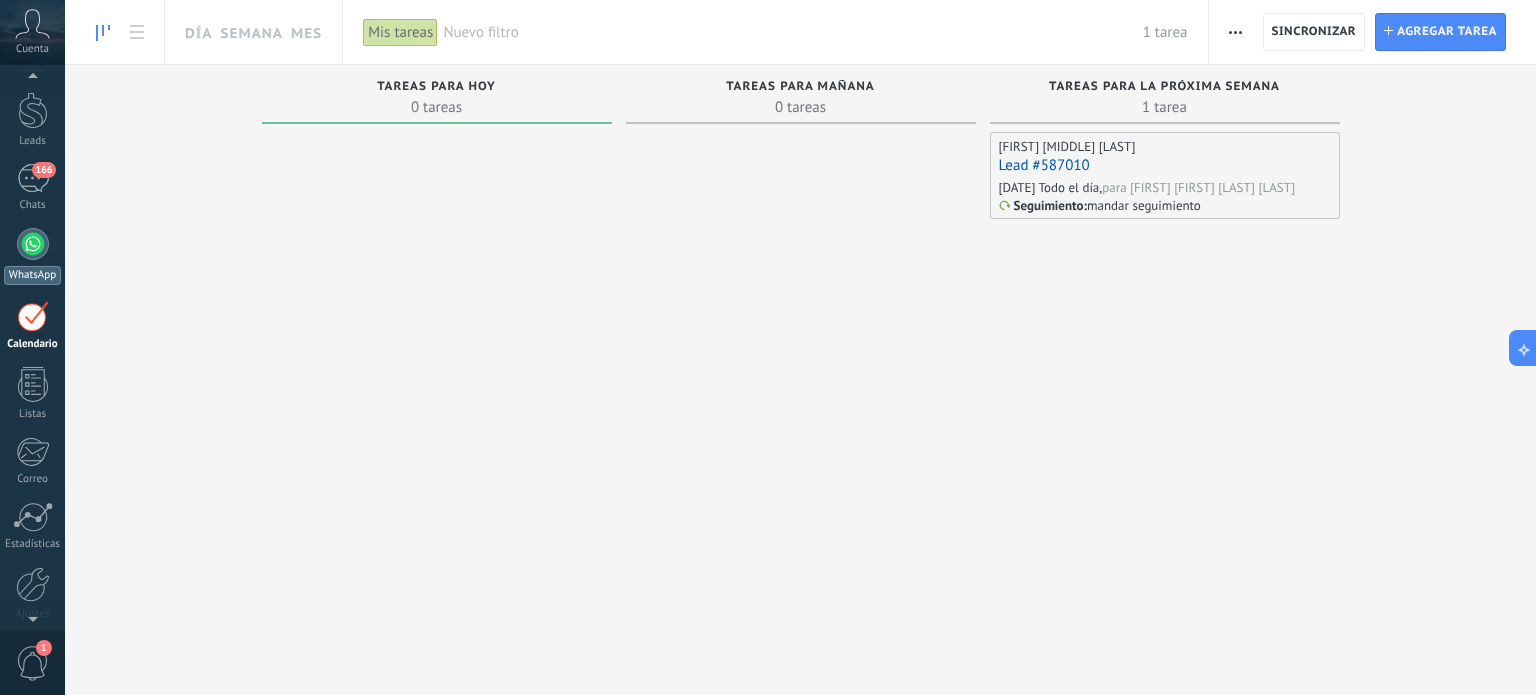 click at bounding box center [33, 244] 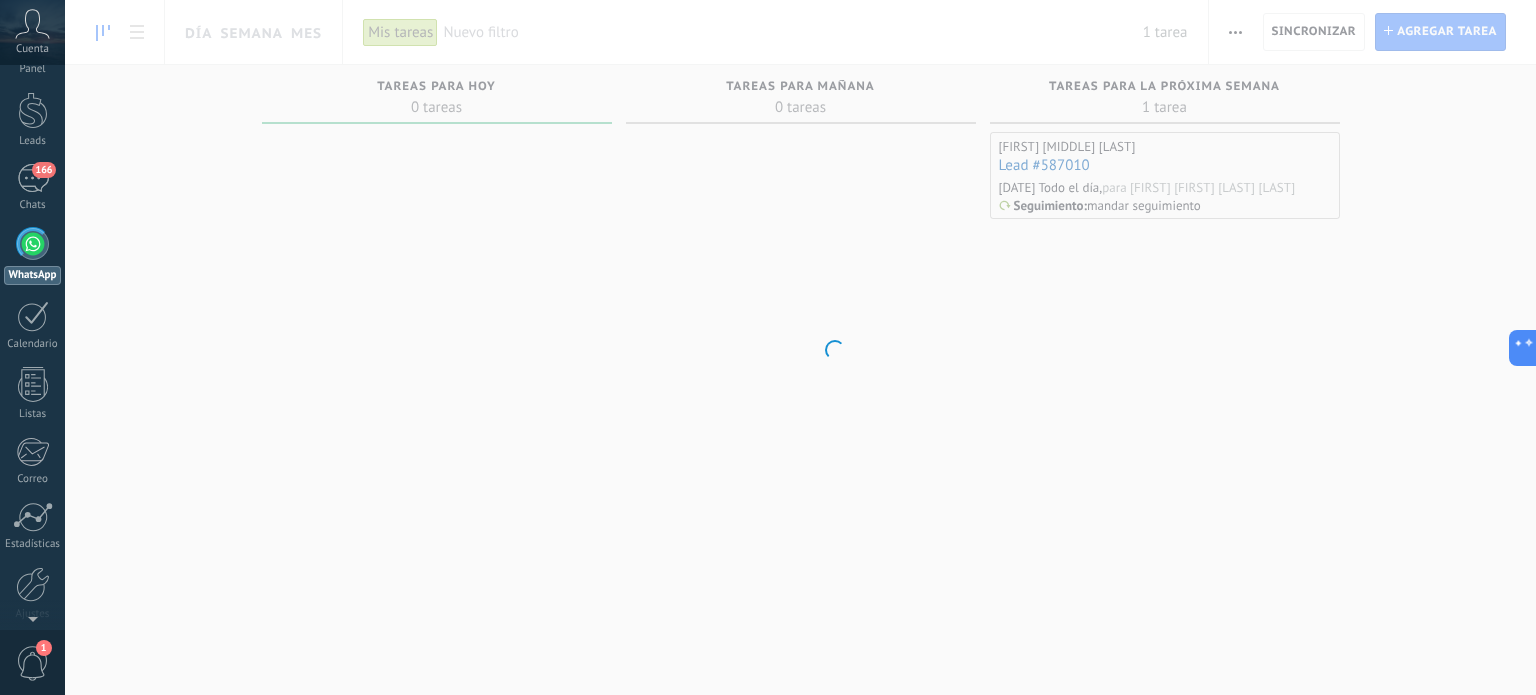 scroll, scrollTop: 0, scrollLeft: 0, axis: both 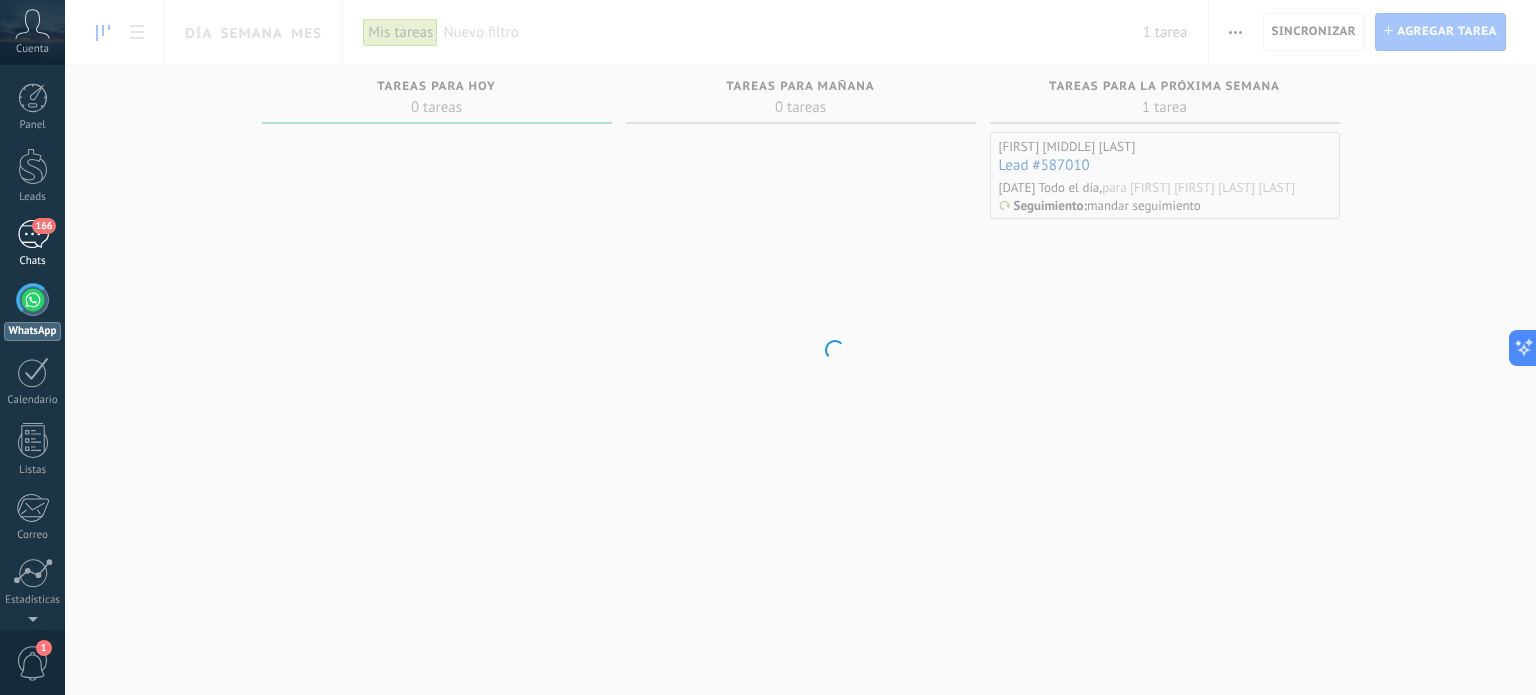 click on "166" at bounding box center (43, 226) 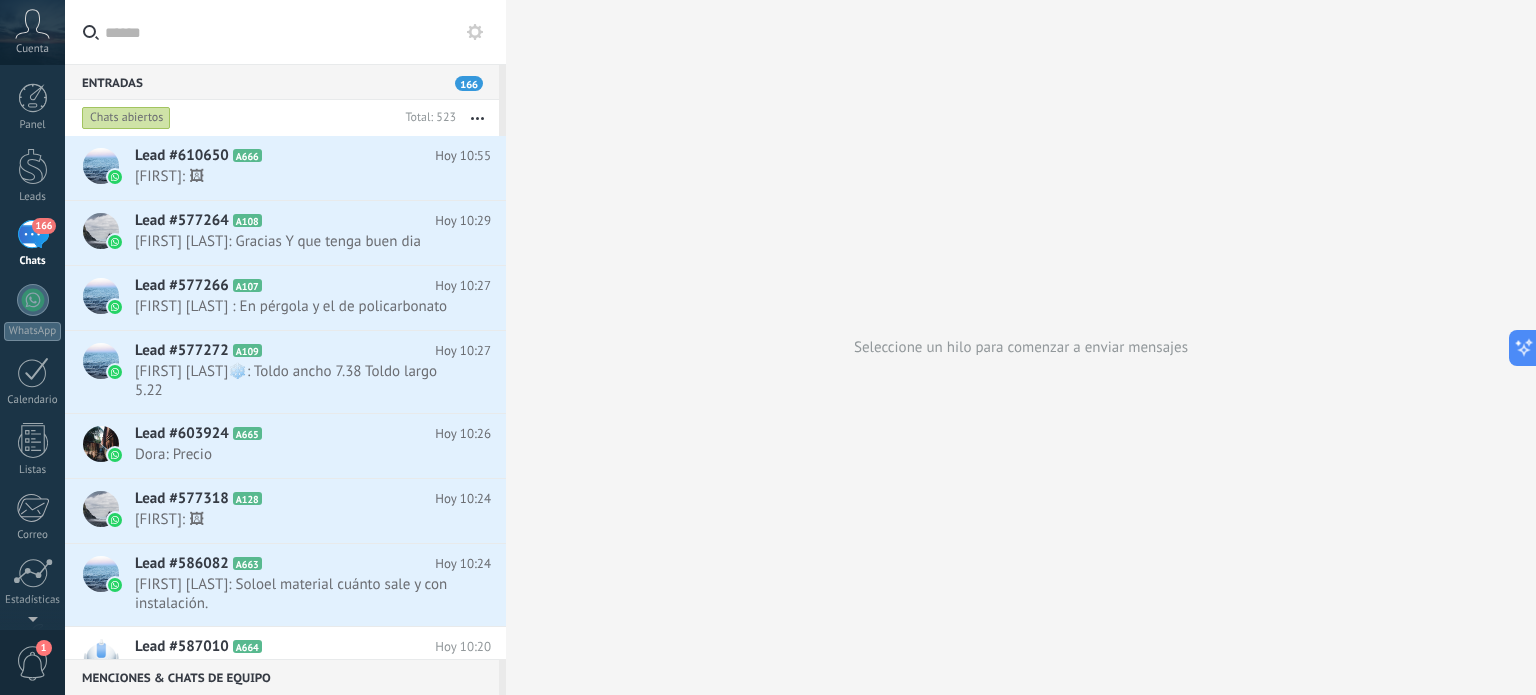 click at bounding box center (297, 32) 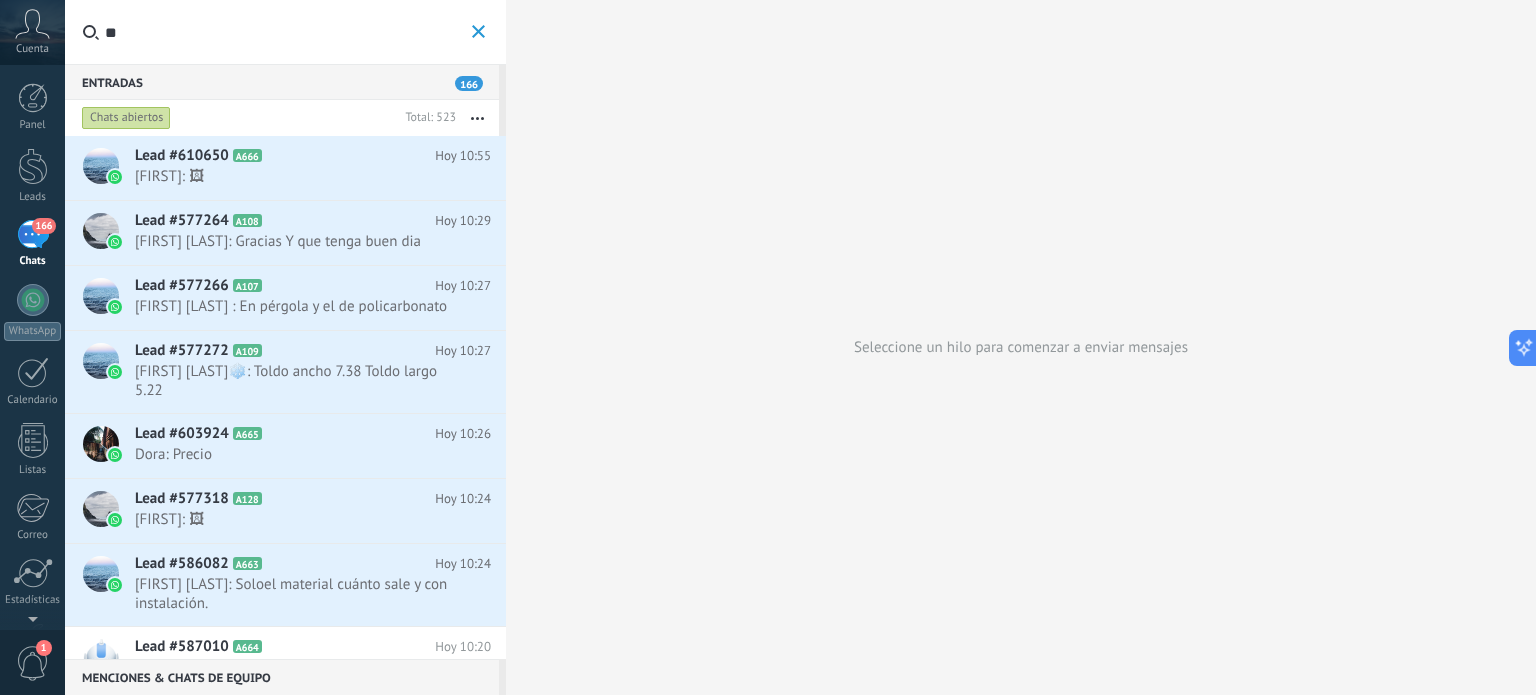 type on "*" 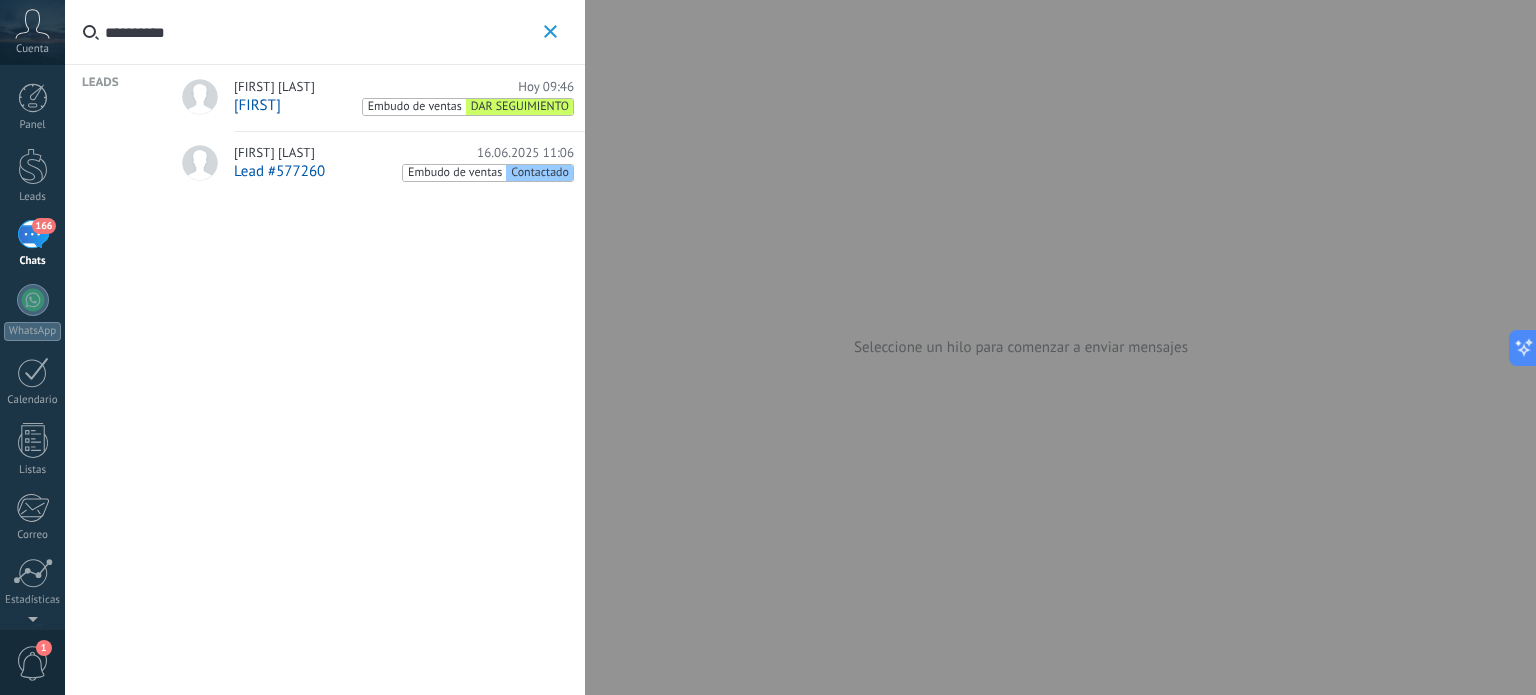 type on "**********" 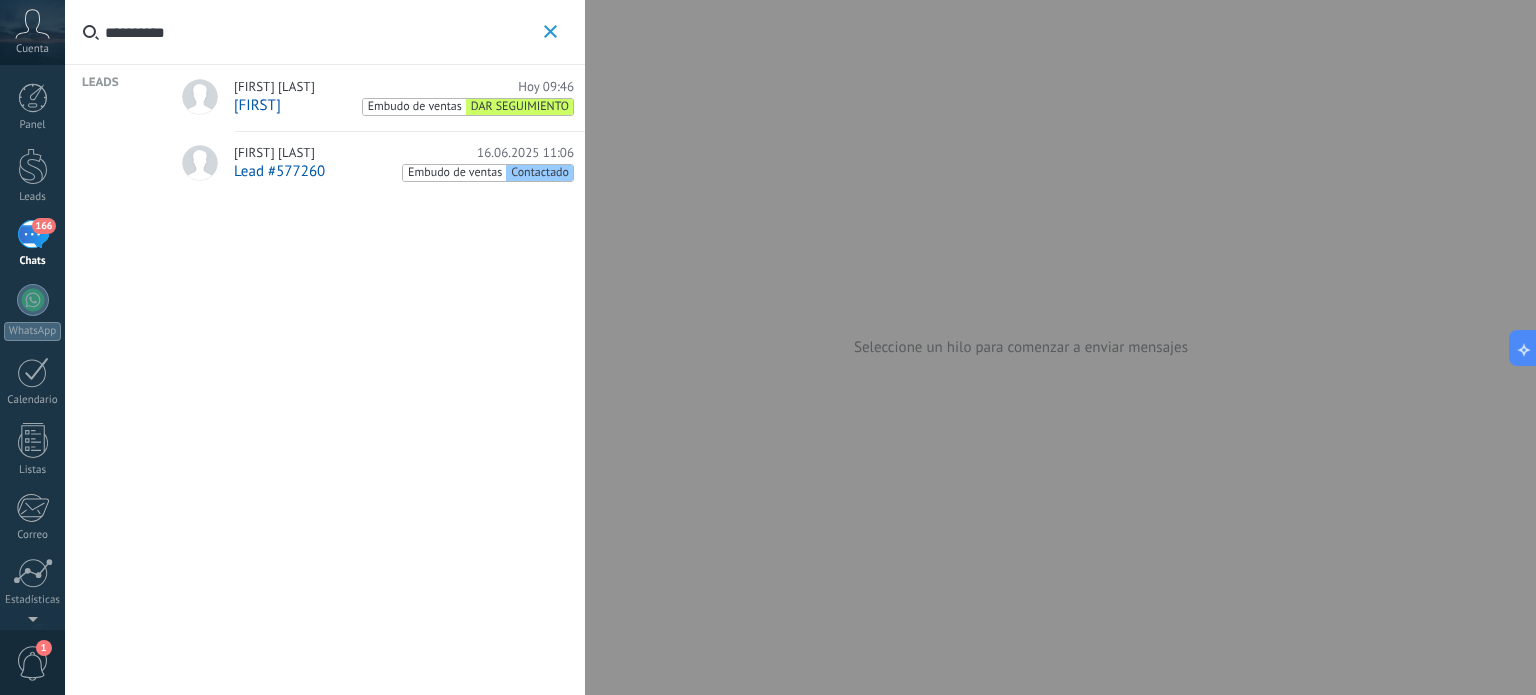 click on "jaime" at bounding box center [261, 105] 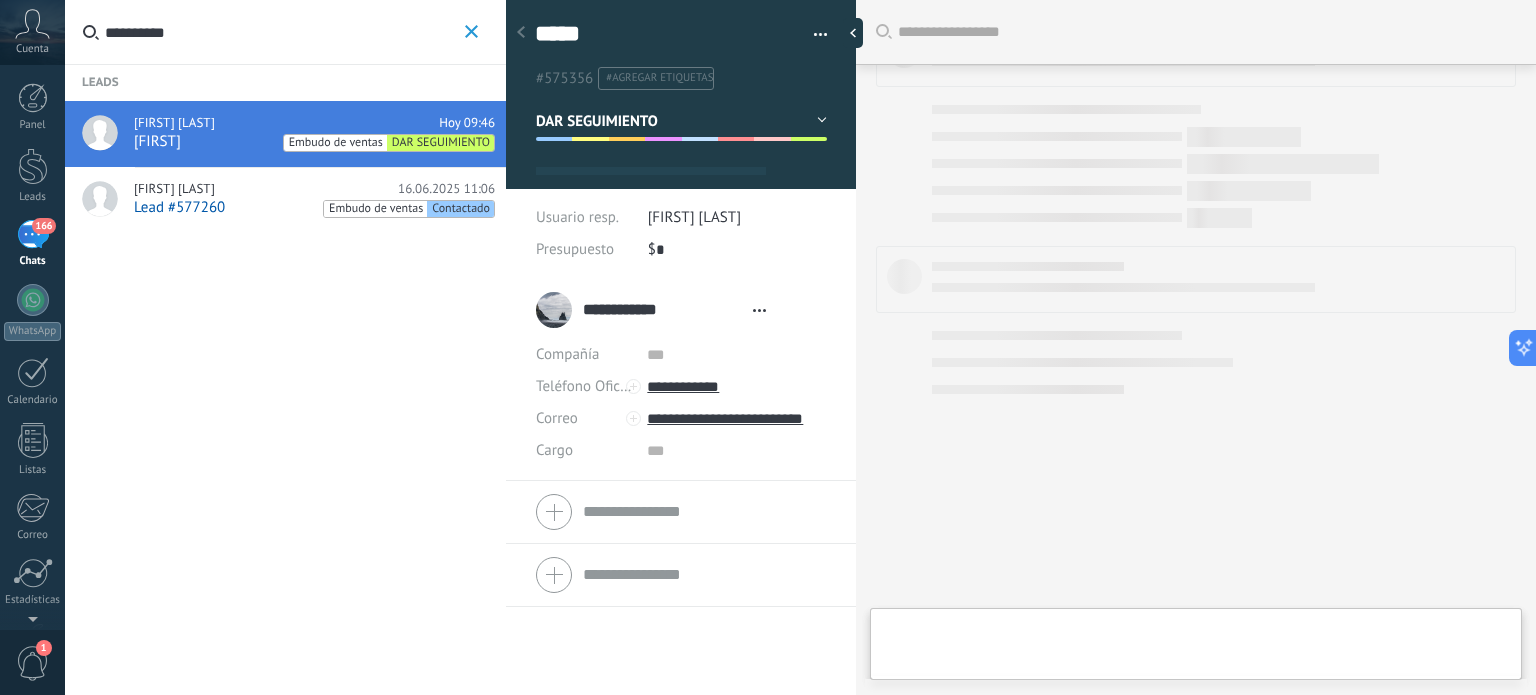 scroll, scrollTop: 242, scrollLeft: 0, axis: vertical 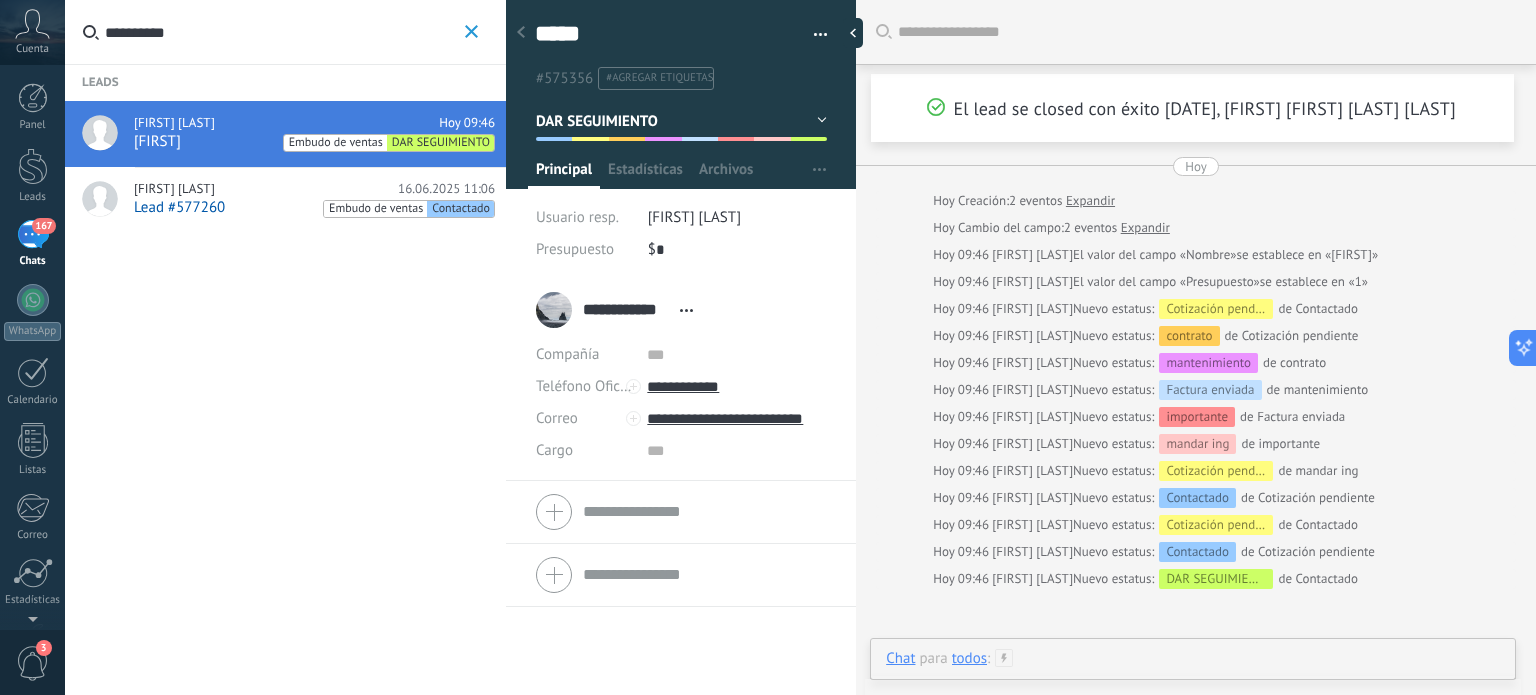click at bounding box center (1193, 679) 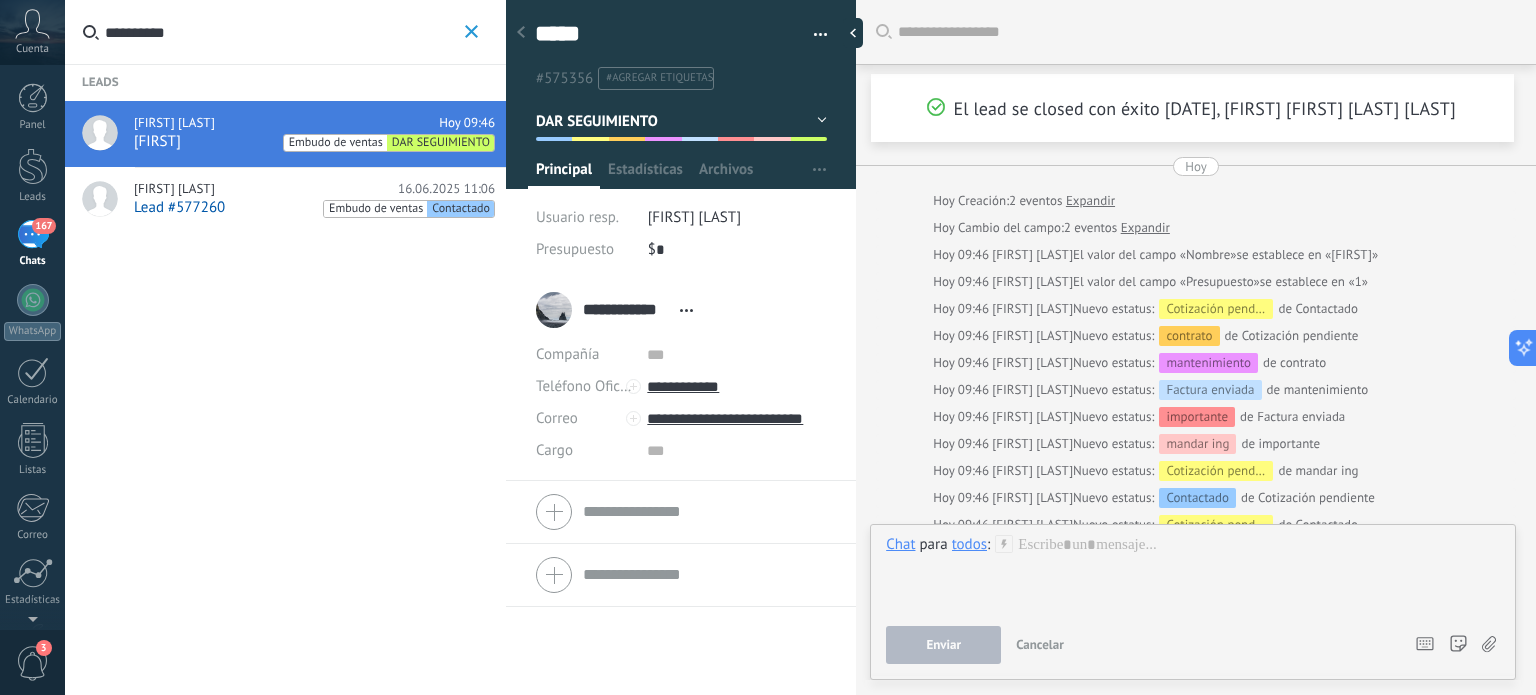click on "todos" at bounding box center (969, 544) 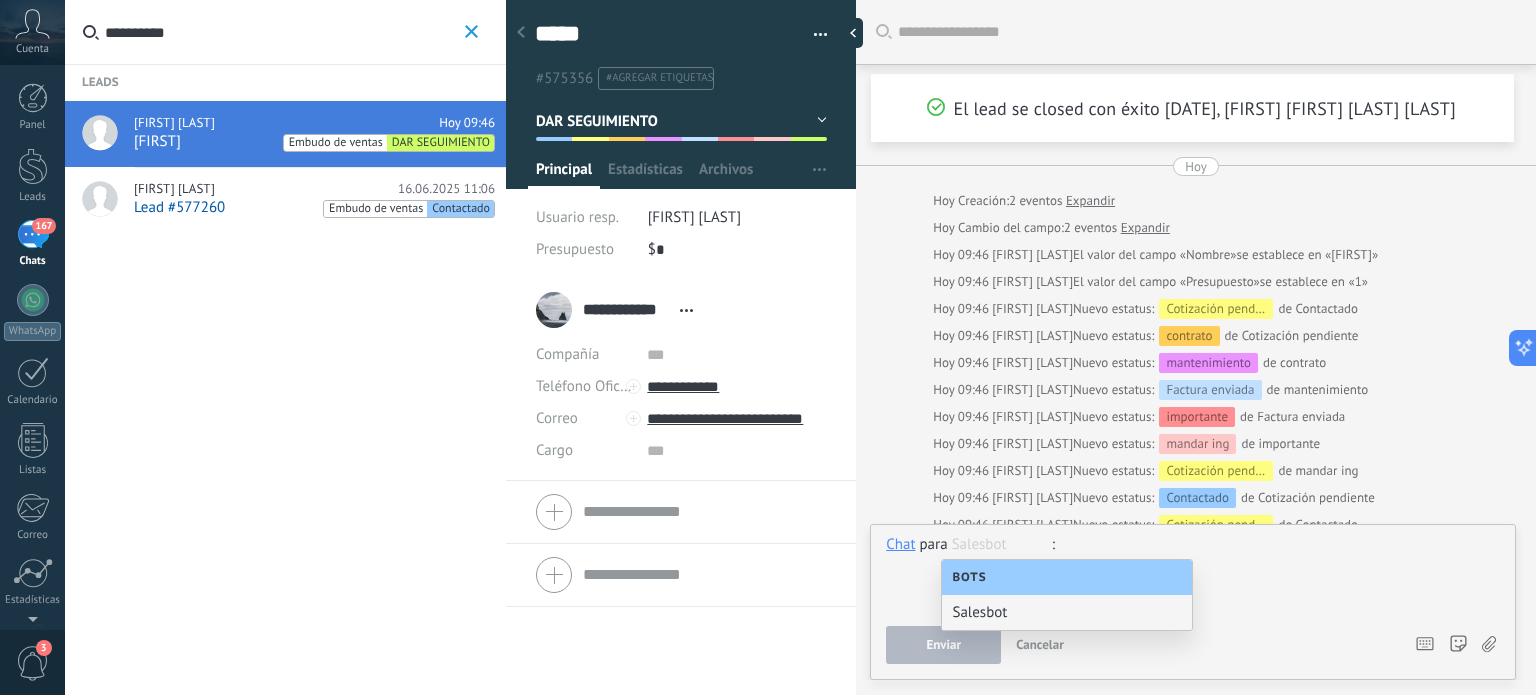 click at bounding box center (1193, 573) 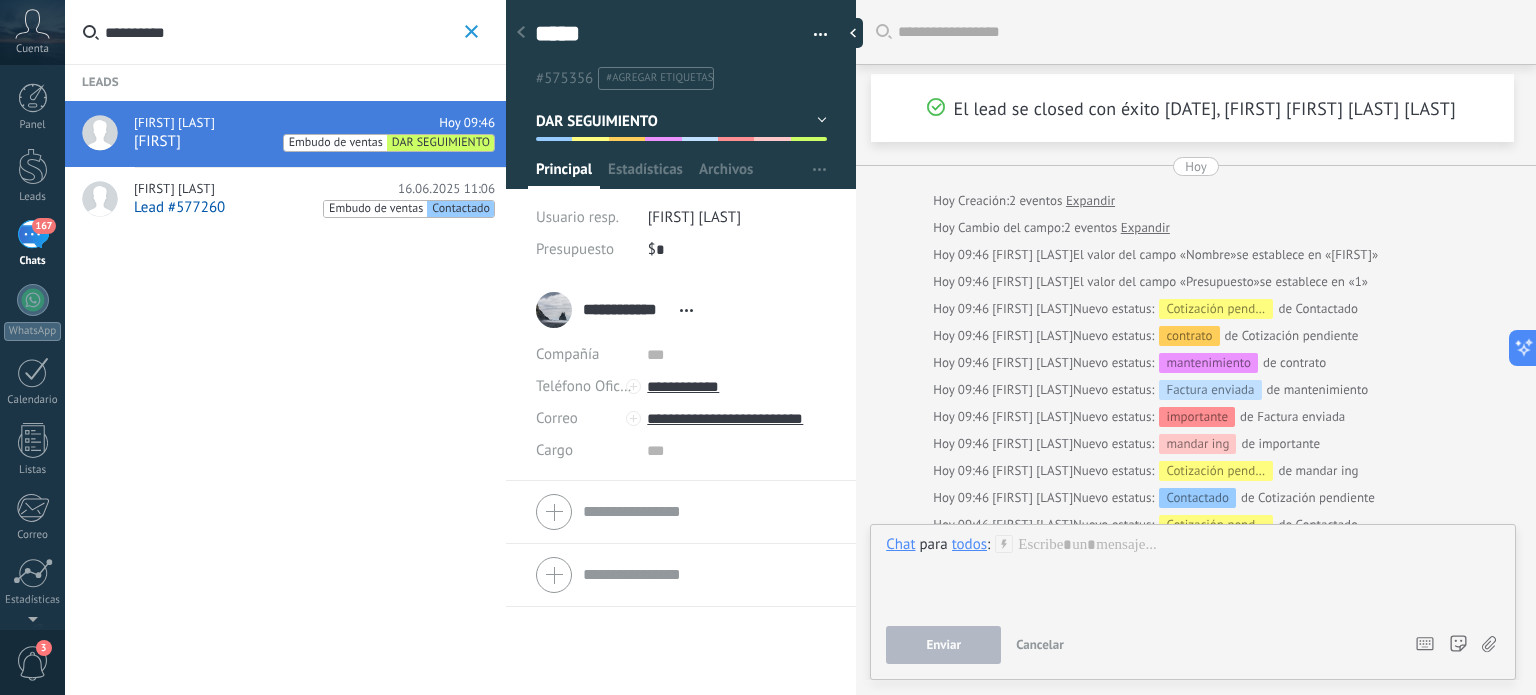 click 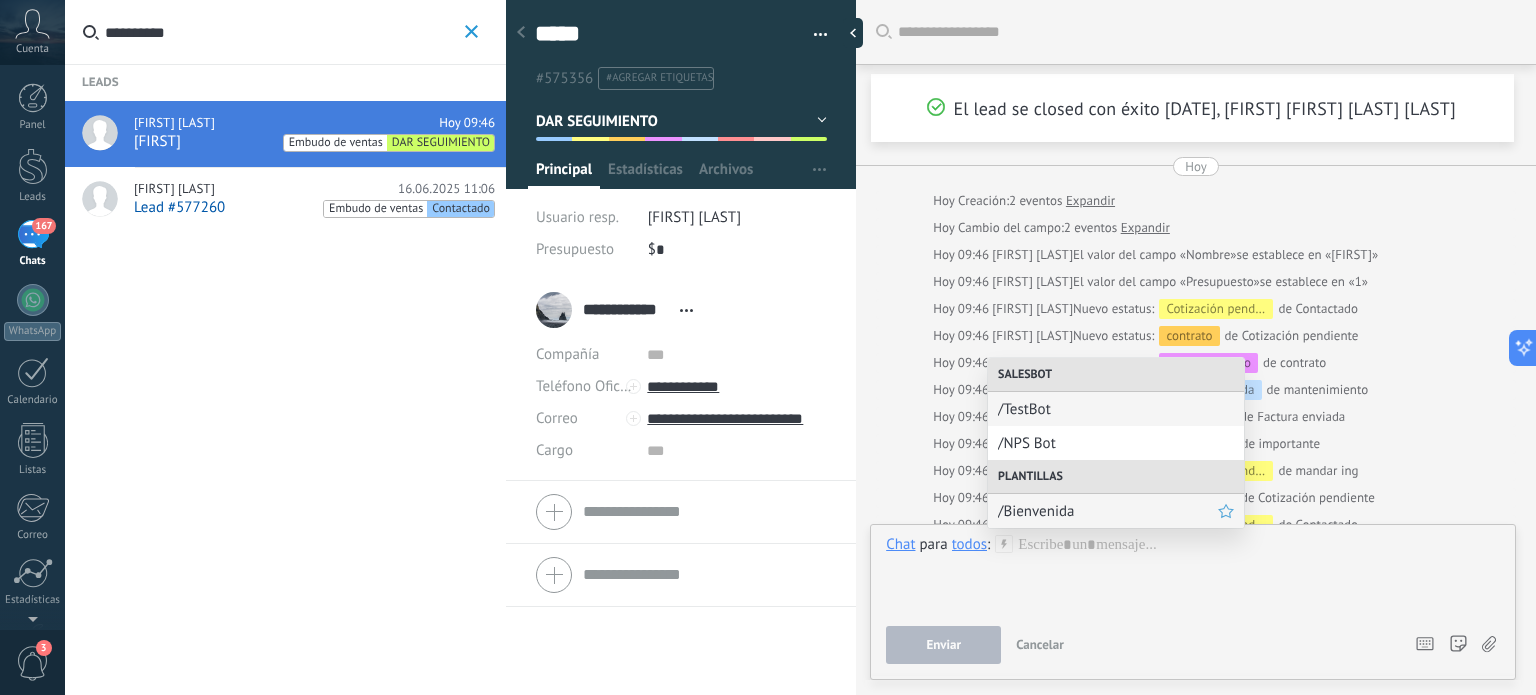 click on "/Bienvenida" at bounding box center [1108, 511] 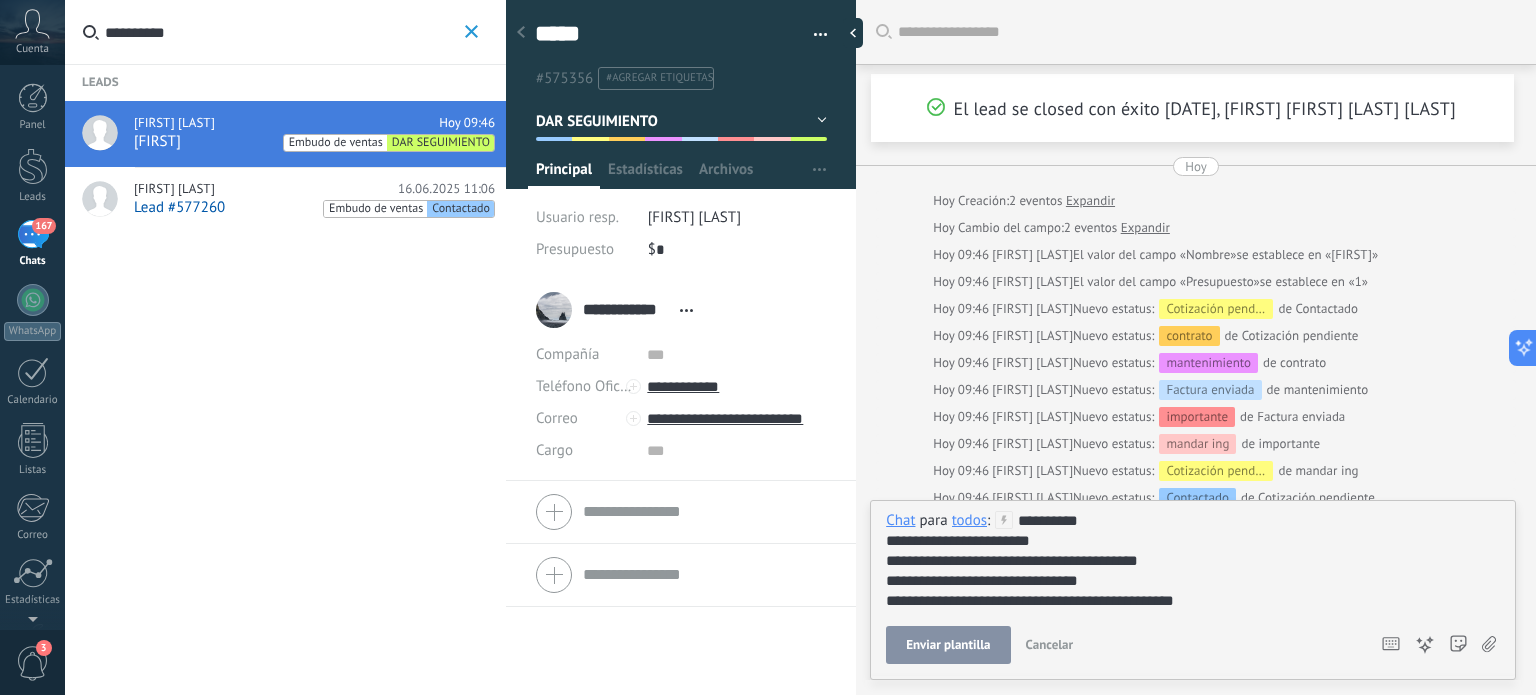 click on "Lead #577260 Embudo de ventas Contactado" at bounding box center (314, 208) 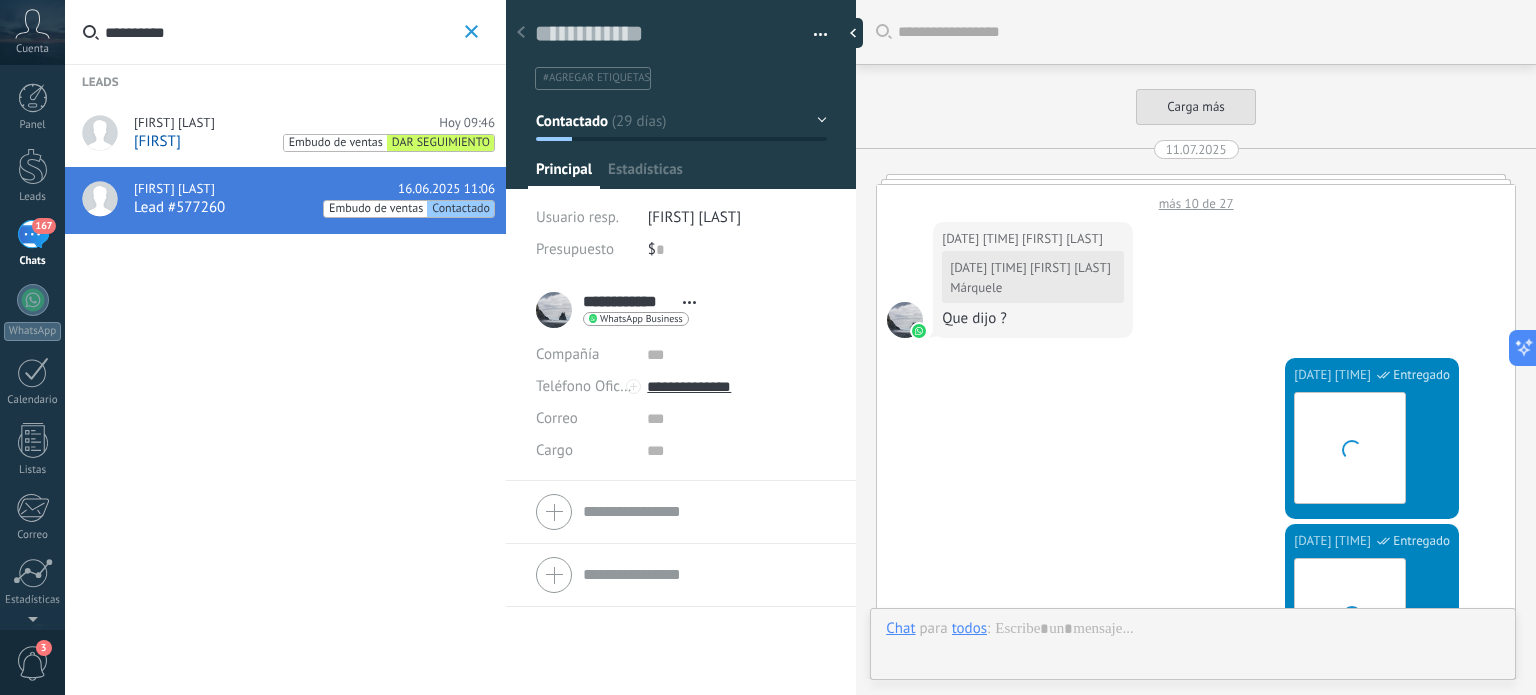 scroll, scrollTop: 29, scrollLeft: 0, axis: vertical 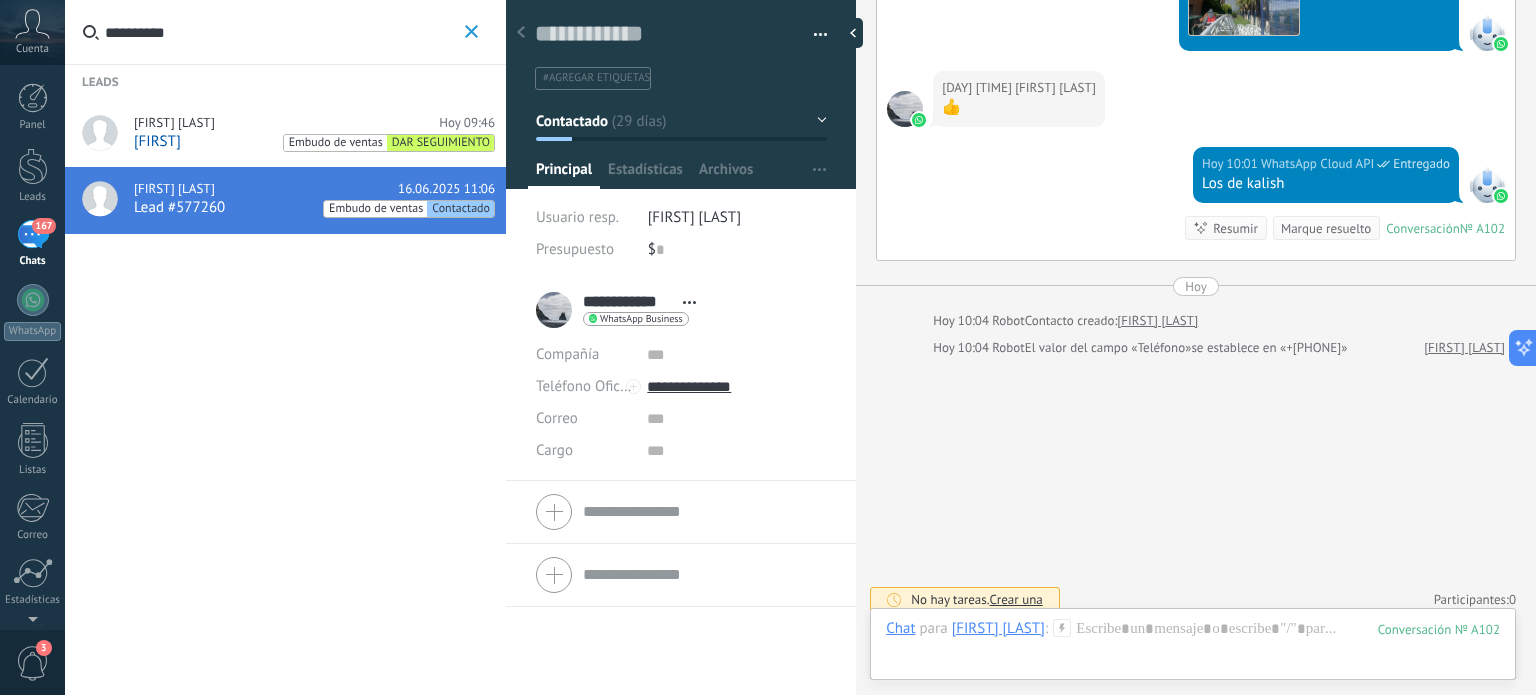 click on "jaime Embudo de ventas DAR SEGUIMIENTO" at bounding box center [314, 142] 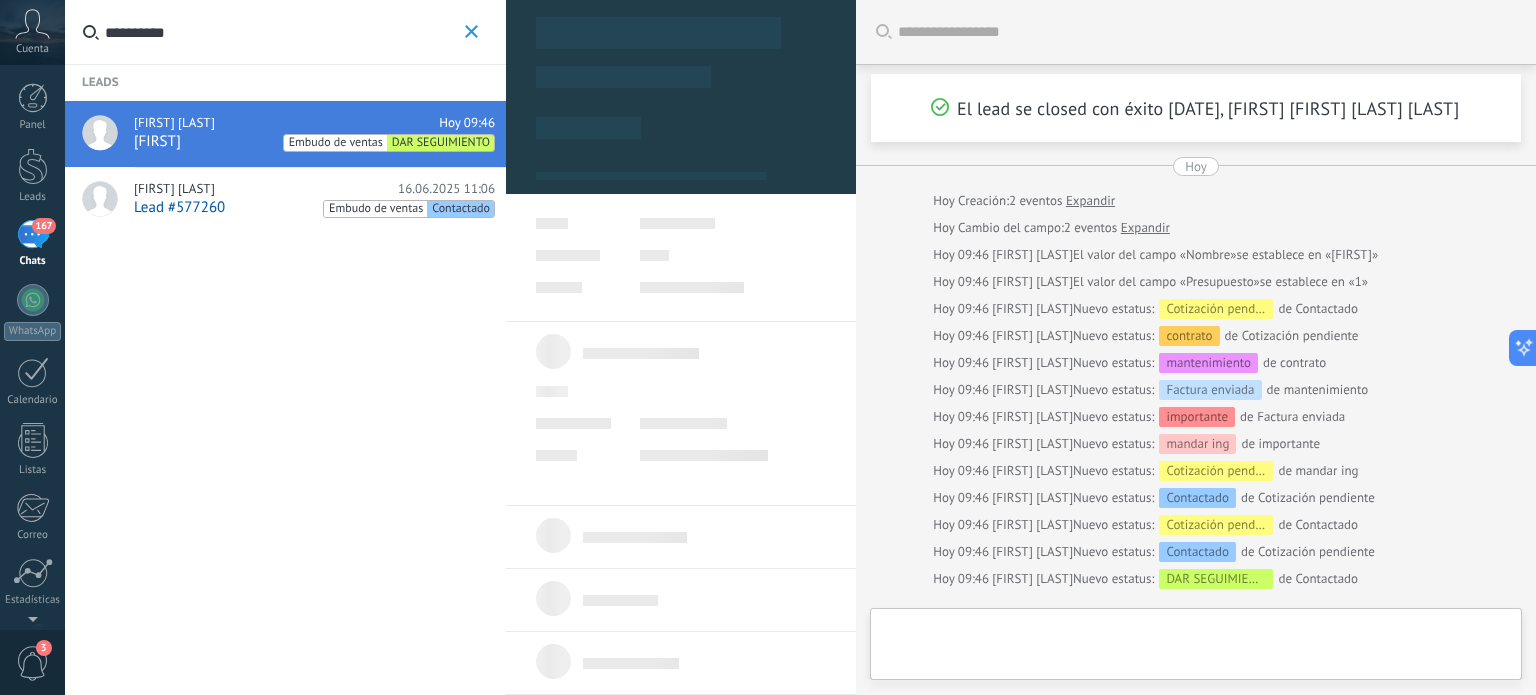scroll, scrollTop: 29, scrollLeft: 0, axis: vertical 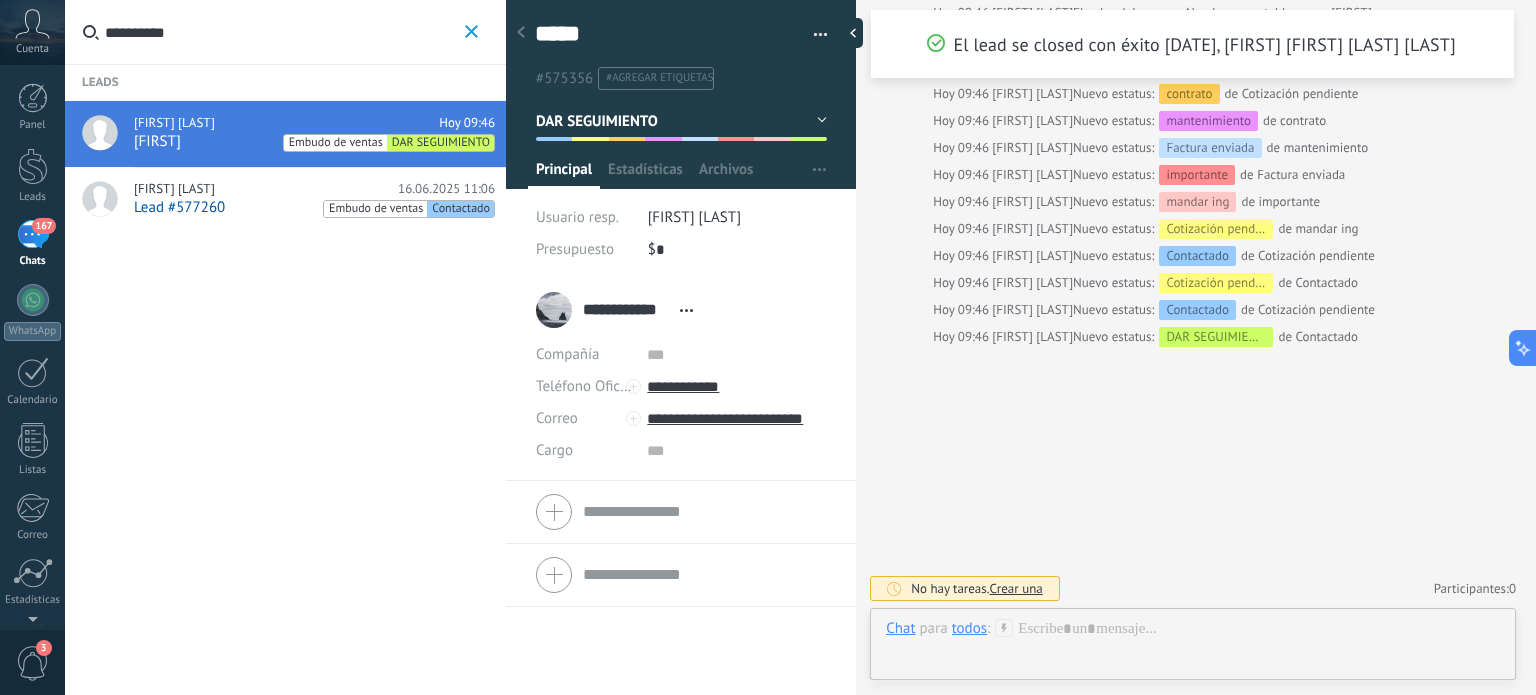 click 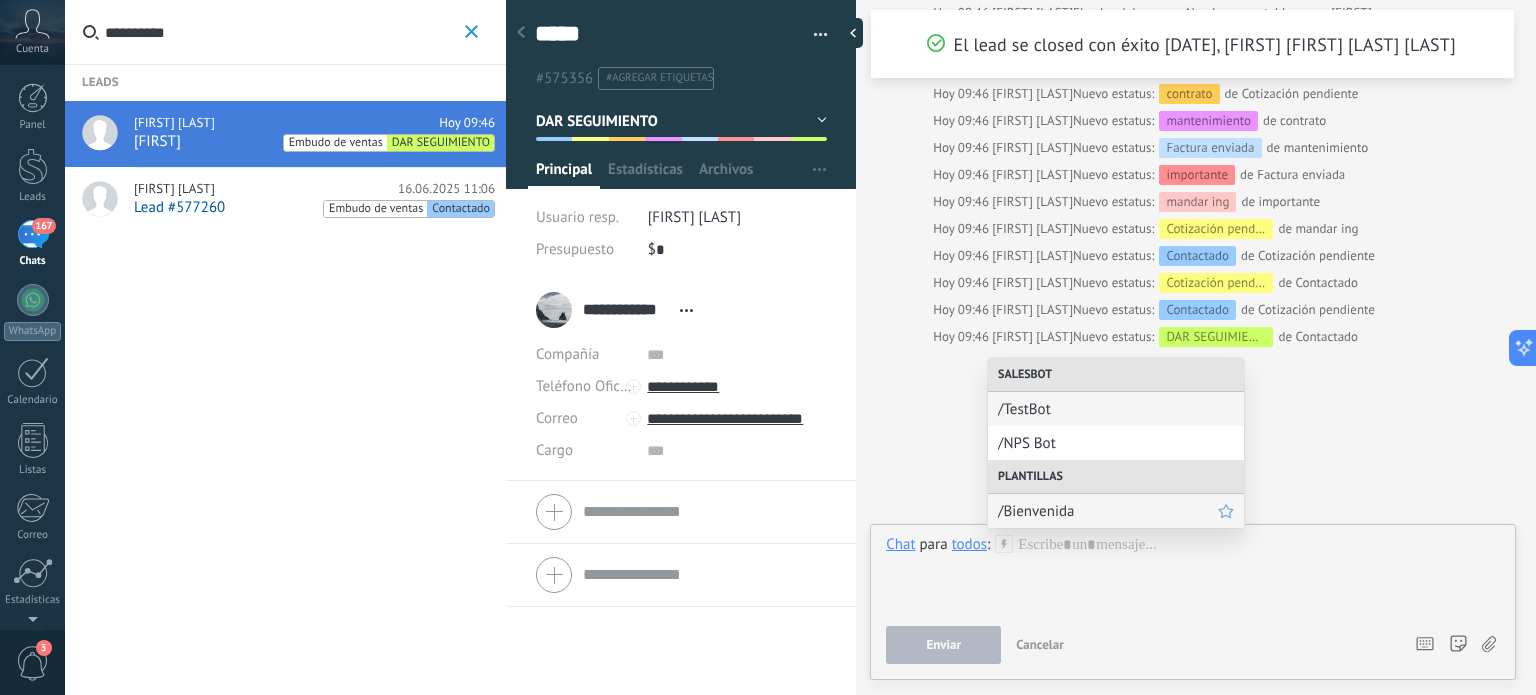 click on "/Bienvenida" at bounding box center (1108, 511) 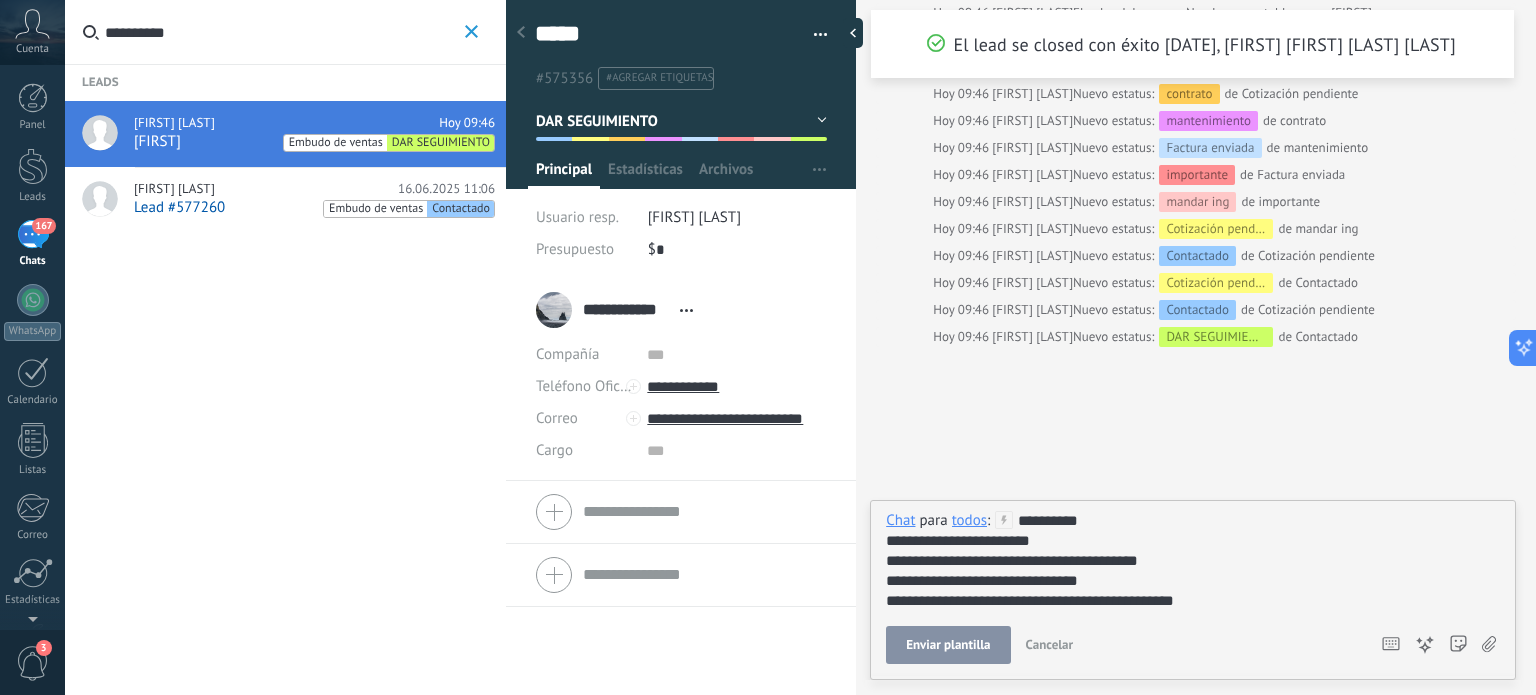 click on "Enviar plantilla" at bounding box center (948, 645) 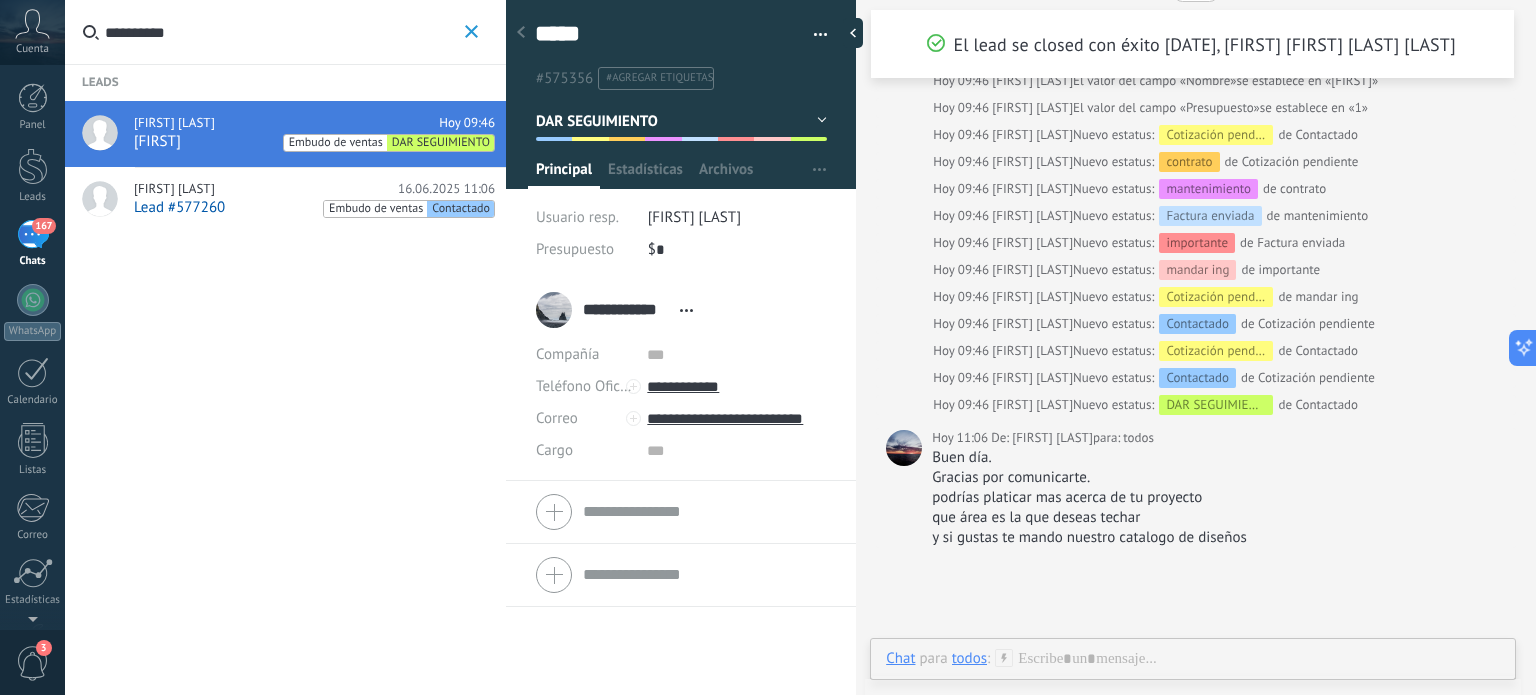 scroll, scrollTop: 0, scrollLeft: 0, axis: both 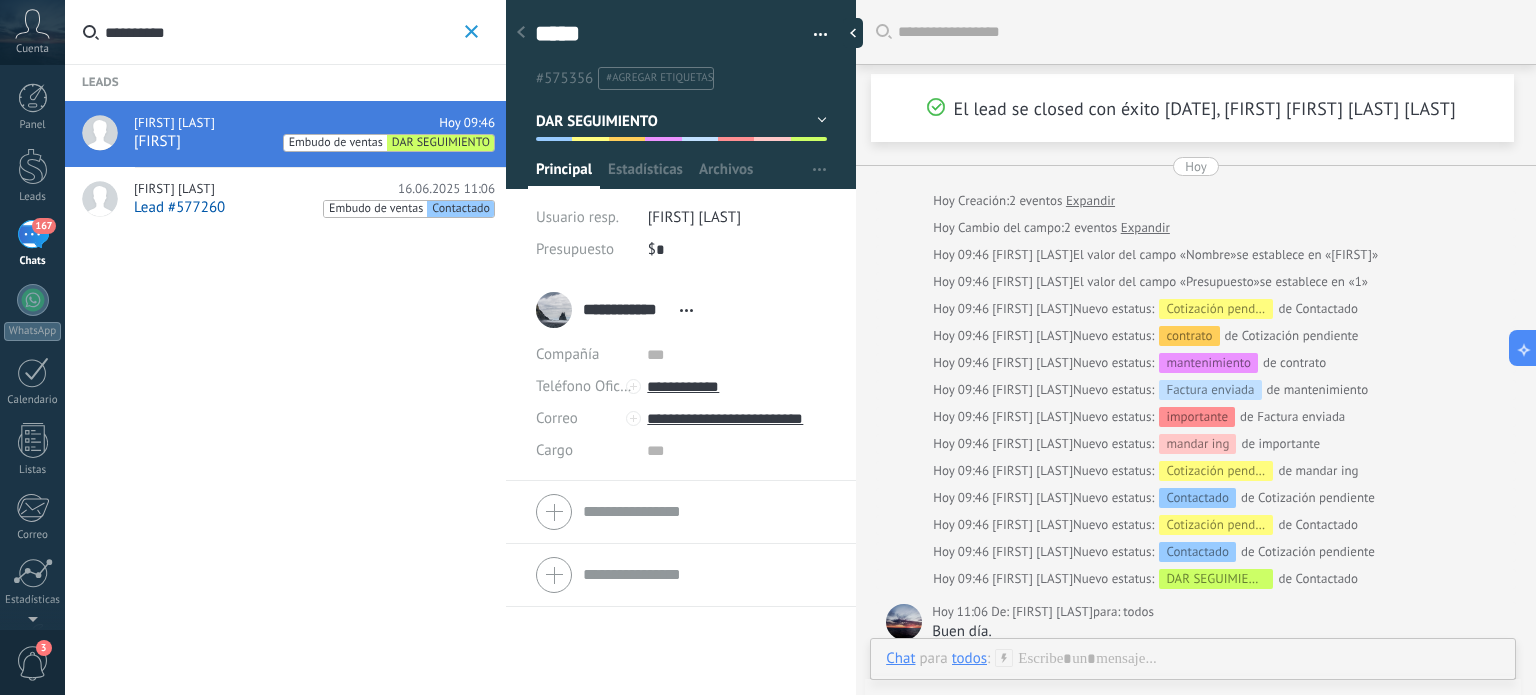click on "Lead #577260" at bounding box center (179, 207) 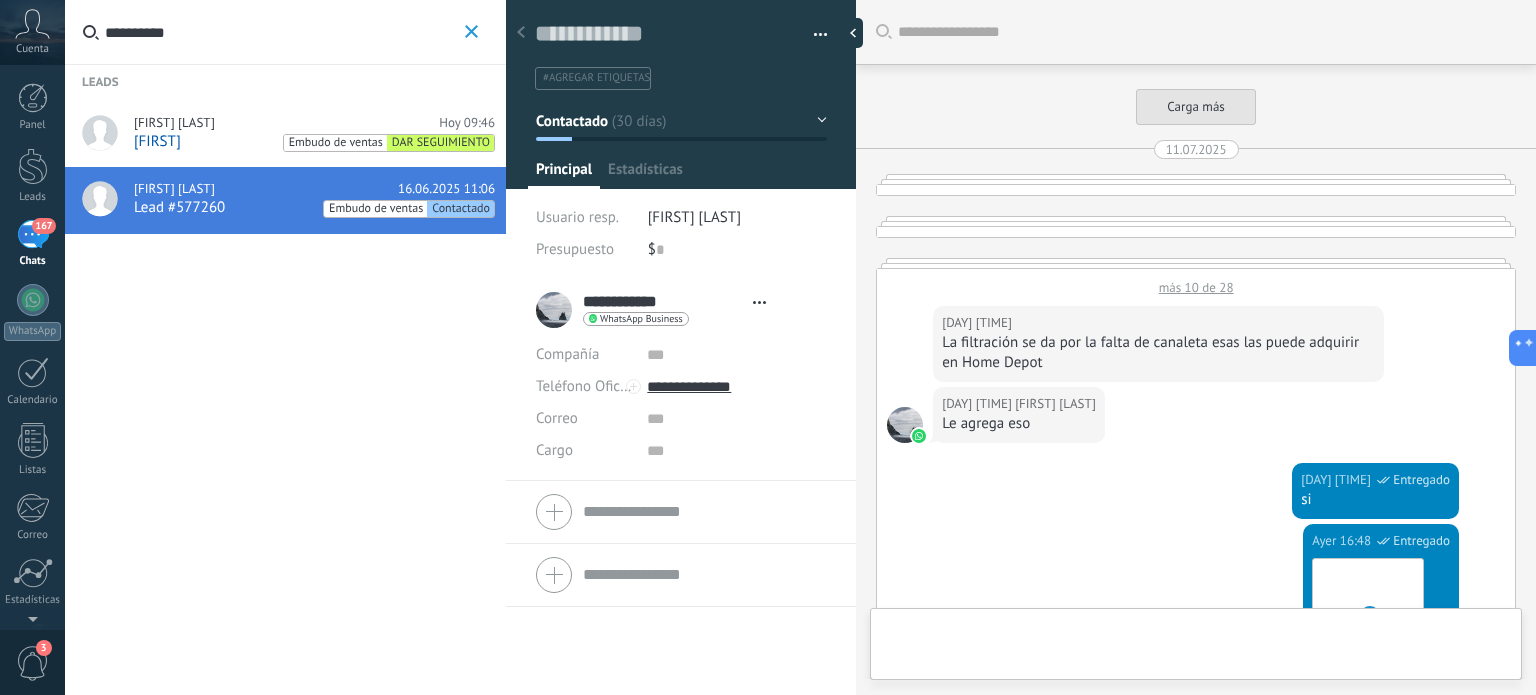 type on "**********" 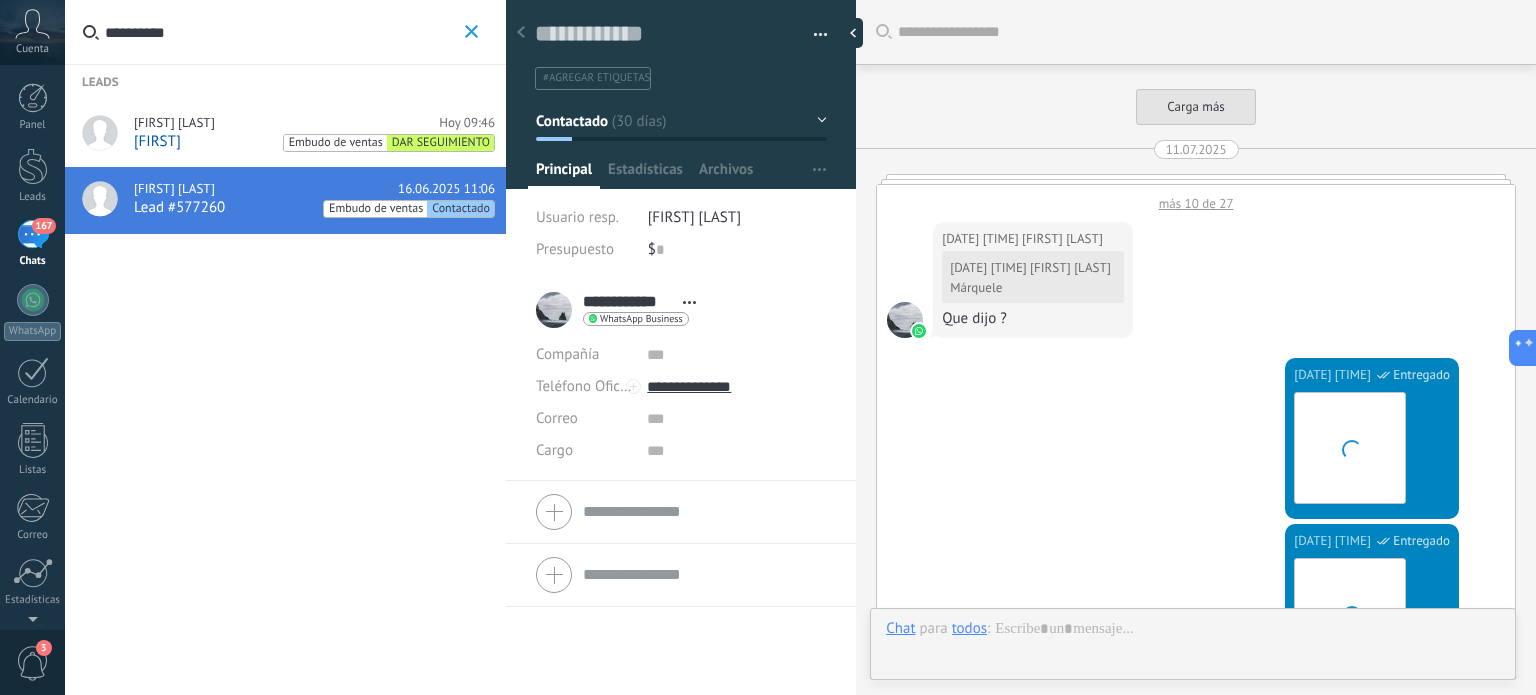 scroll, scrollTop: 29, scrollLeft: 0, axis: vertical 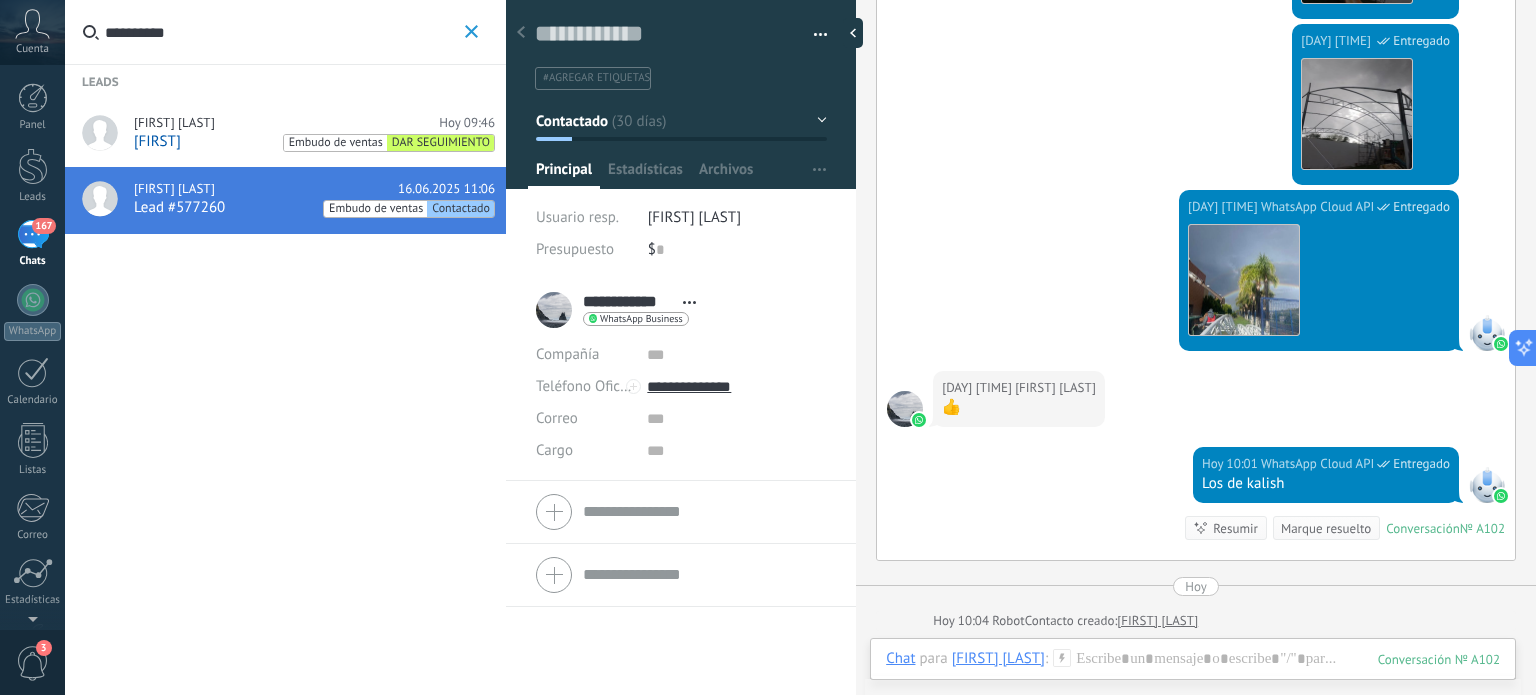 click 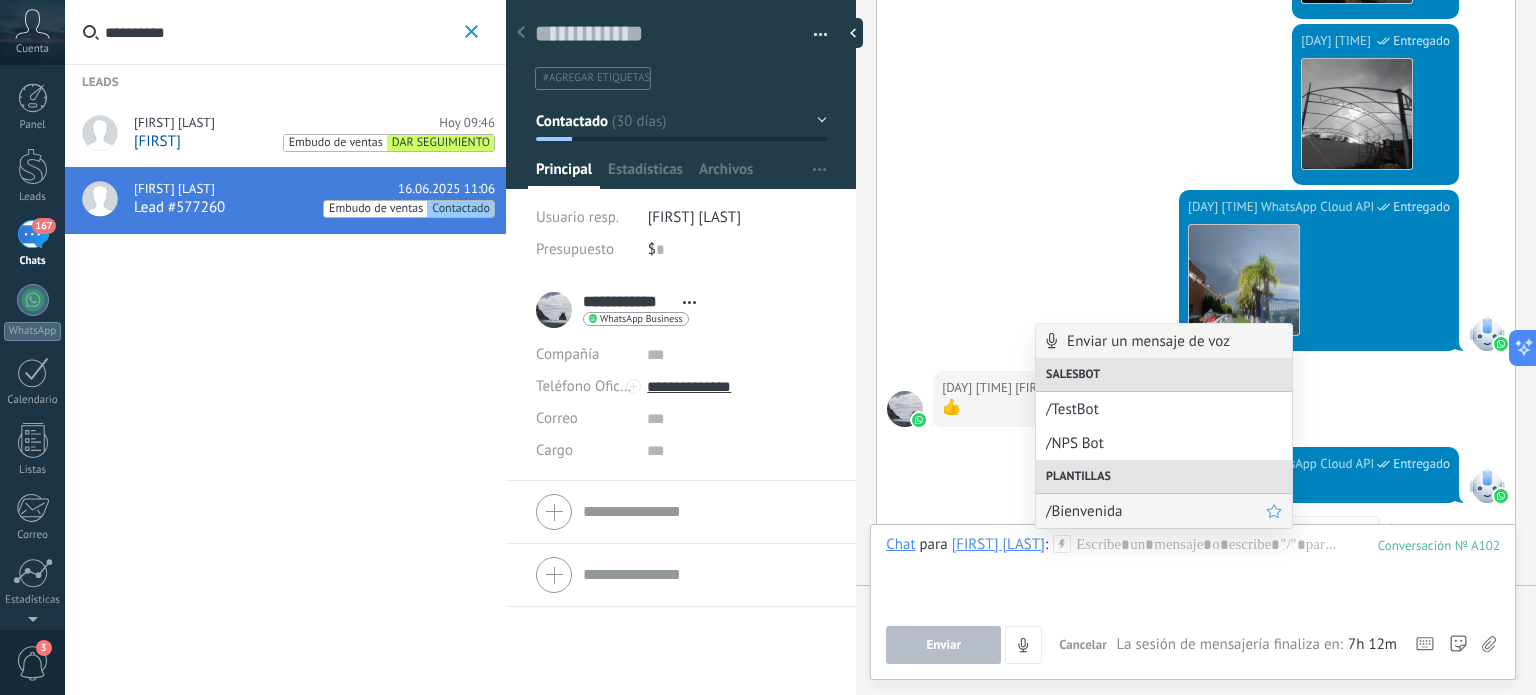 click on "/Bienvenida" at bounding box center (1156, 511) 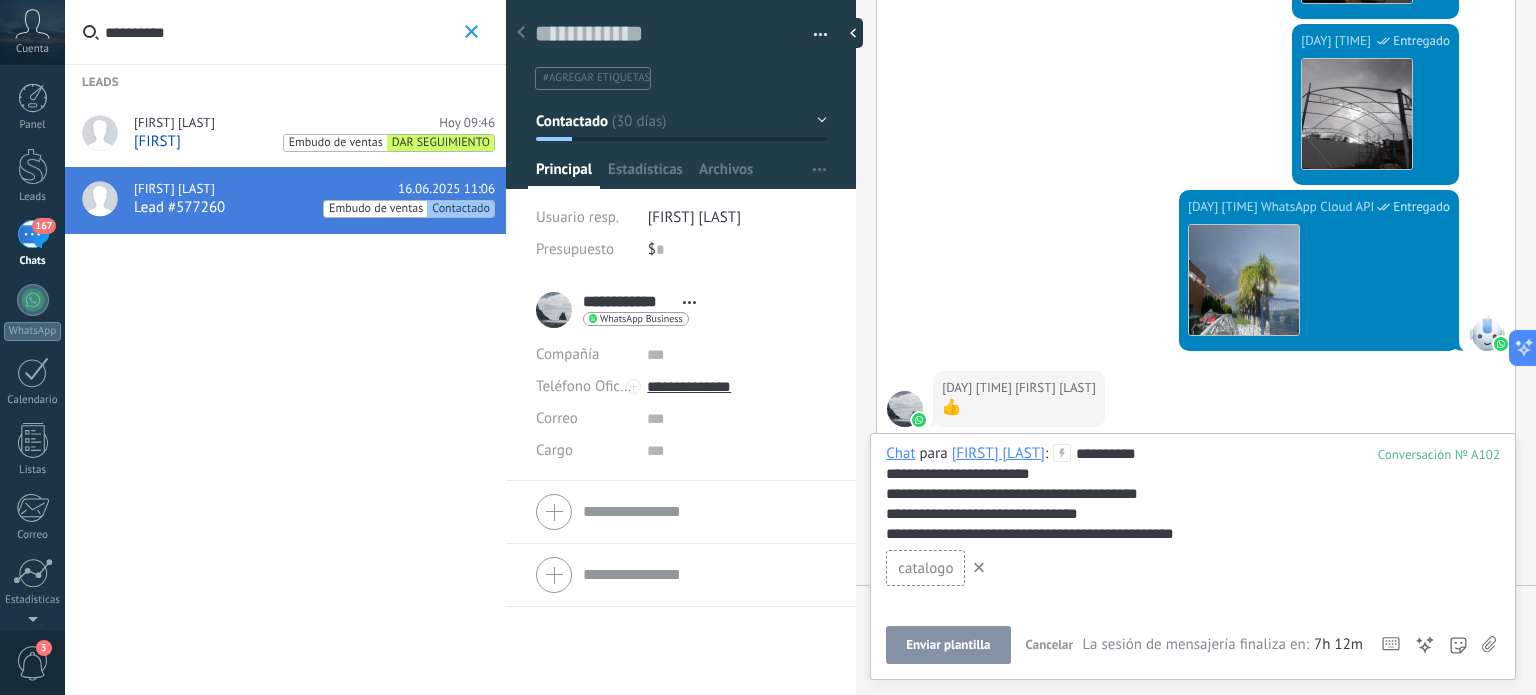 click on "Enviar plantilla" at bounding box center [948, 645] 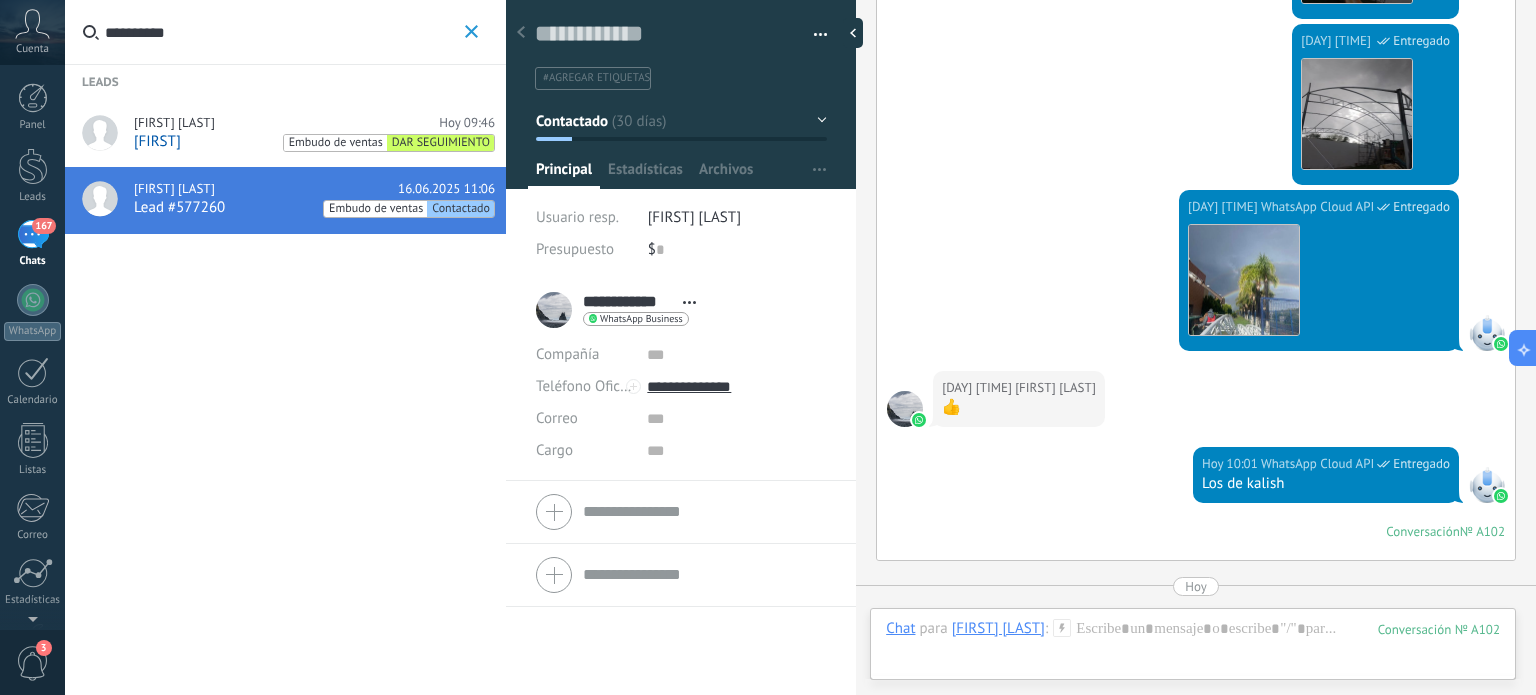 scroll, scrollTop: 5131, scrollLeft: 0, axis: vertical 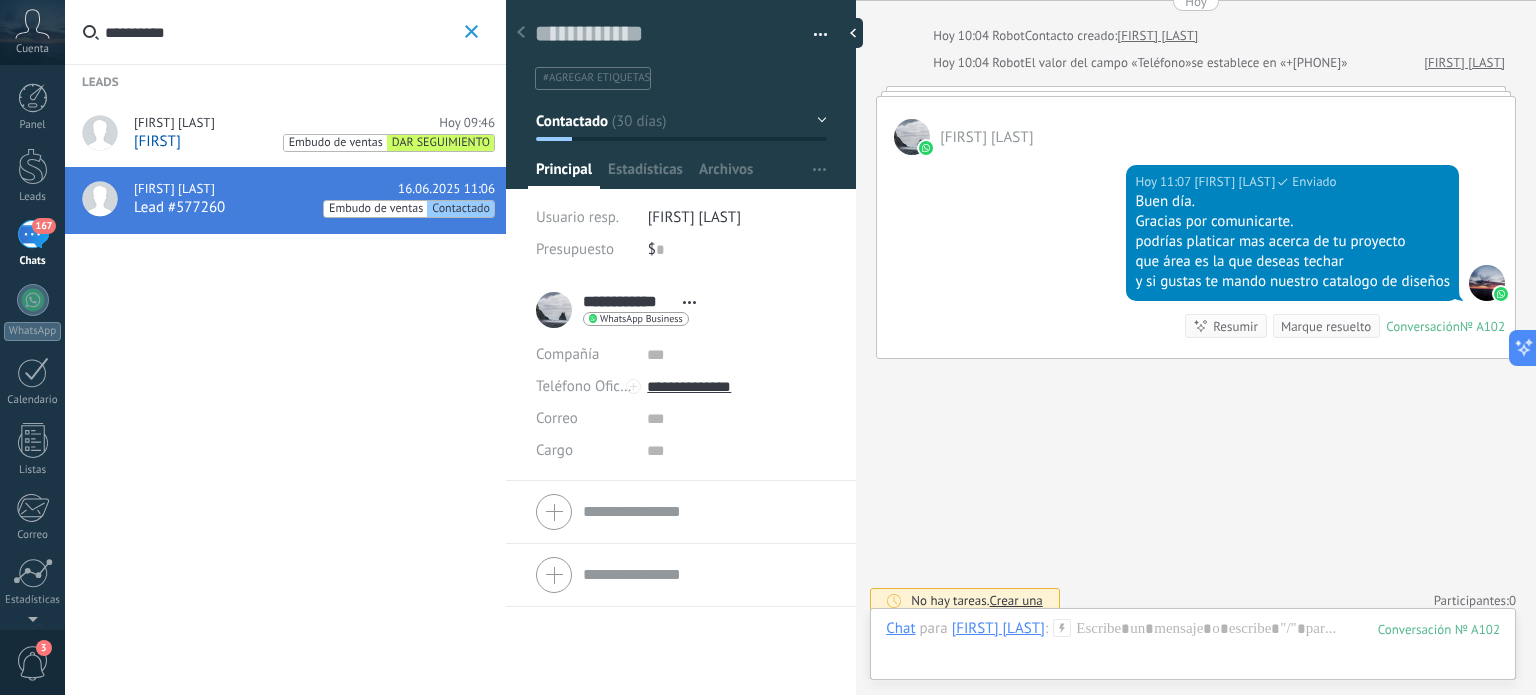 click 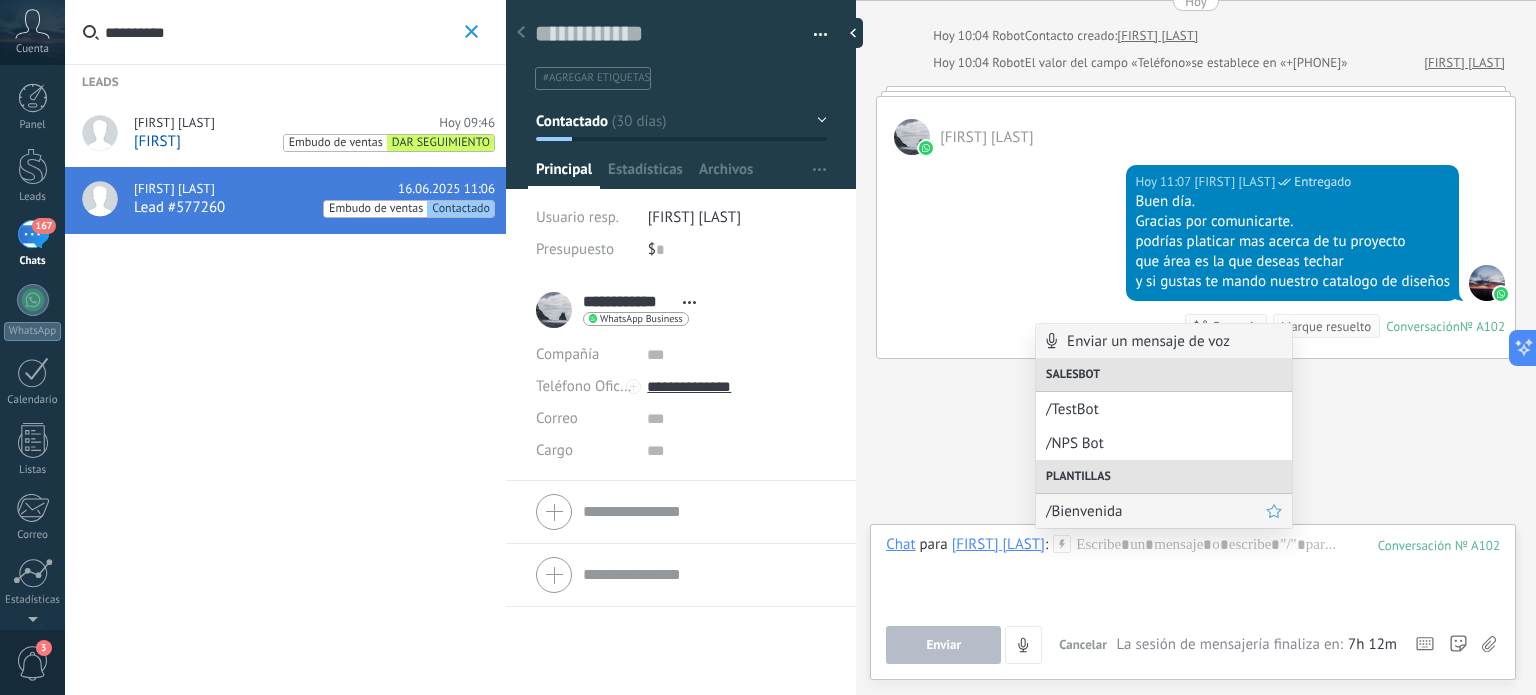 click on "/Bienvenida" at bounding box center (1156, 511) 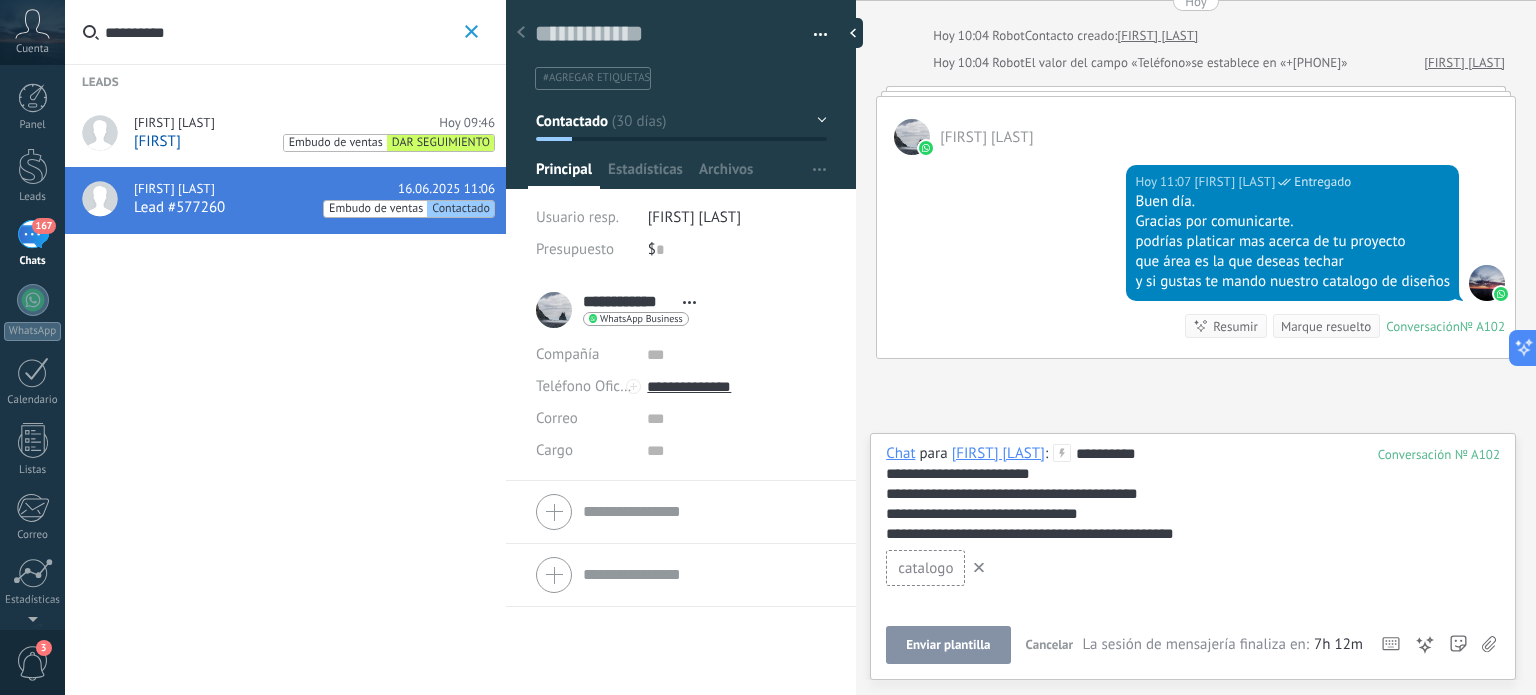 click on "catalogo" at bounding box center [925, 568] 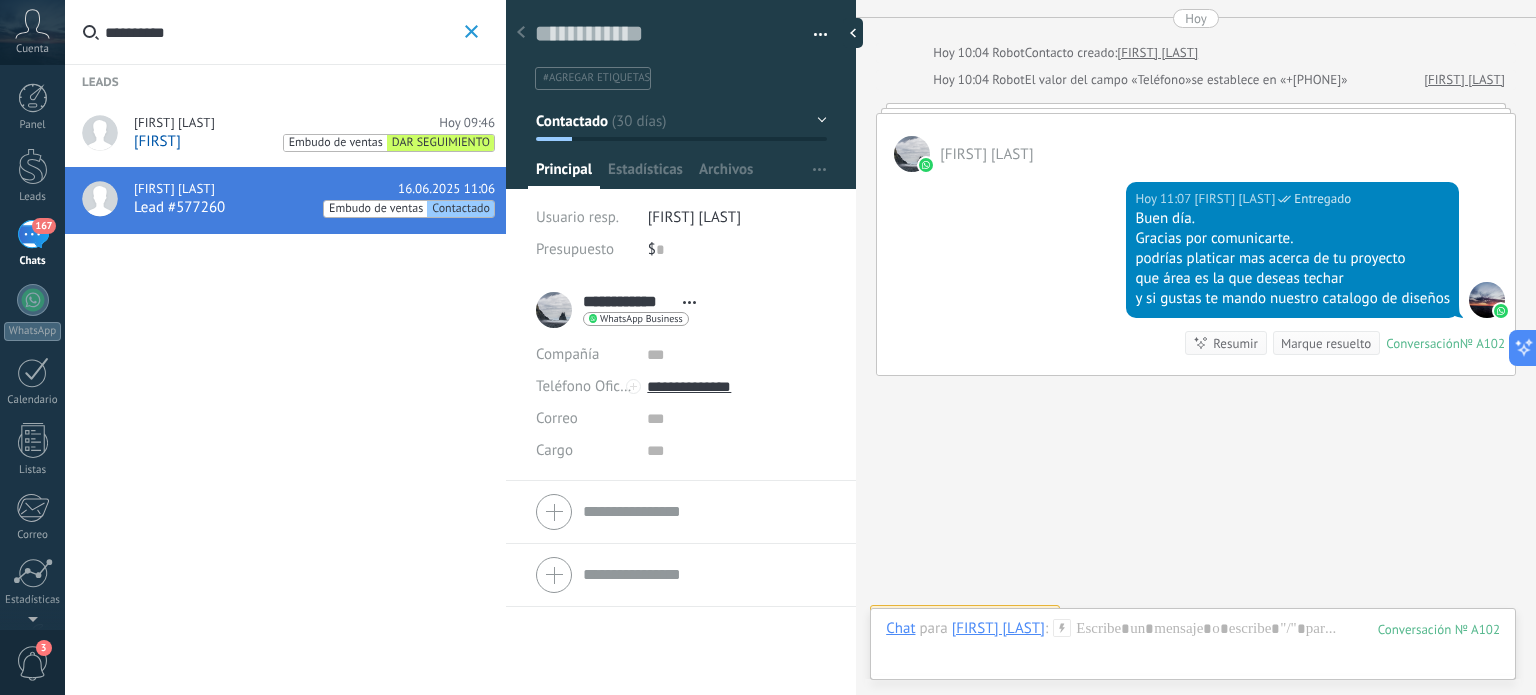 scroll, scrollTop: 5131, scrollLeft: 0, axis: vertical 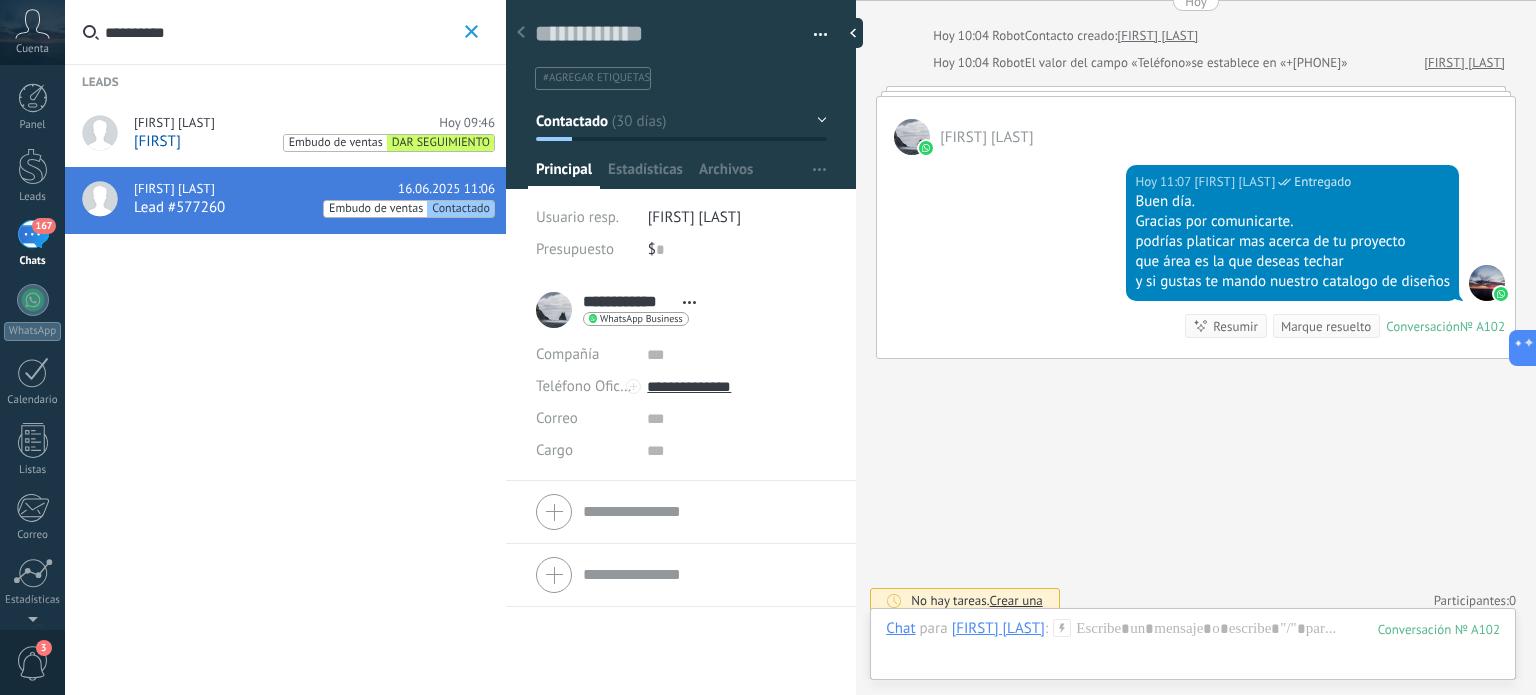 click on "Resumir" at bounding box center (1235, 326) 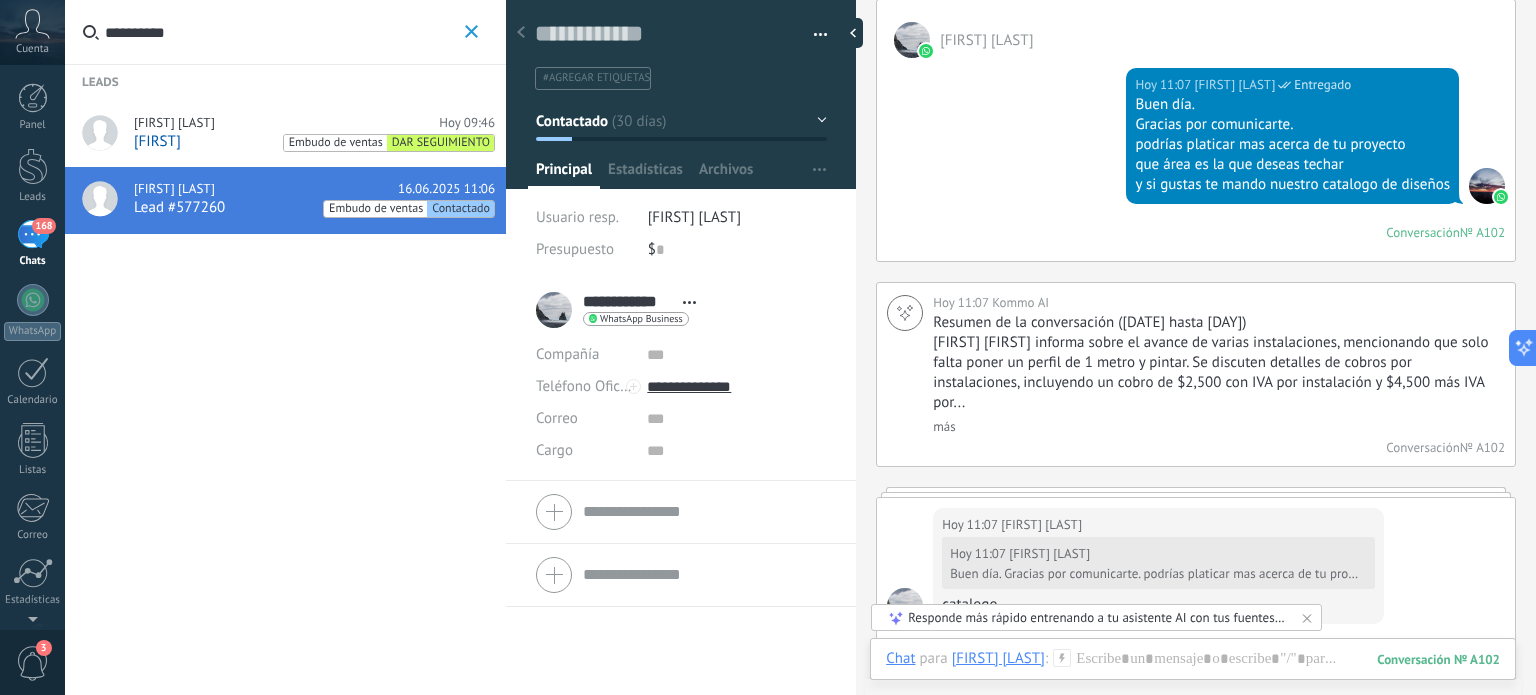 scroll, scrollTop: 5260, scrollLeft: 0, axis: vertical 